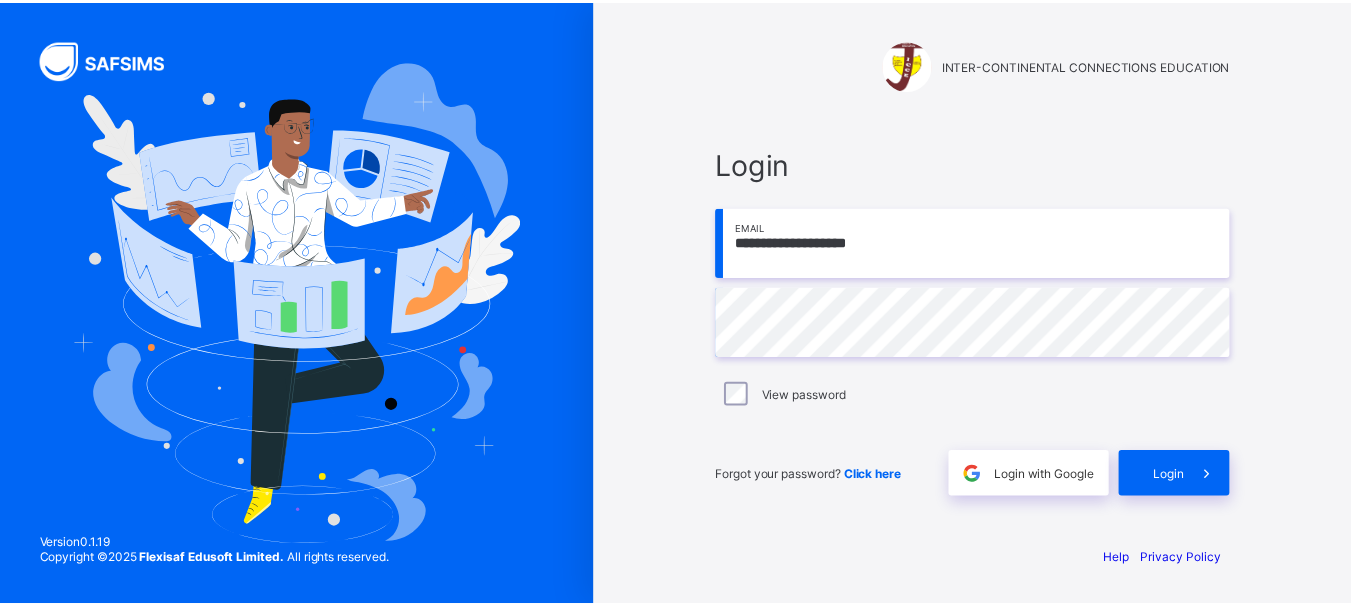 scroll, scrollTop: 0, scrollLeft: 0, axis: both 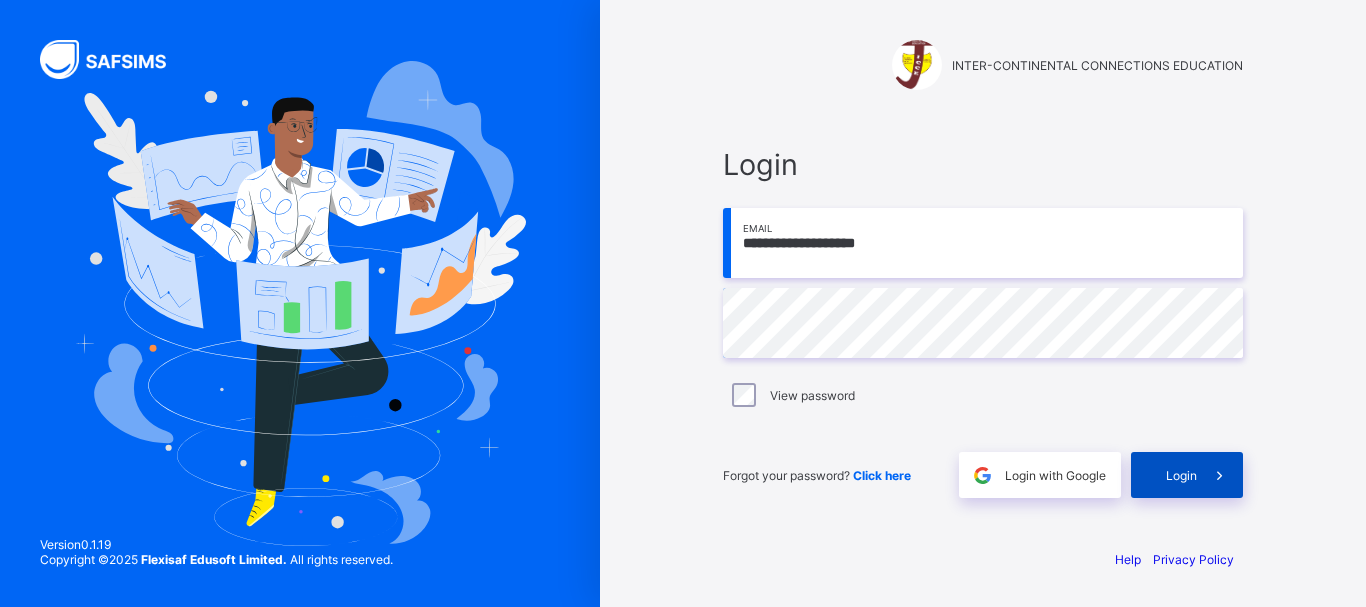 click on "Login" at bounding box center [1181, 475] 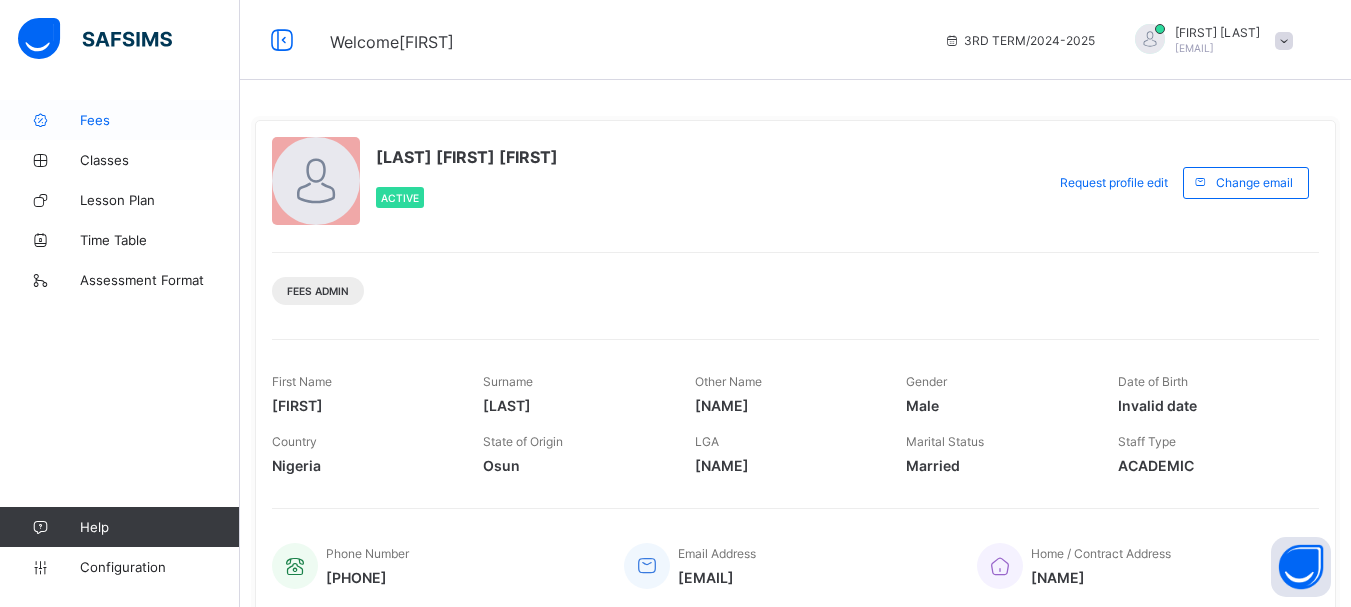 click on "Fees" at bounding box center [160, 120] 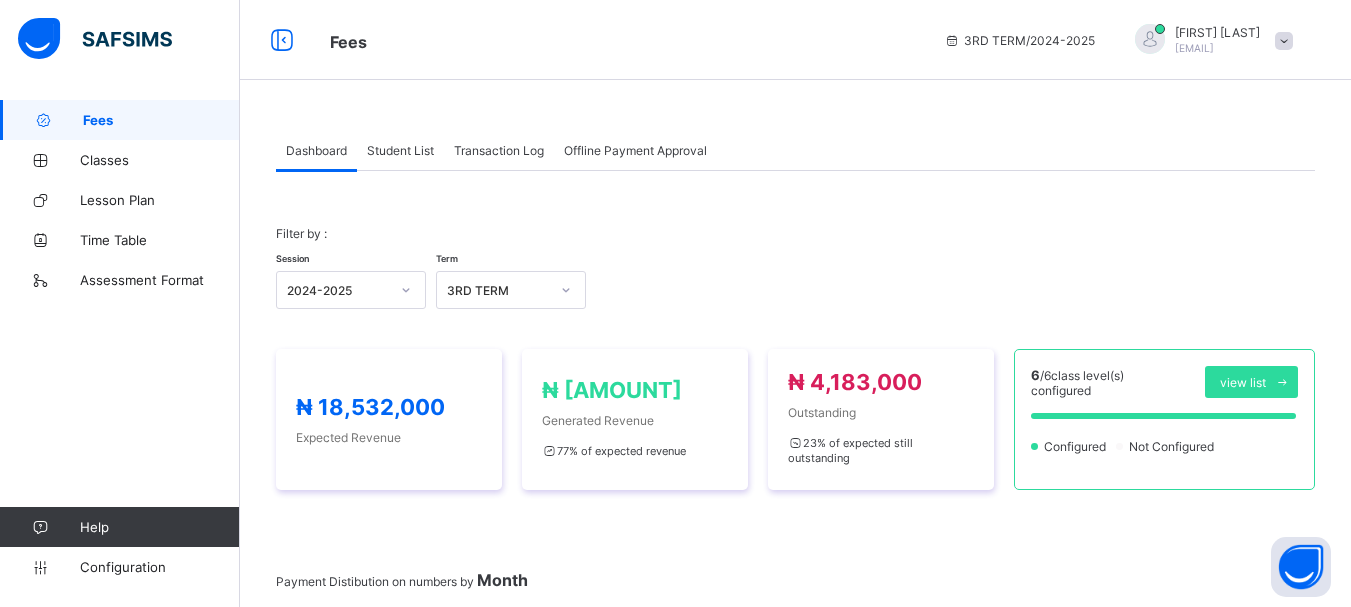 click on "Student List" at bounding box center [400, 150] 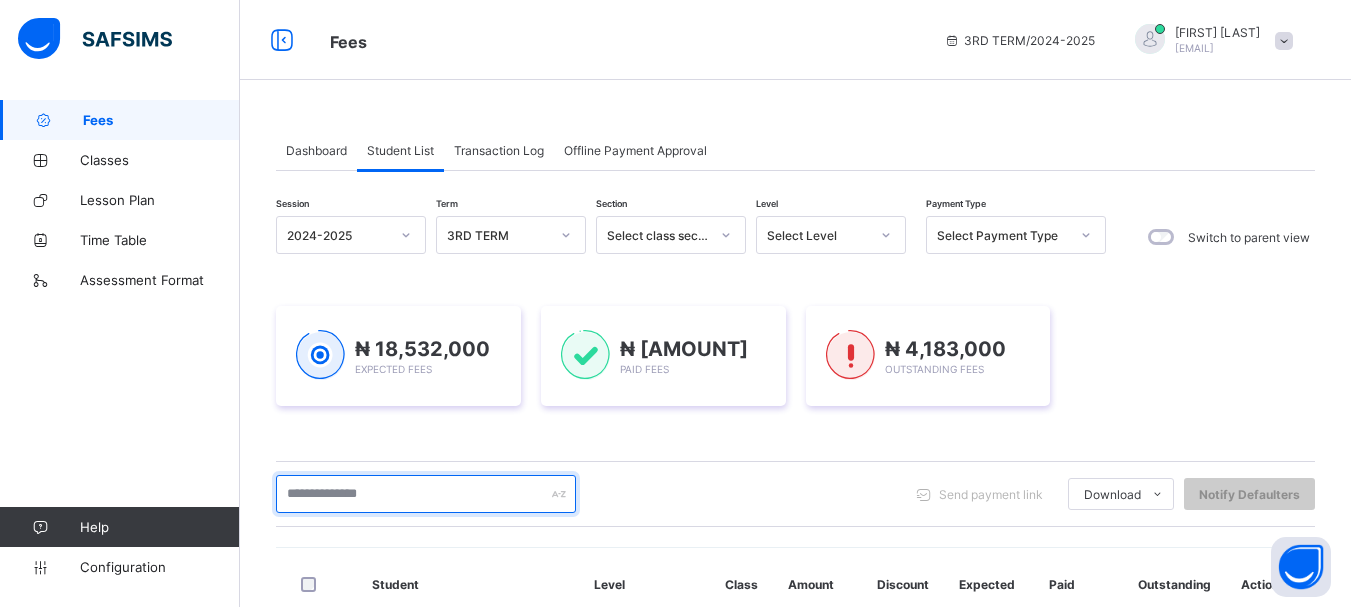 click at bounding box center (426, 494) 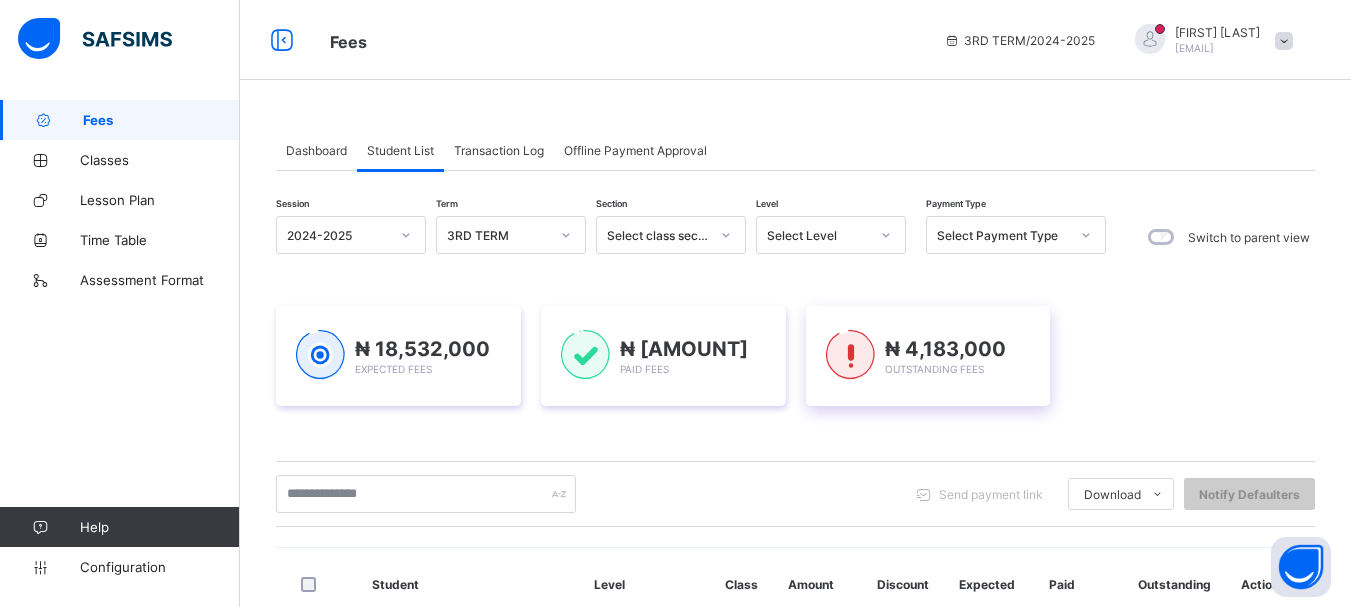 click on "₦ [AMOUNT] Outstanding Fees" at bounding box center (945, 356) 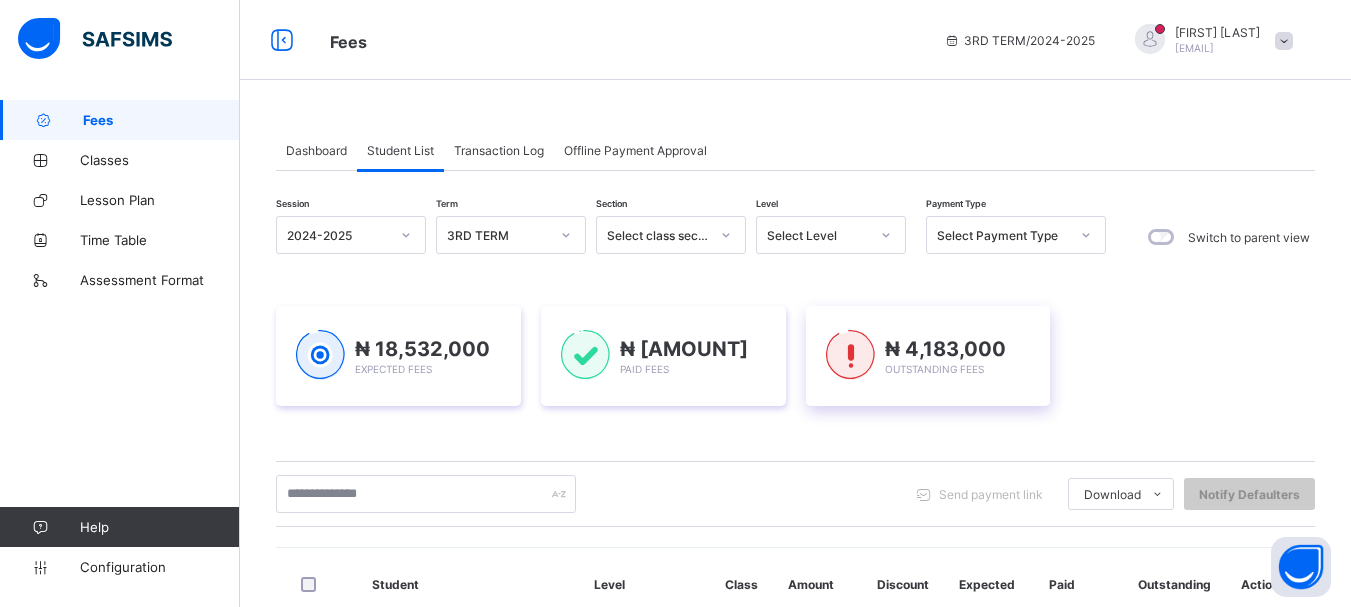 click on "₦ 4,183,000" at bounding box center [945, 349] 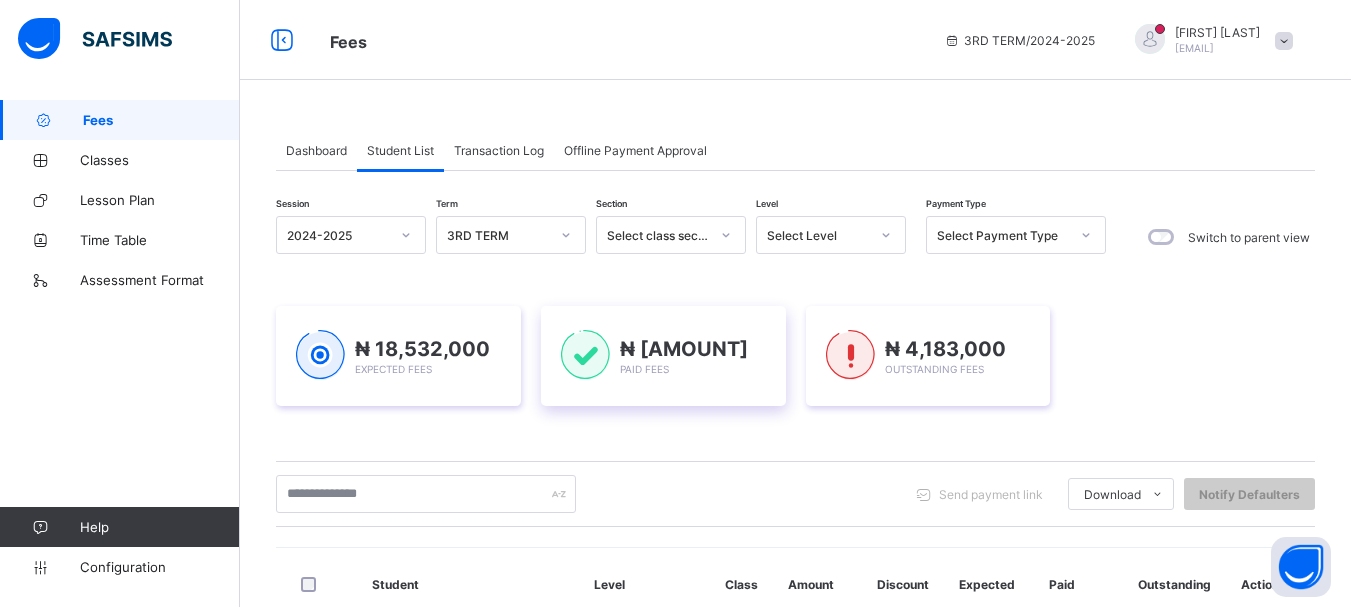 click on "₦ [AMOUNT]" at bounding box center [684, 349] 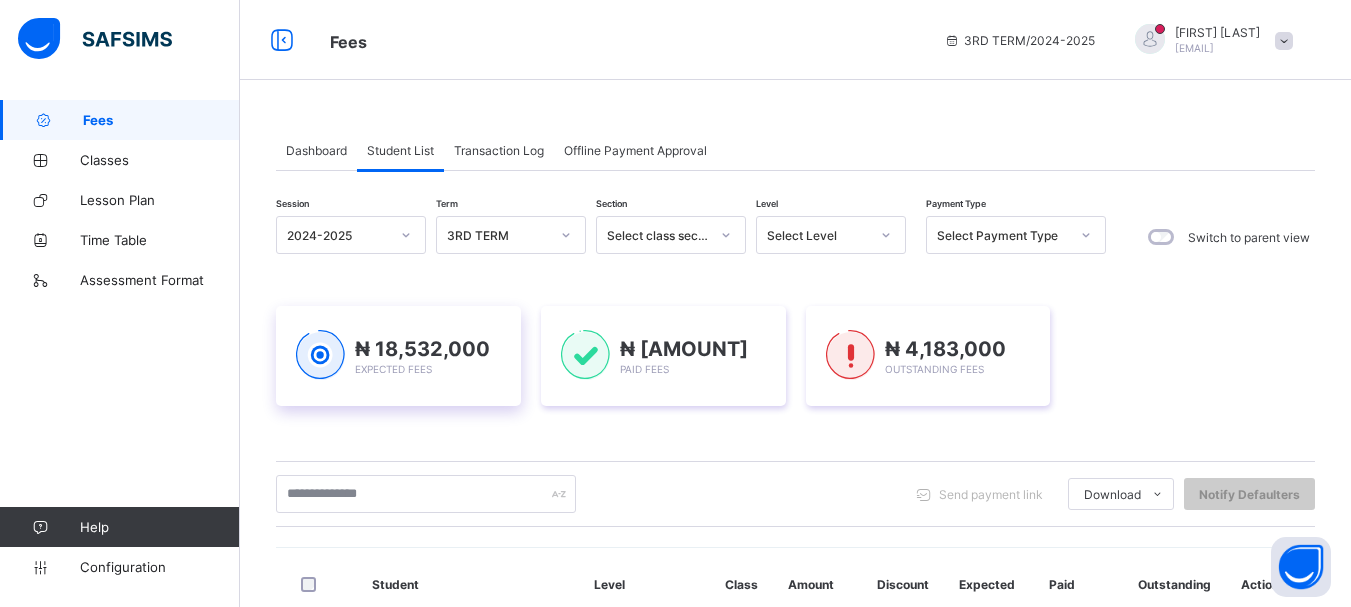 click at bounding box center (320, 355) 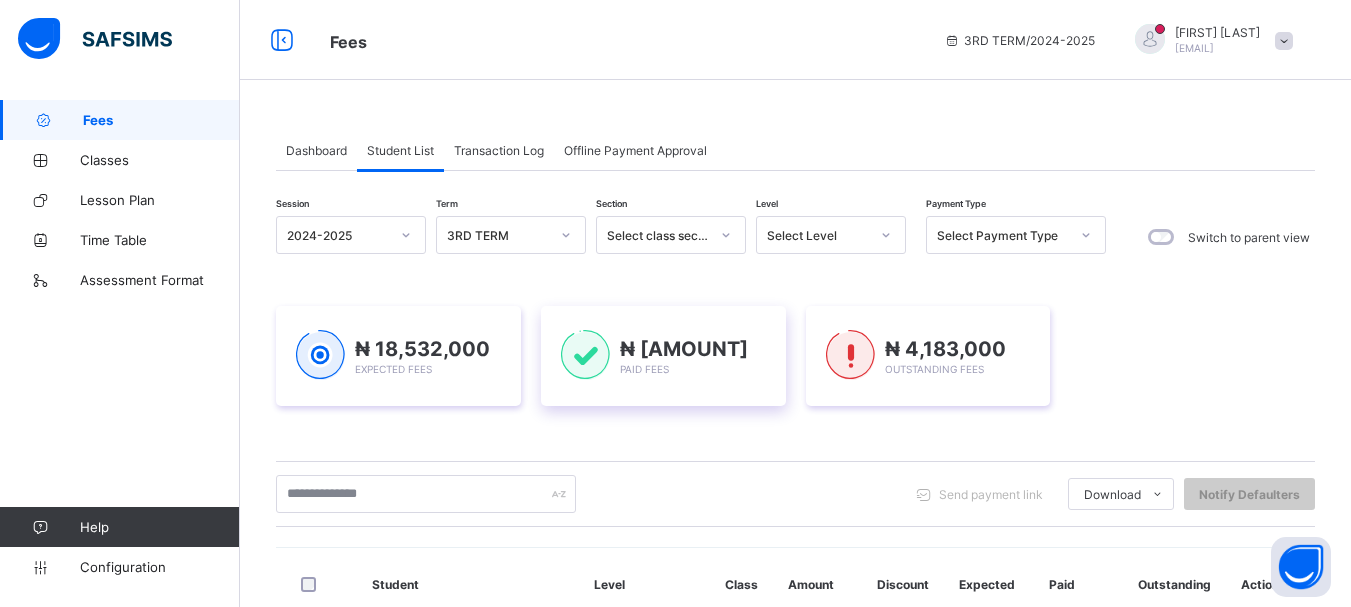 click at bounding box center (585, 355) 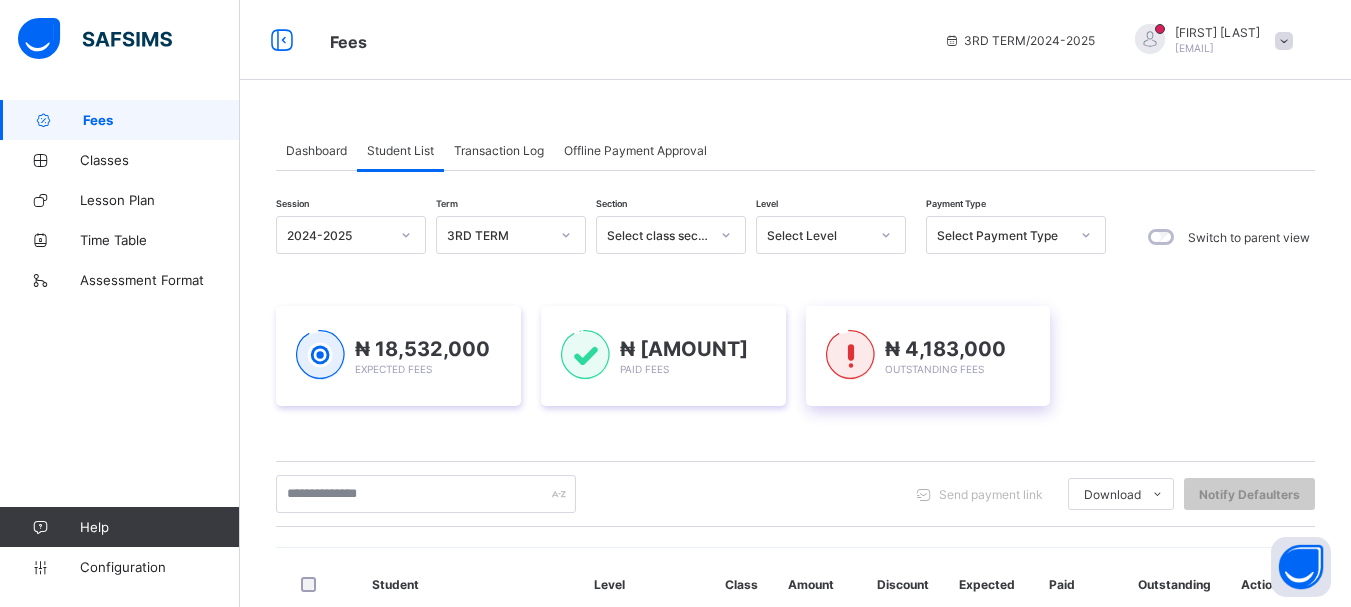 click at bounding box center [850, 355] 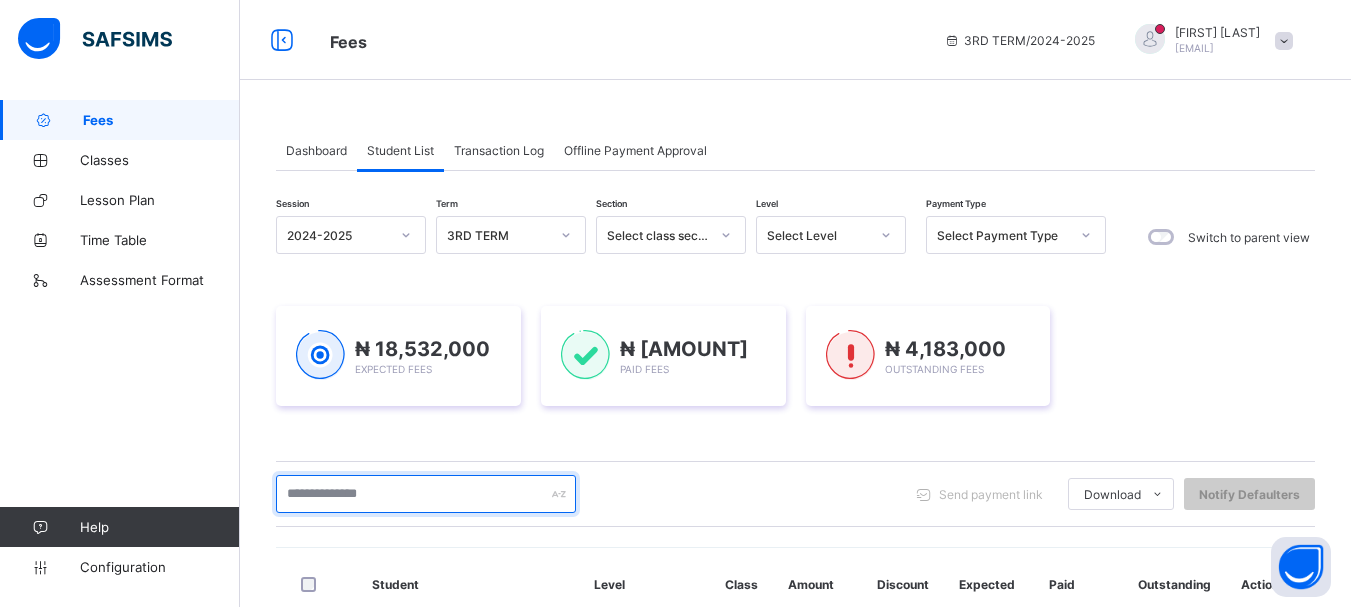 click at bounding box center [426, 494] 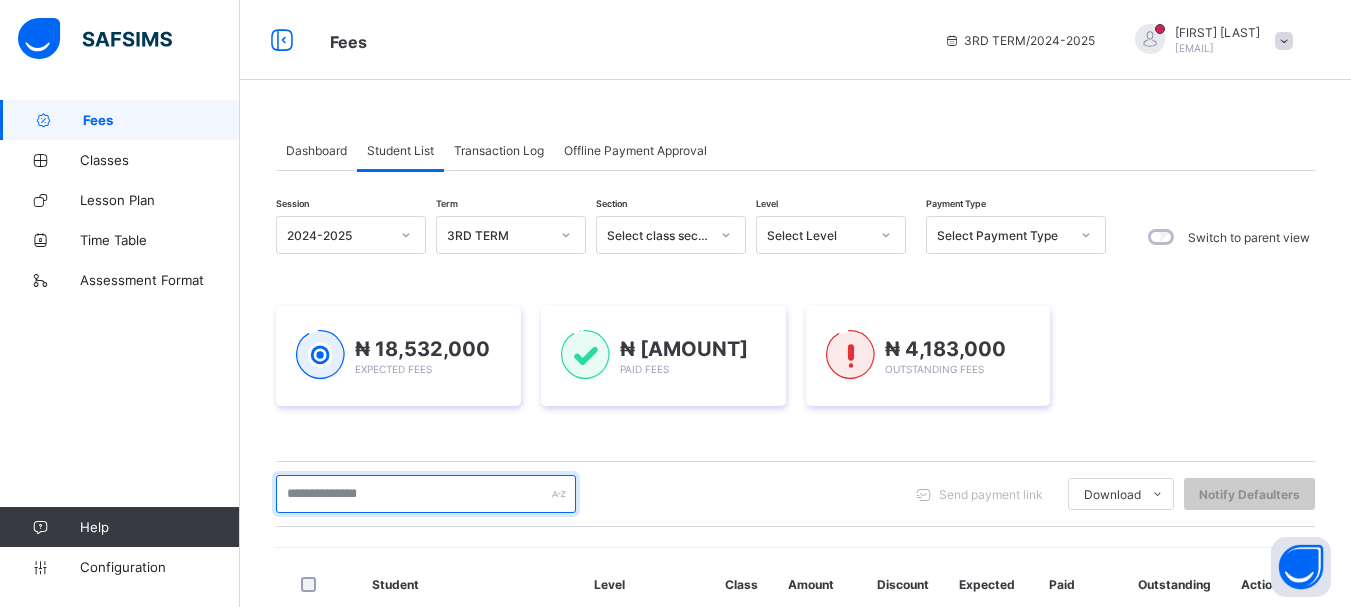 click at bounding box center [426, 494] 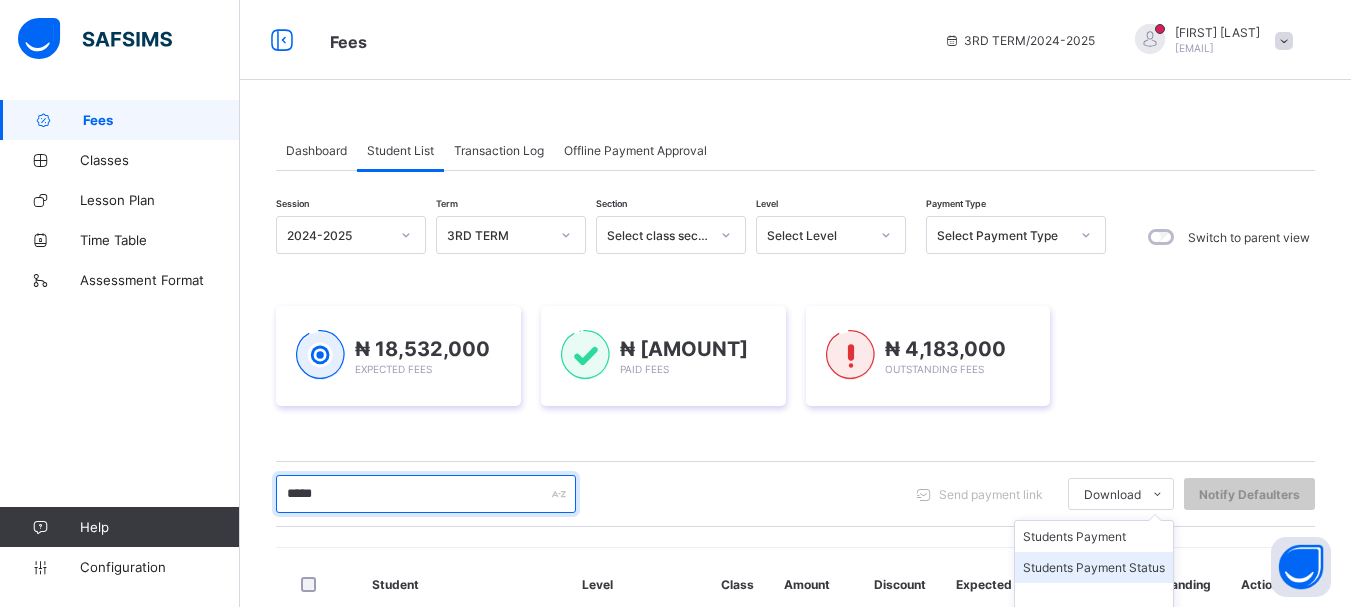 type on "****" 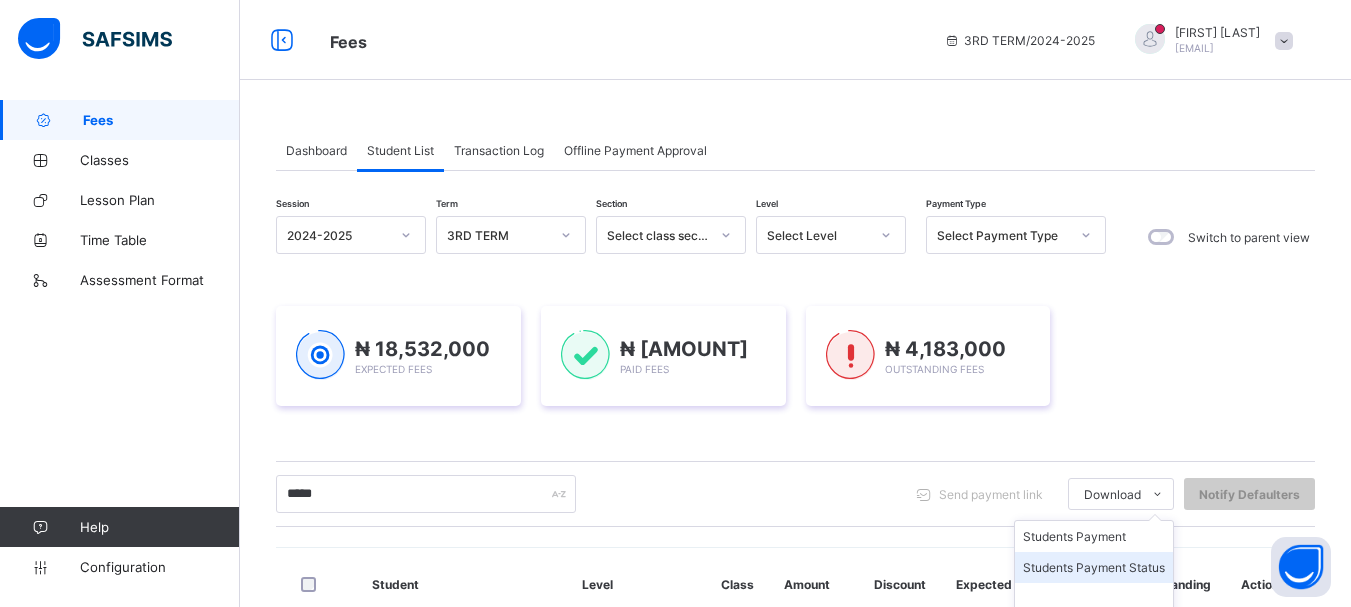 click on "Students Payment Status" at bounding box center (1094, 567) 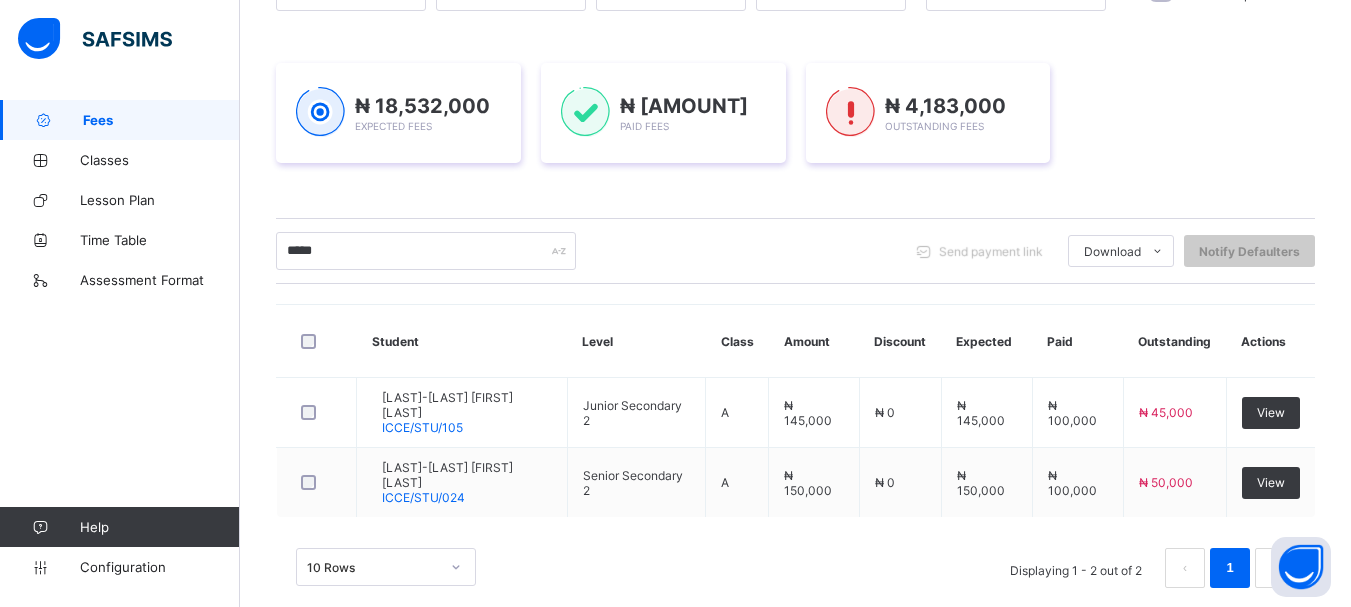 scroll, scrollTop: 267, scrollLeft: 0, axis: vertical 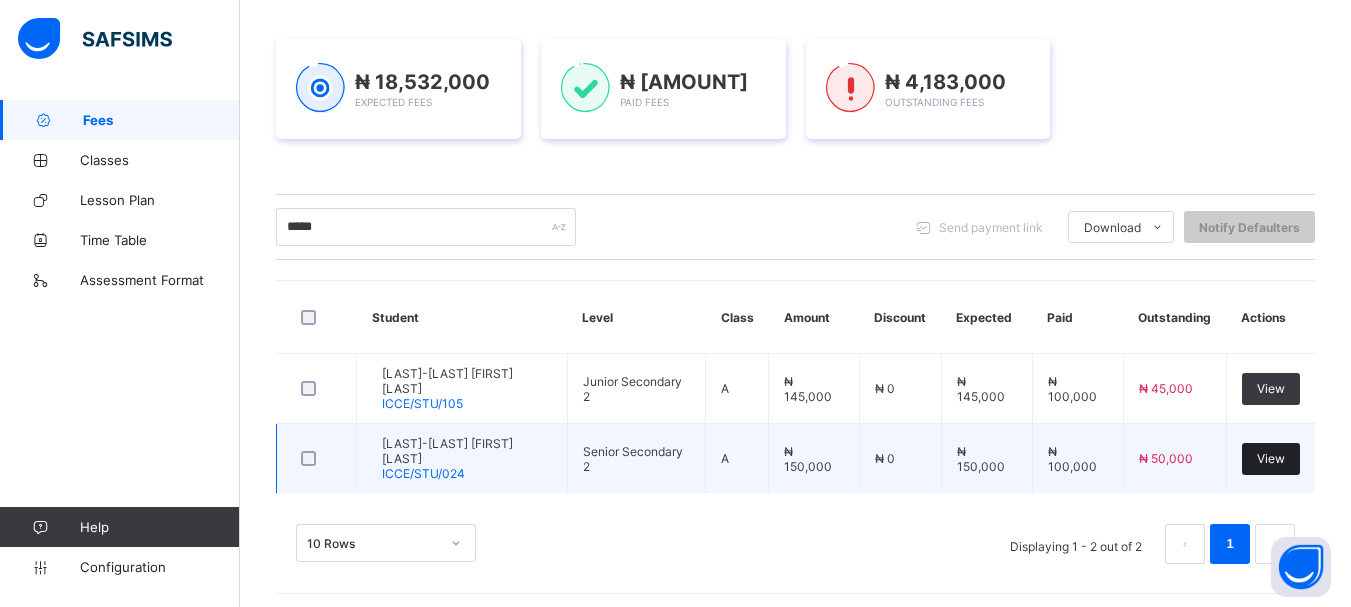 click on "View" at bounding box center (1271, 458) 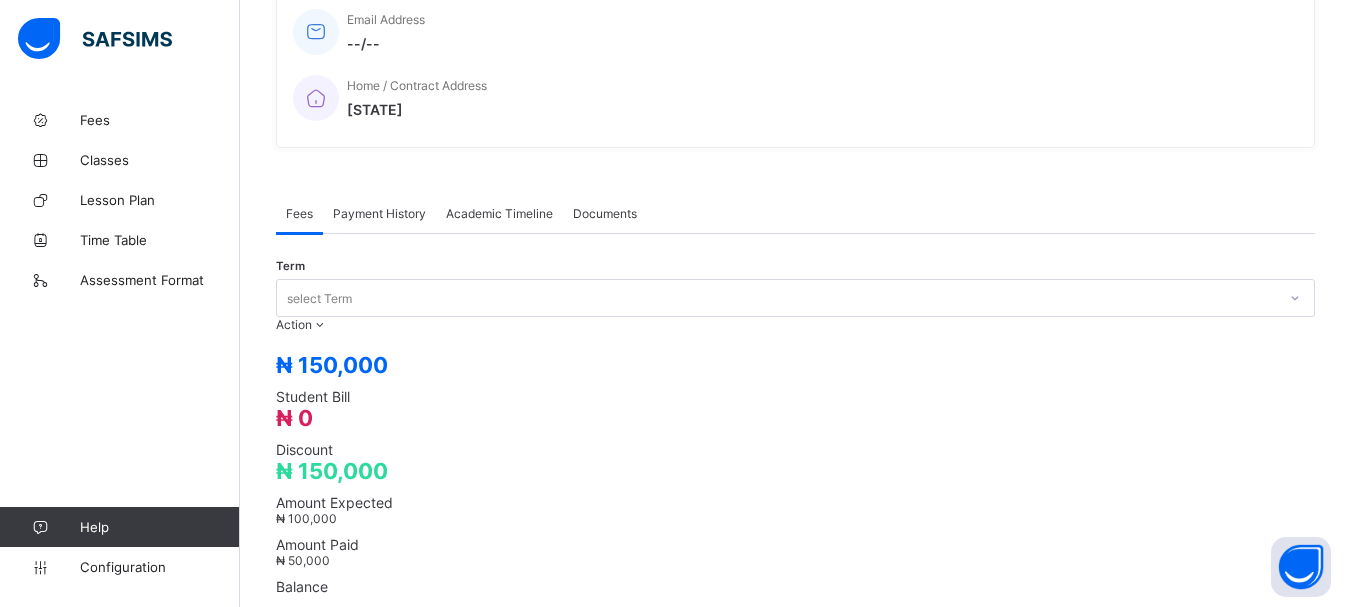 scroll, scrollTop: 533, scrollLeft: 0, axis: vertical 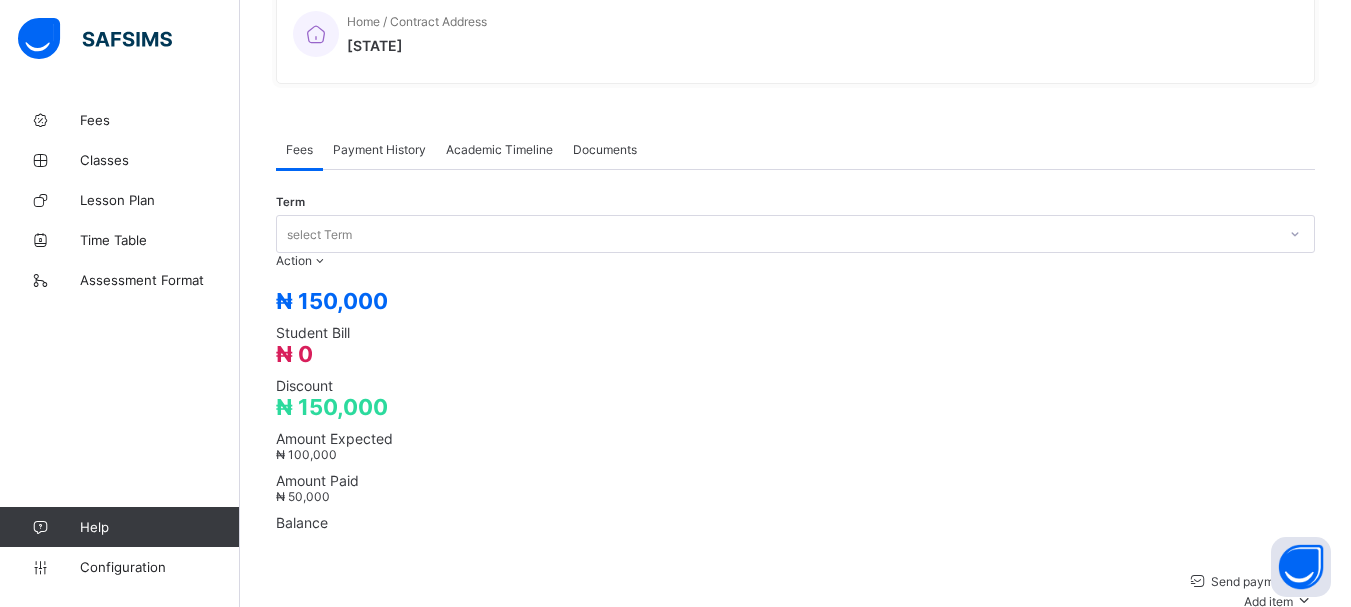click on "Optional items" at bounding box center (1266, 653) 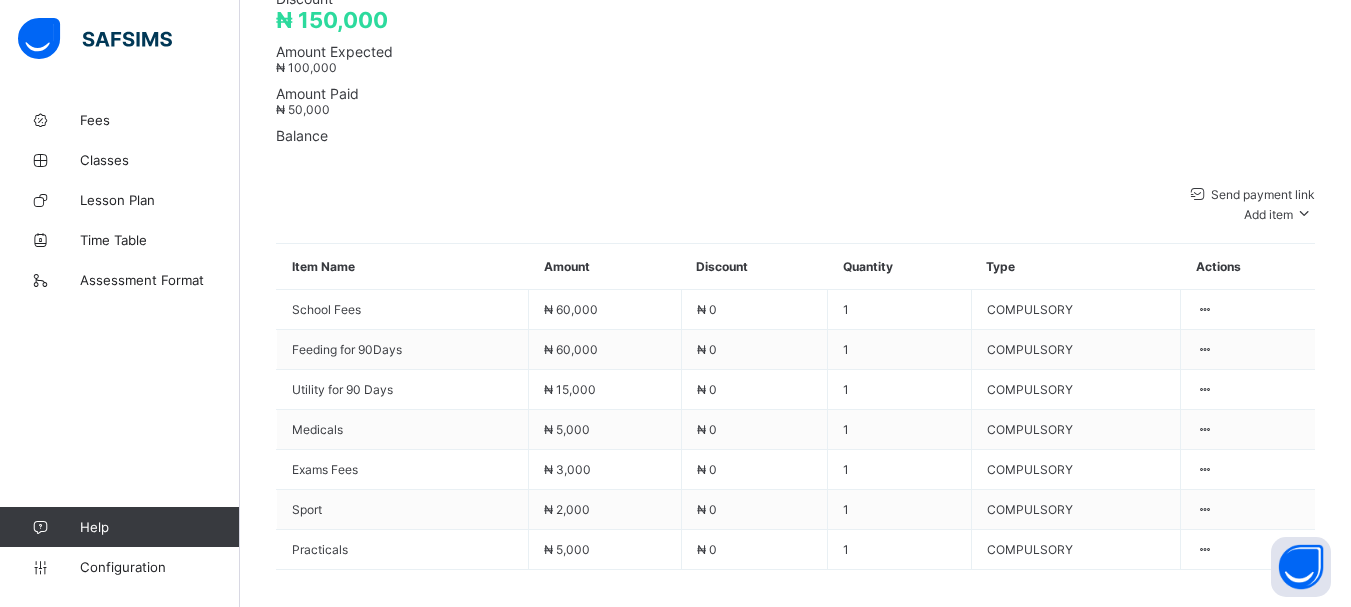 scroll, scrollTop: 928, scrollLeft: 0, axis: vertical 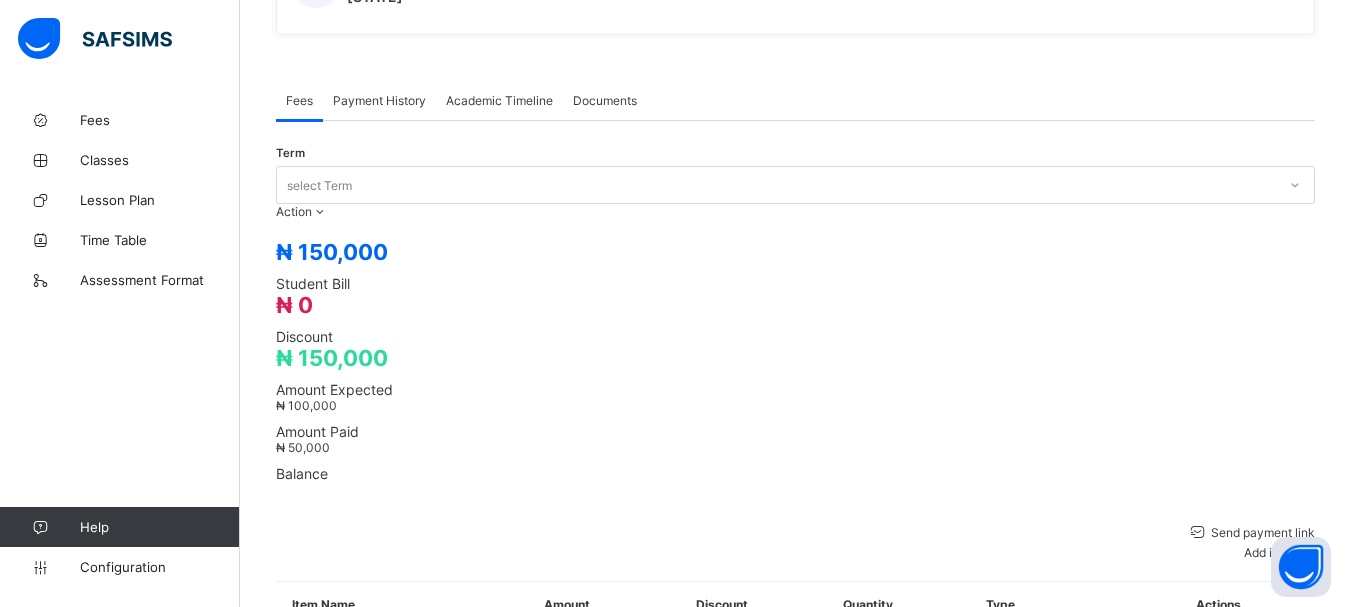 click on "Send payment link" at bounding box center [1261, 532] 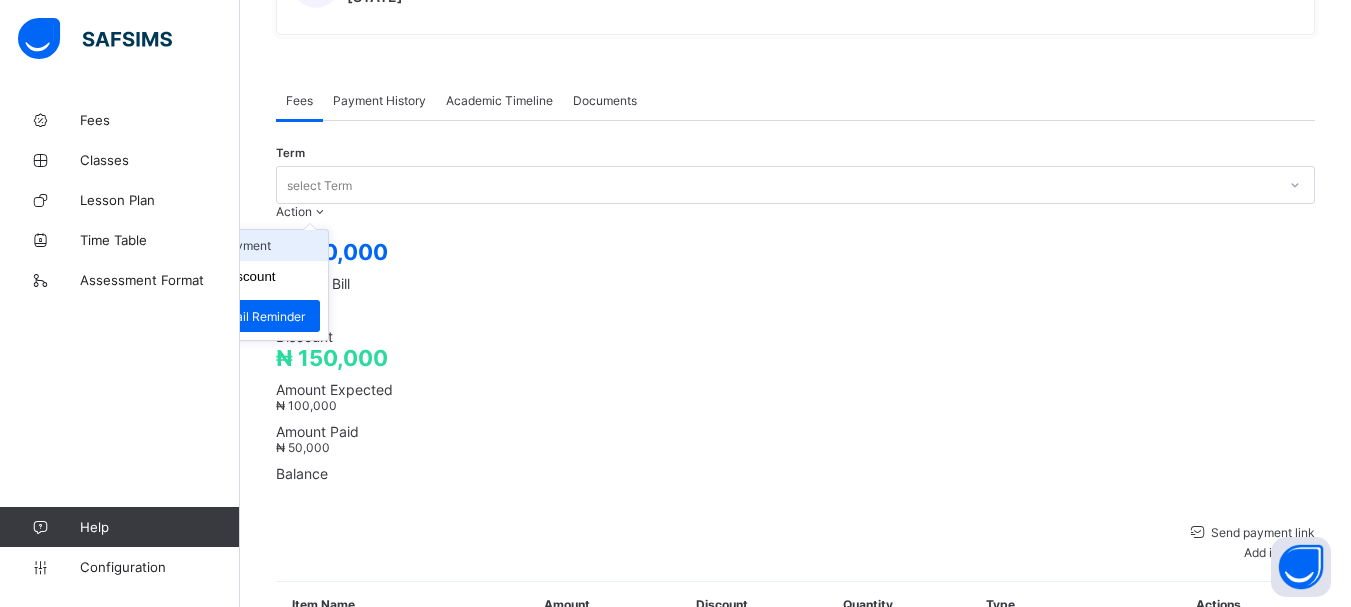 click on "Receive Payment" at bounding box center [246, 245] 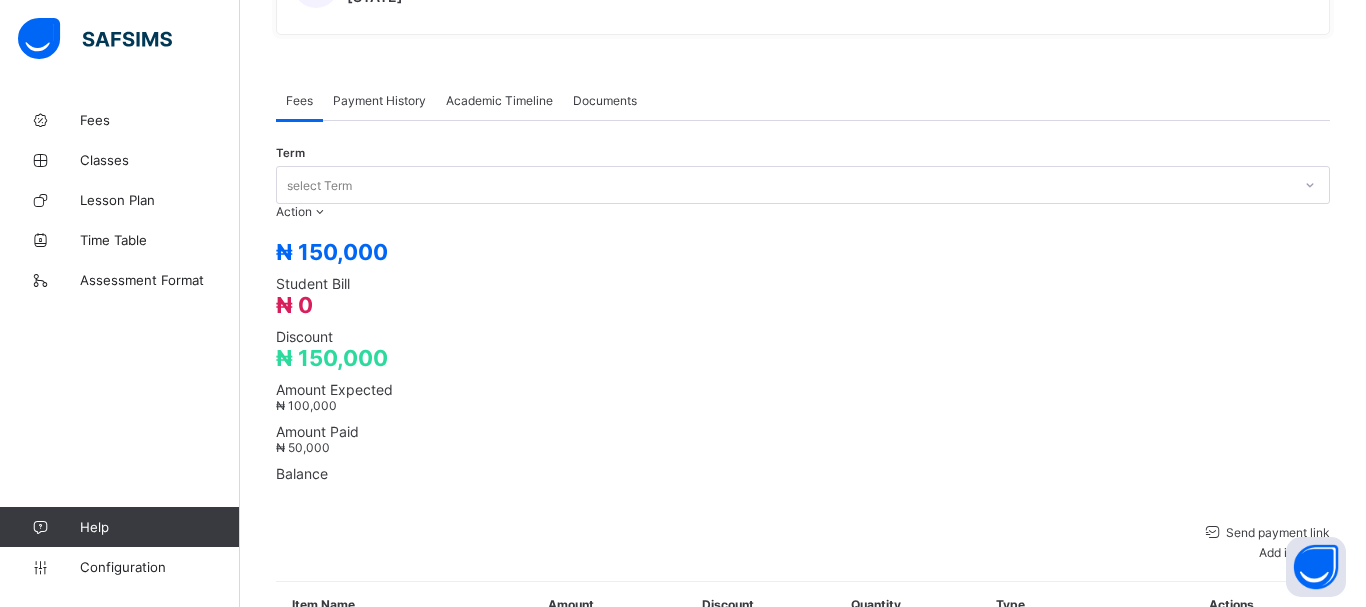 click 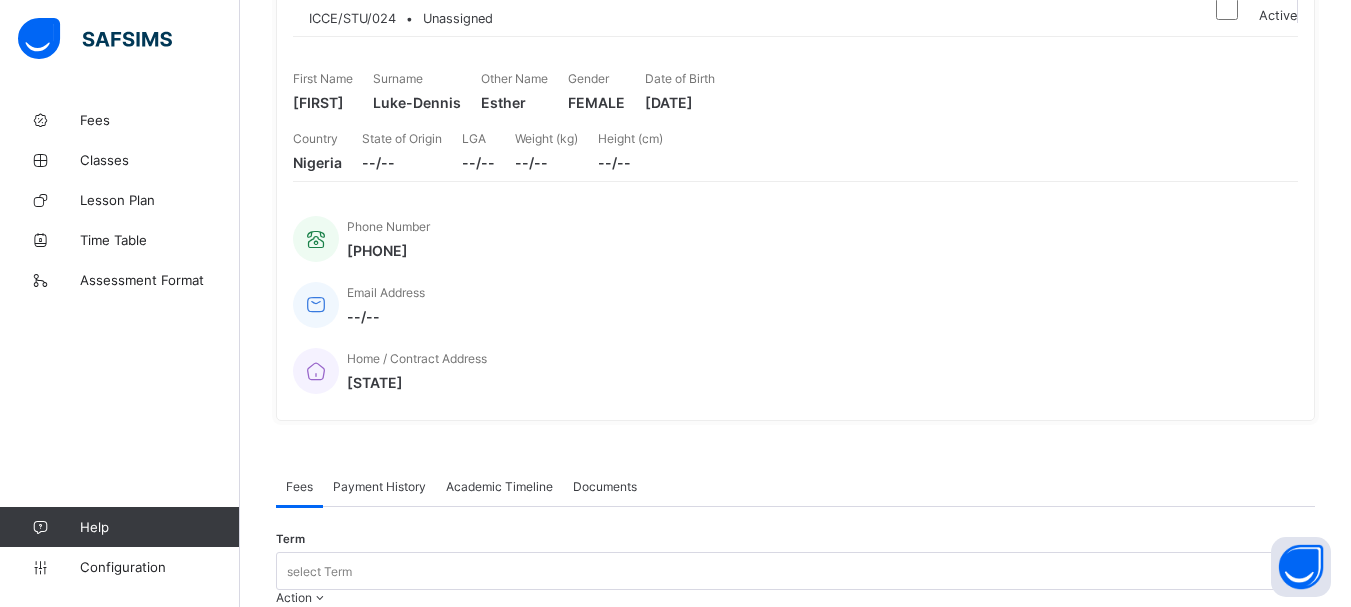 scroll, scrollTop: 182, scrollLeft: 0, axis: vertical 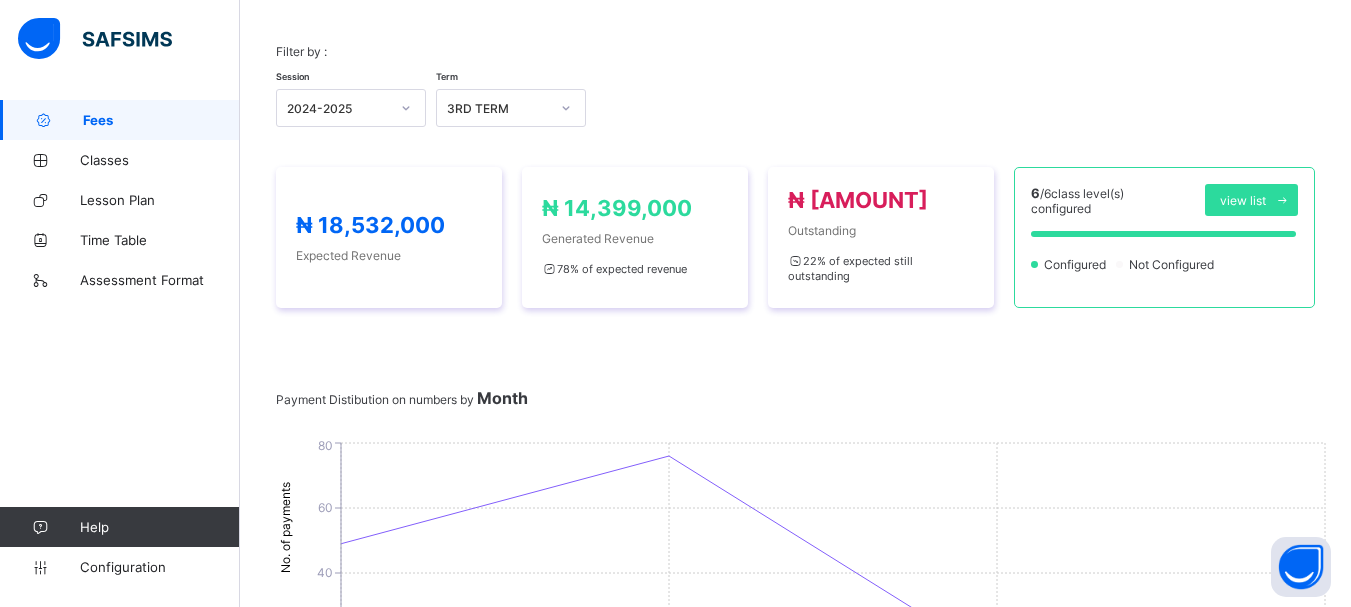 click on "Session [YEAR] Term [TERM]" at bounding box center (795, 98) 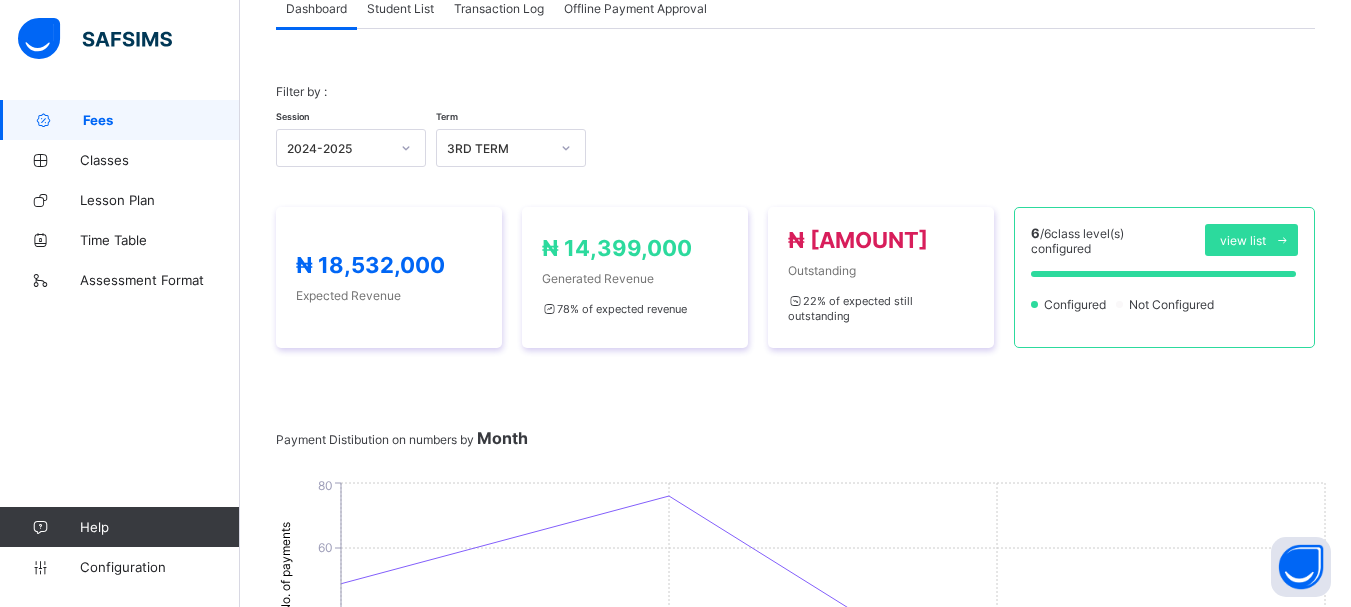scroll, scrollTop: 0, scrollLeft: 0, axis: both 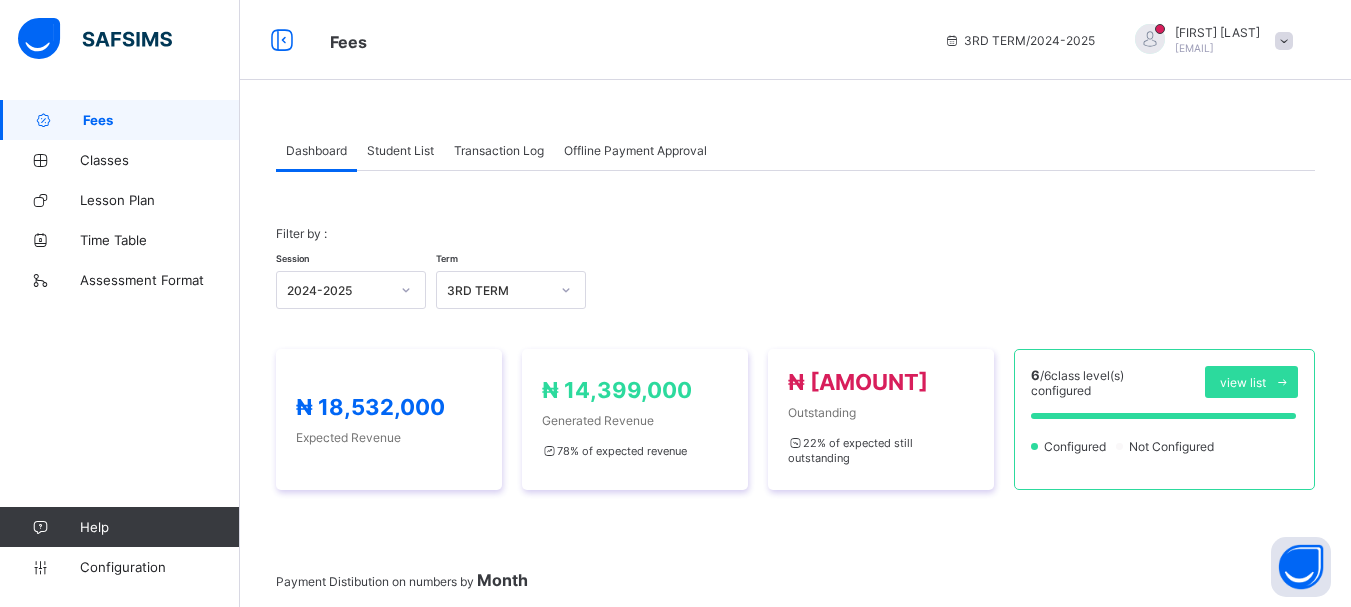 click on "Fees" at bounding box center [161, 120] 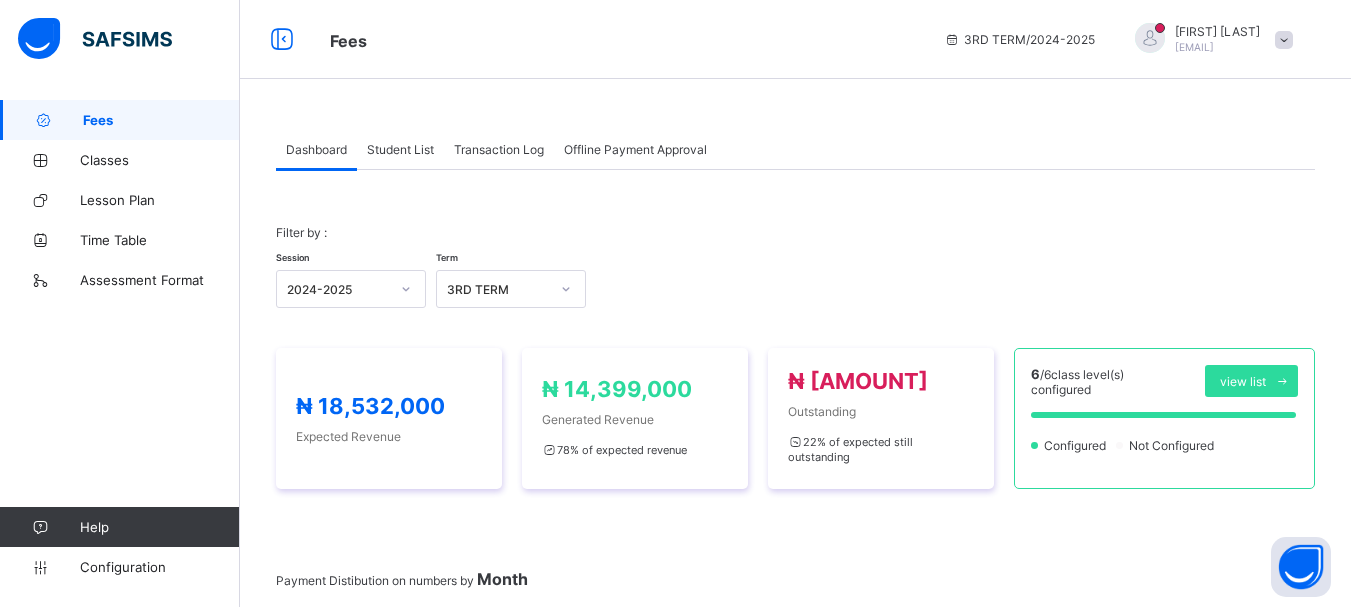 scroll, scrollTop: 0, scrollLeft: 0, axis: both 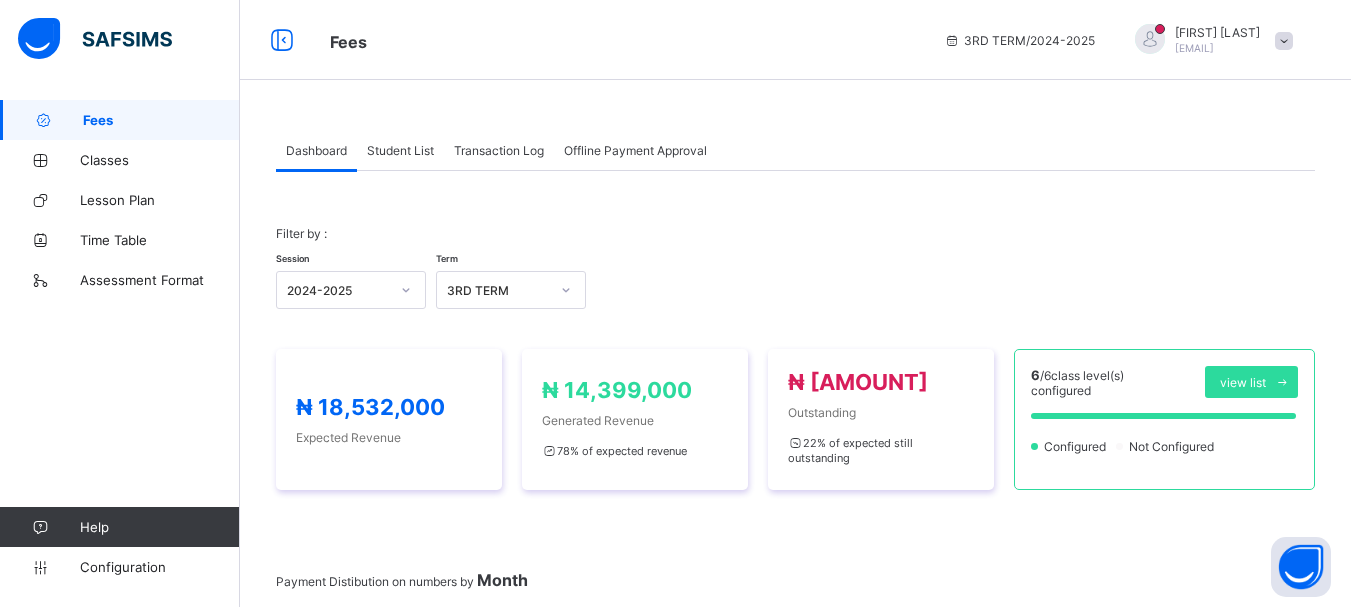 click on "Student List" at bounding box center (400, 150) 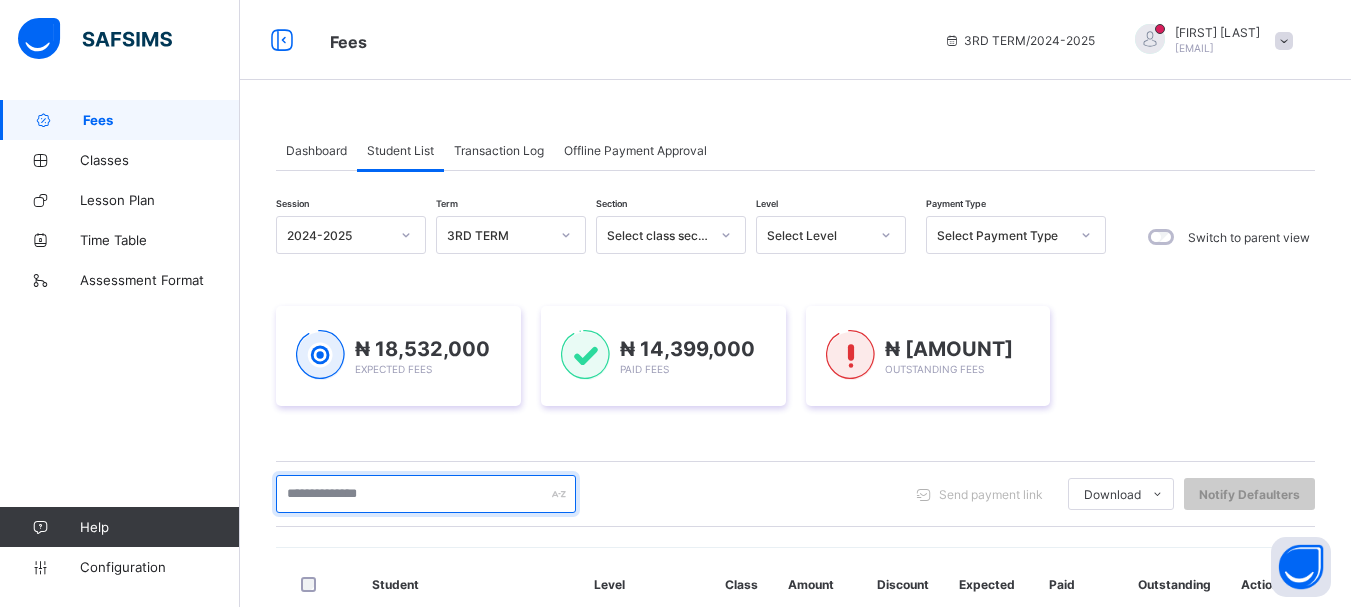 click at bounding box center [426, 494] 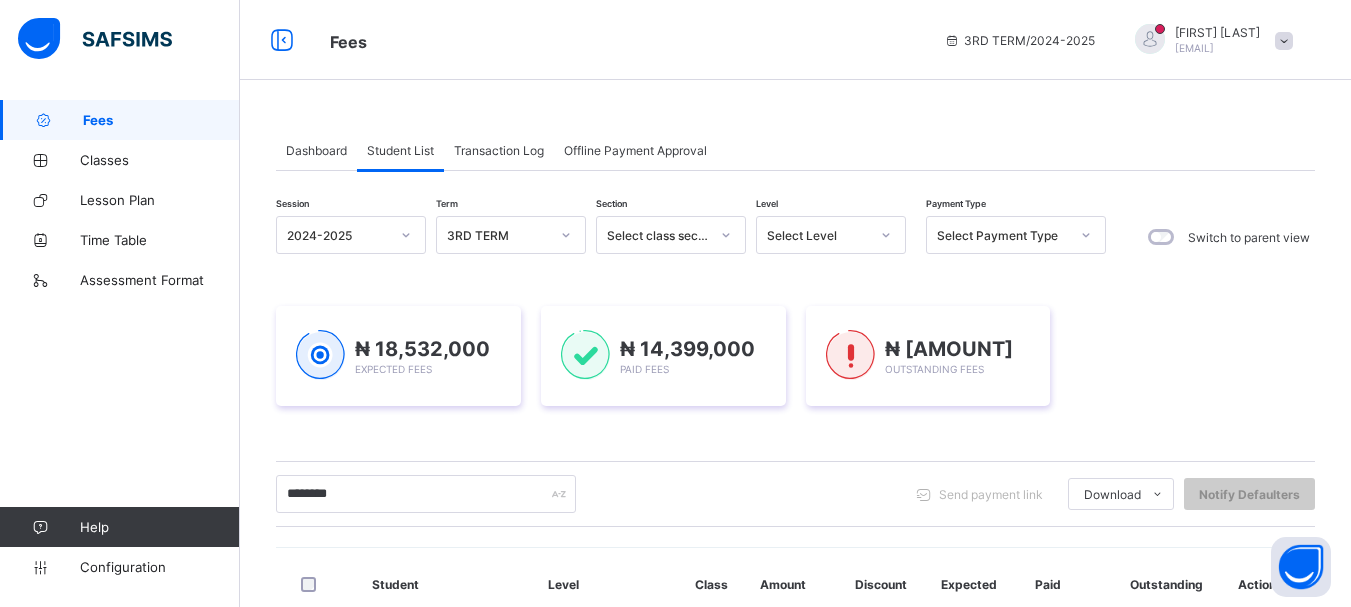 click on "*******   Send payment link Download  Students Payment Students Payment Status Student Items Report Student Discount Report   Notify Defaulters" at bounding box center [795, 494] 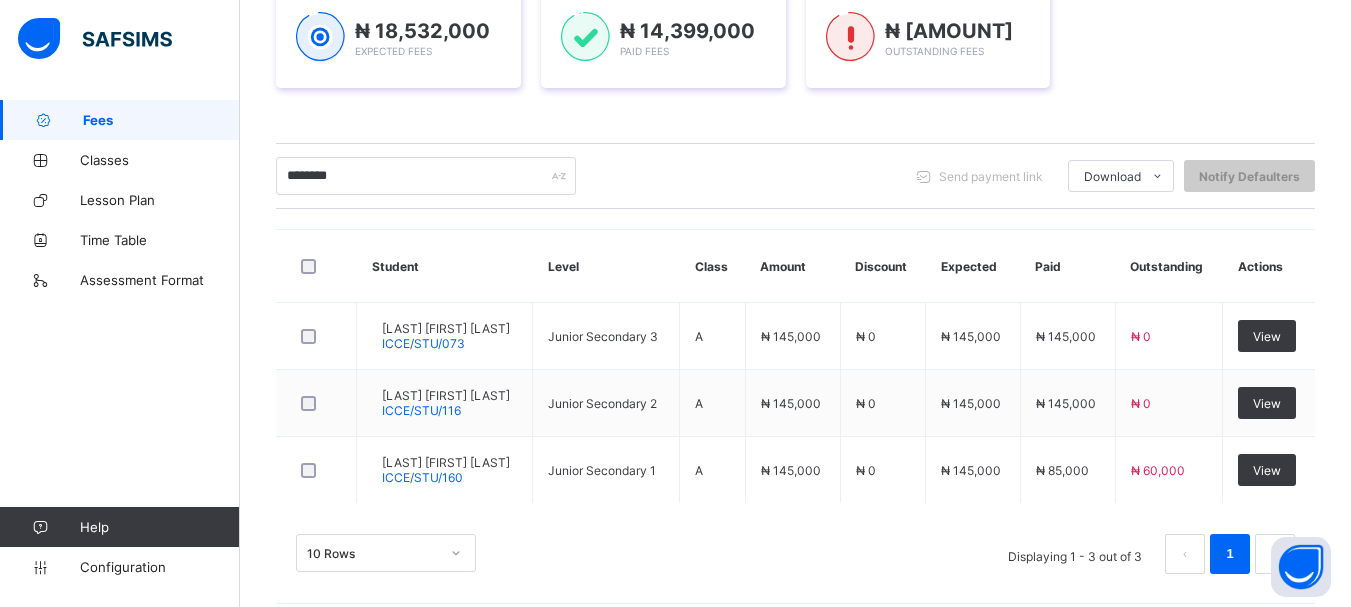 scroll, scrollTop: 320, scrollLeft: 0, axis: vertical 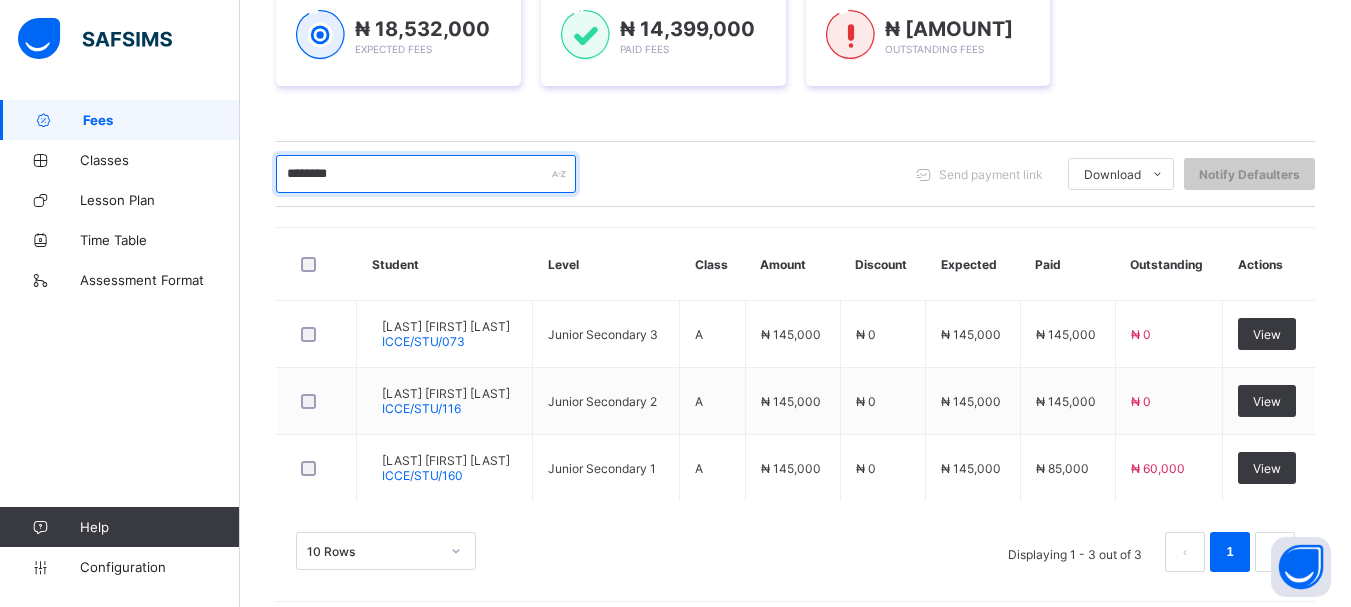 click on "*******" at bounding box center (426, 174) 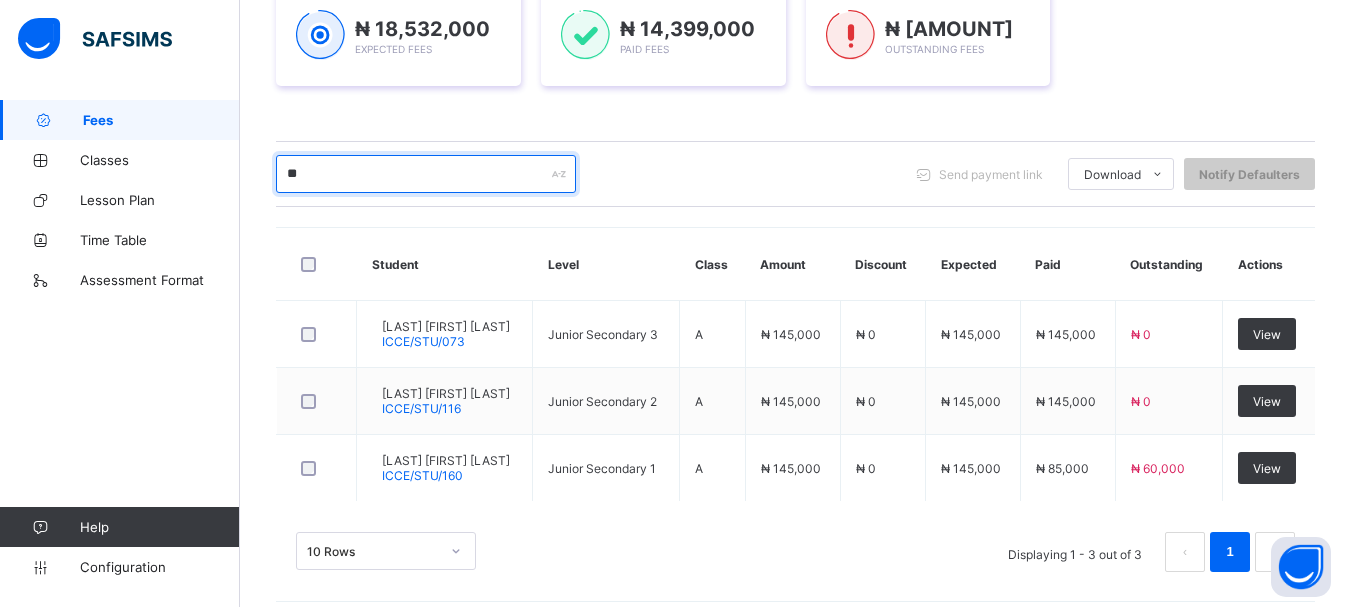 type on "*" 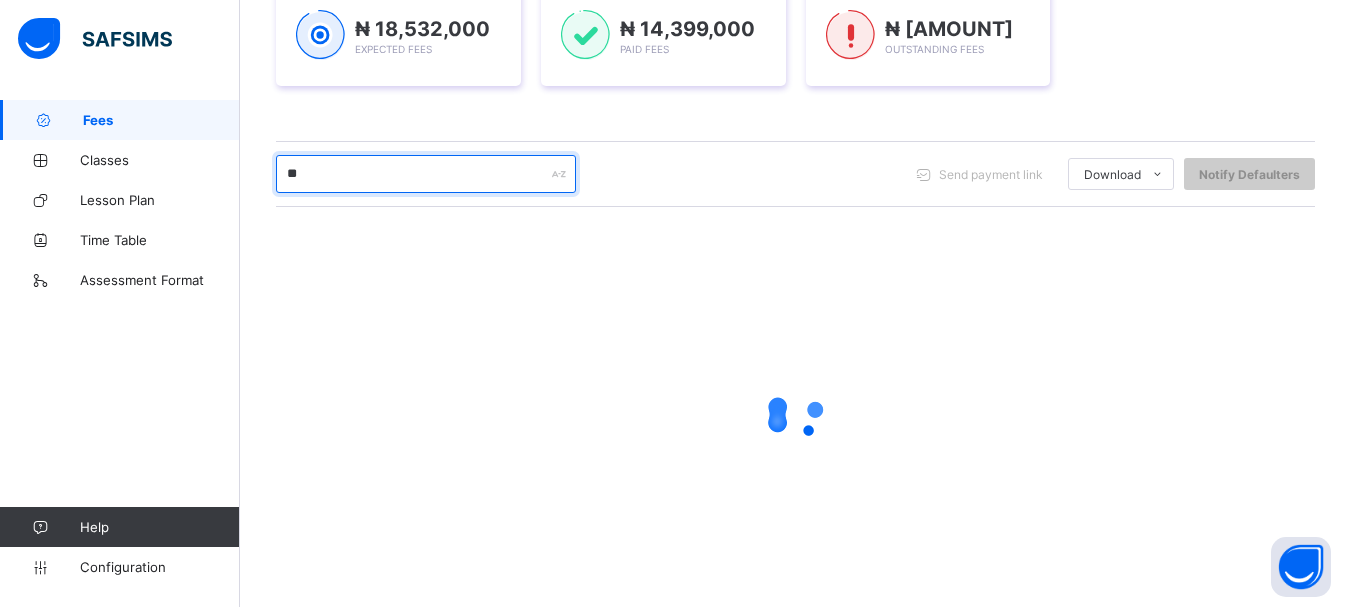 scroll, scrollTop: 271, scrollLeft: 0, axis: vertical 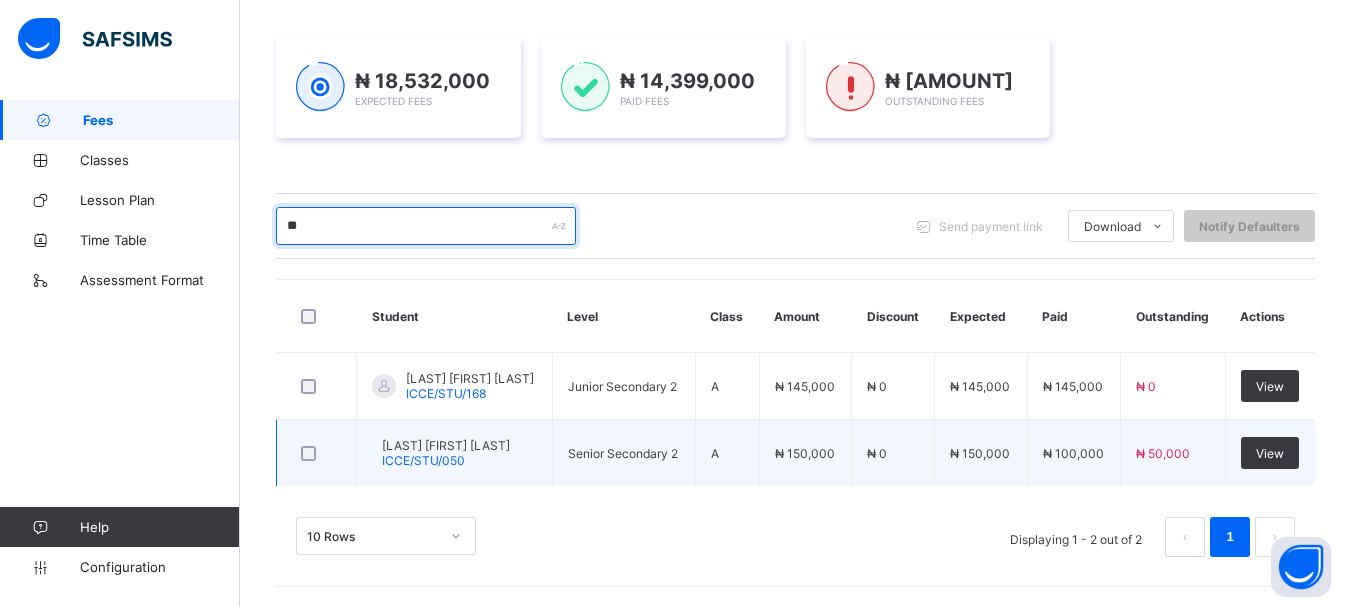type on "**" 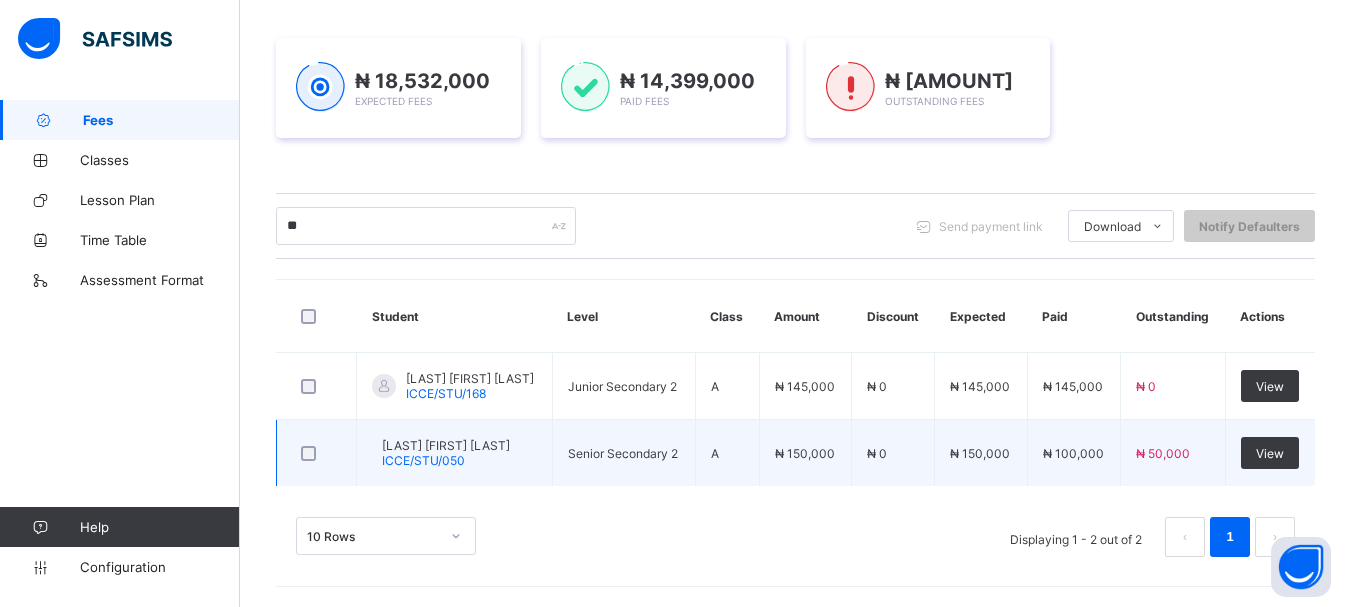 click on "[LAST] [FIRST] [LAST]" at bounding box center (446, 445) 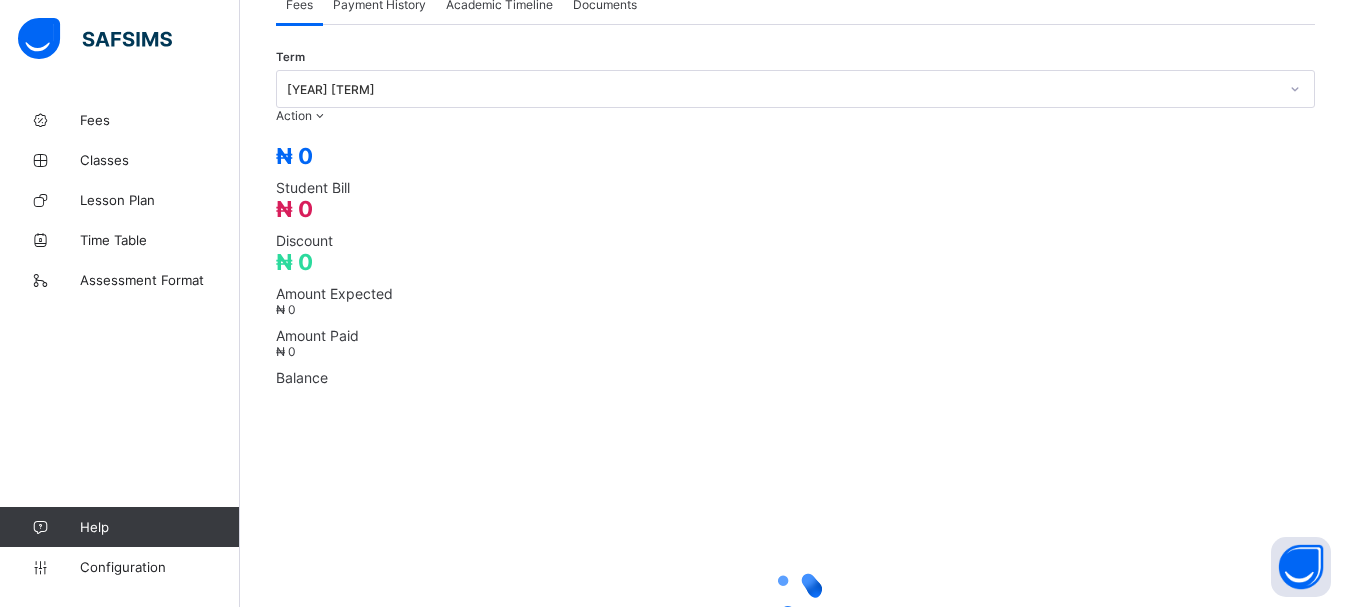 scroll, scrollTop: 0, scrollLeft: 0, axis: both 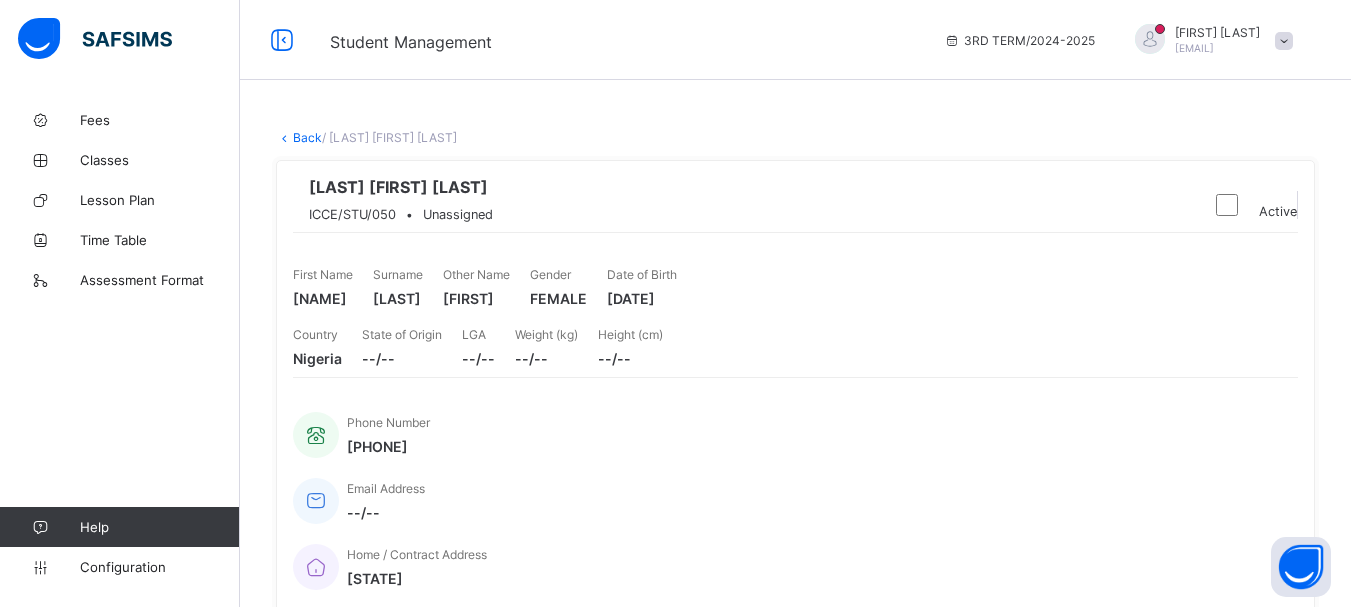 click on "[NAME] ICCE/STU/[NUMBER] • Unassigned" at bounding box center [743, 204] 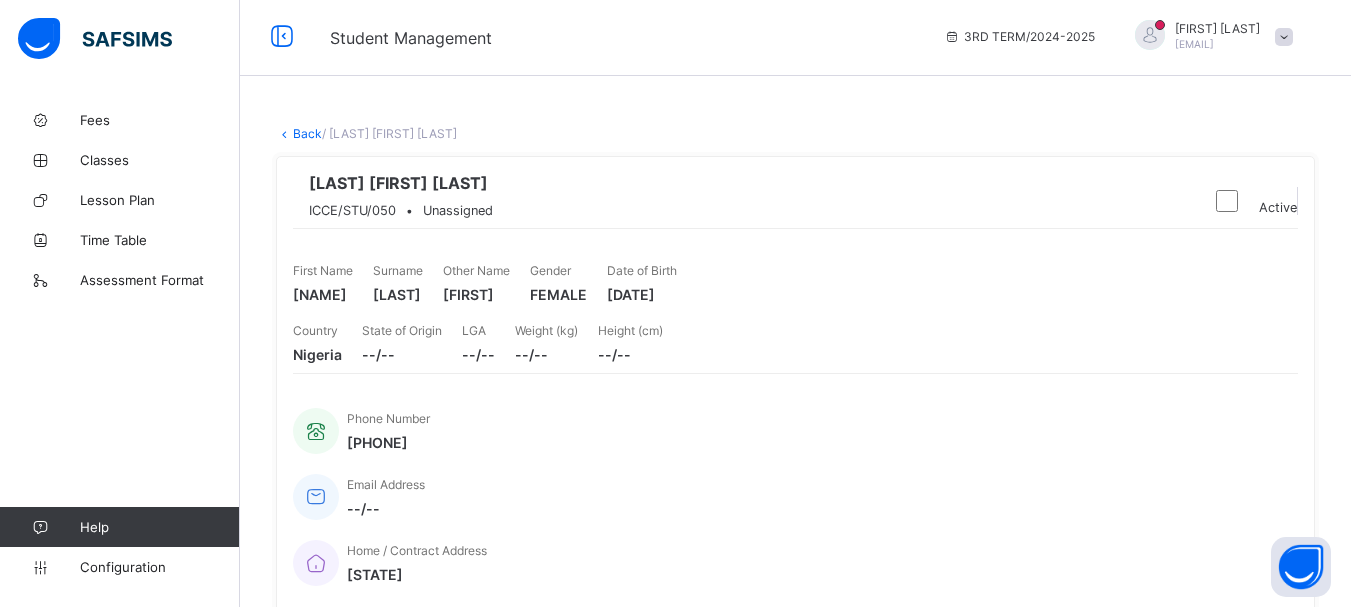 scroll, scrollTop: 0, scrollLeft: 0, axis: both 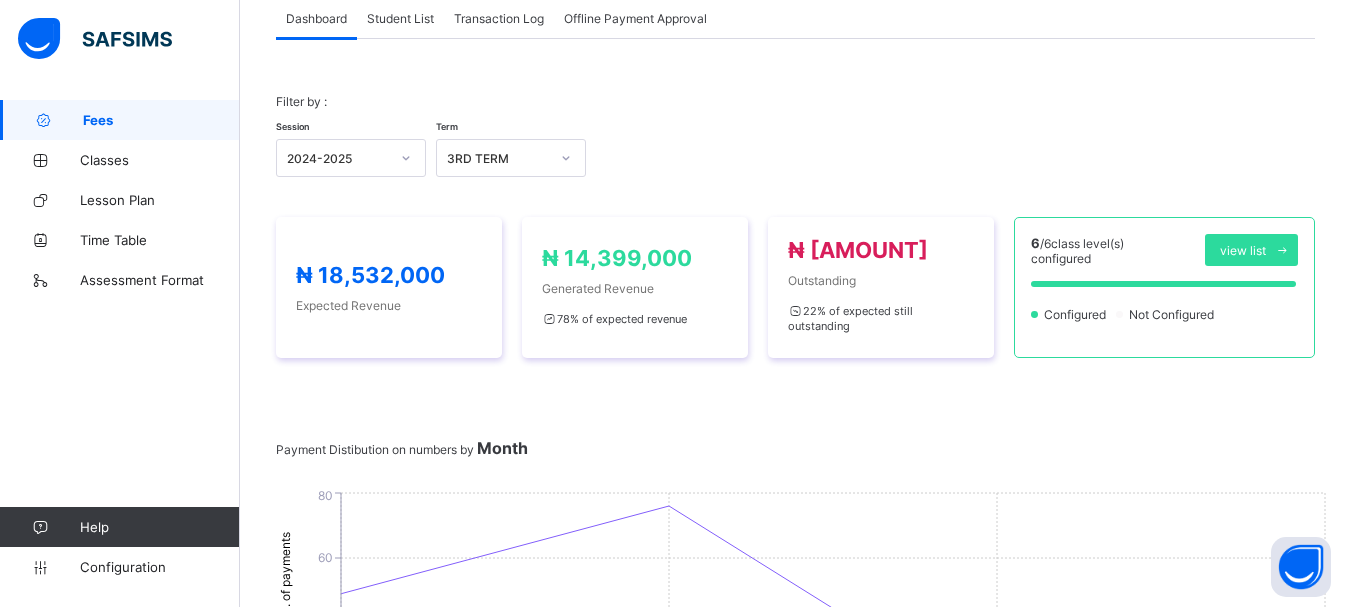 click on "Student List" at bounding box center (400, 18) 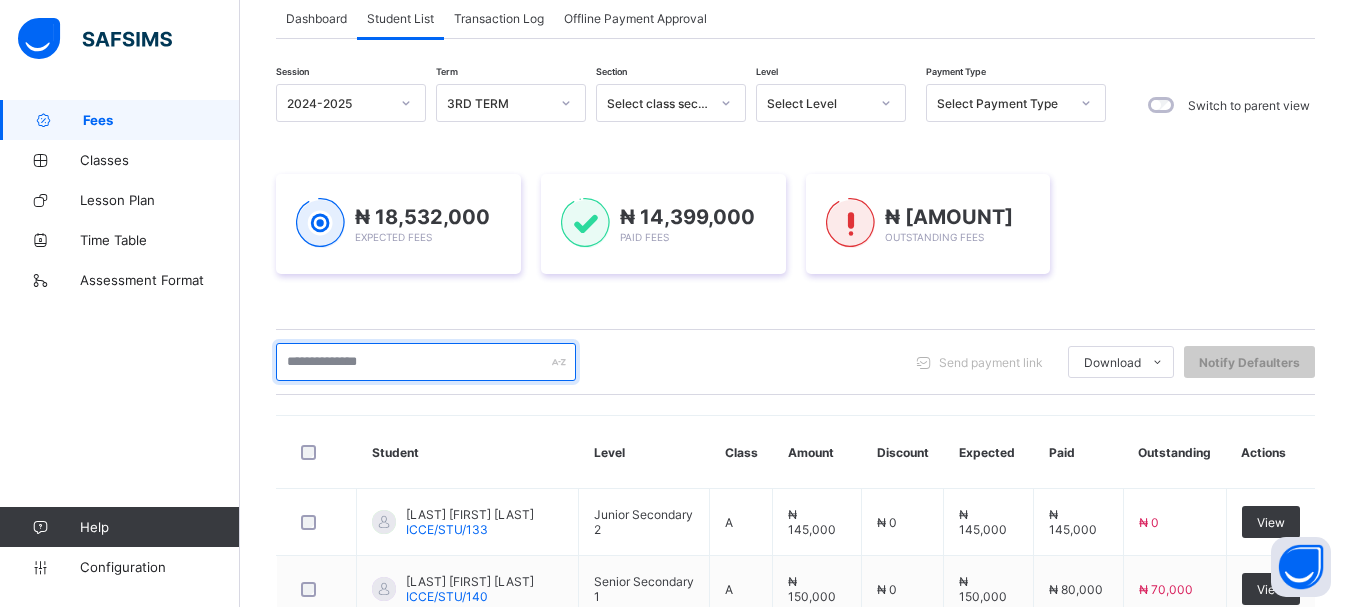 click at bounding box center [426, 362] 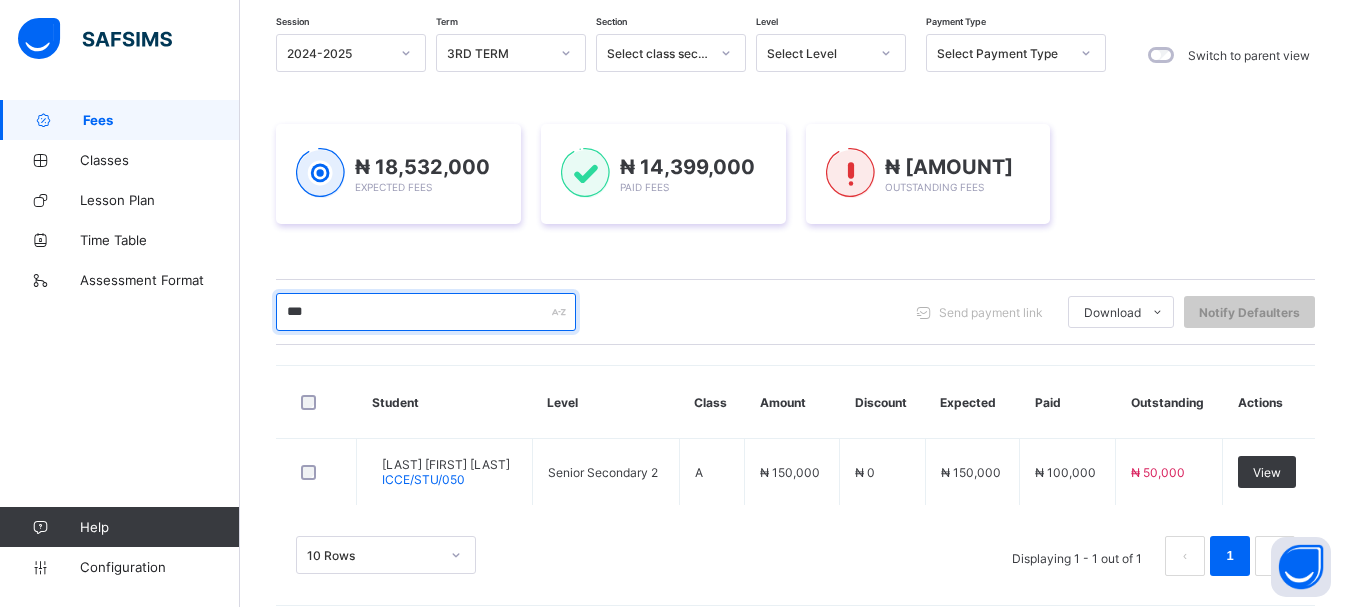 scroll, scrollTop: 201, scrollLeft: 0, axis: vertical 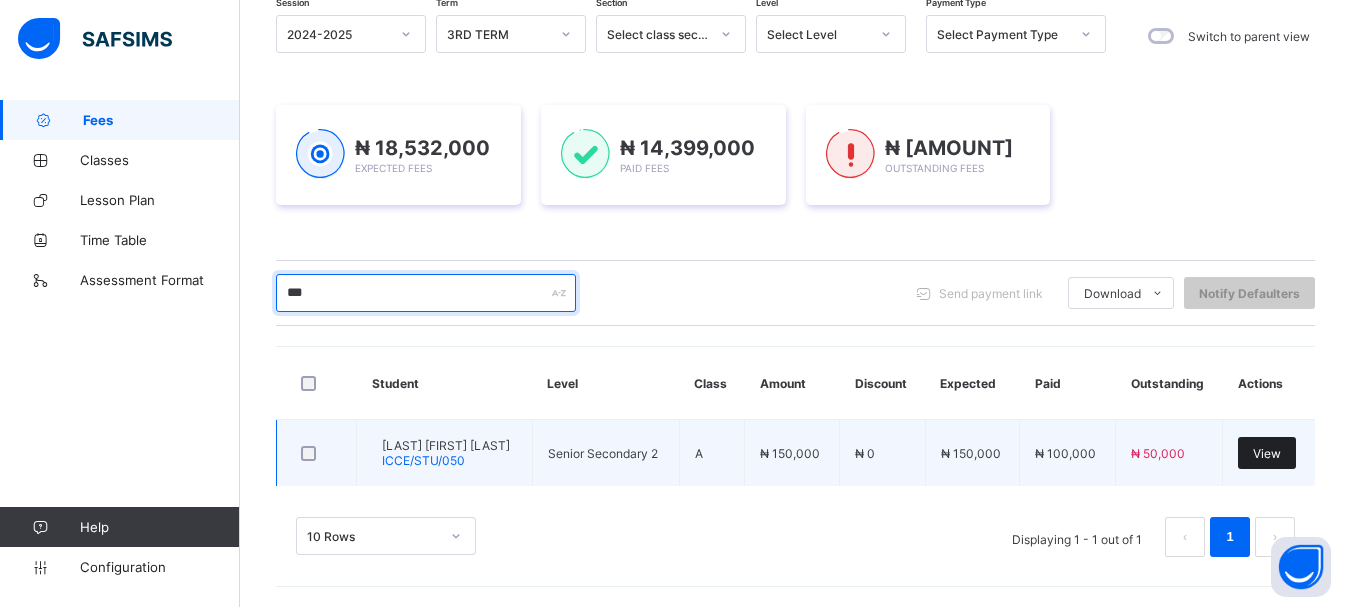 type on "***" 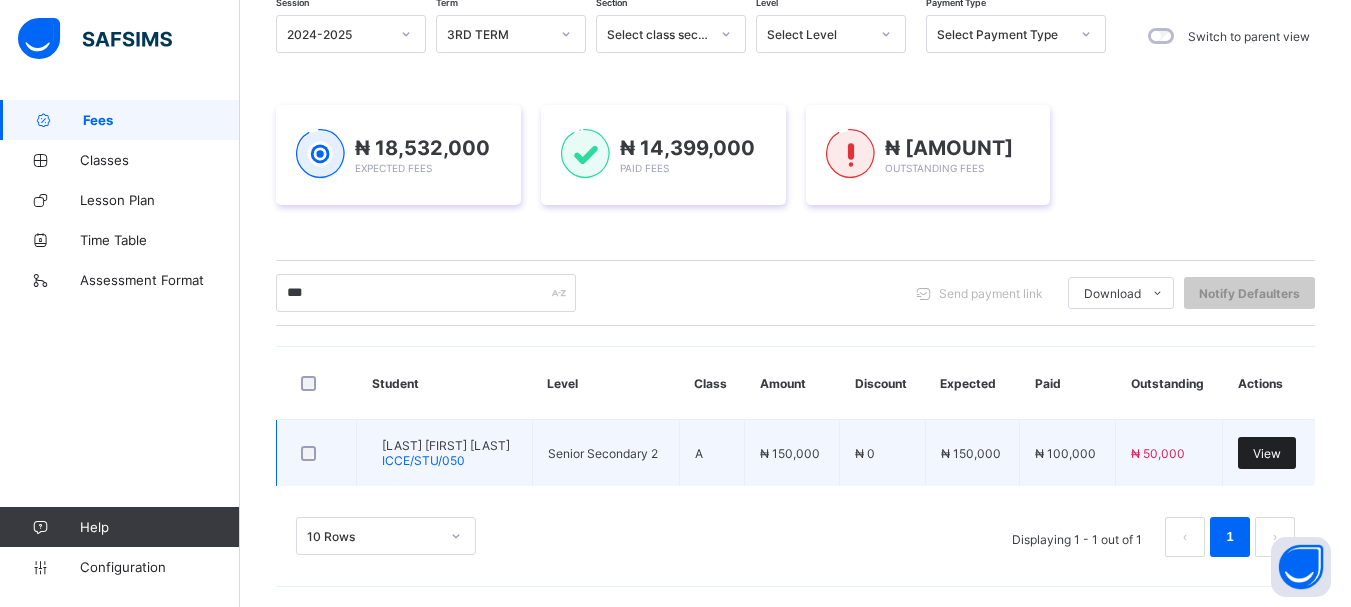 click on "View" at bounding box center (1267, 453) 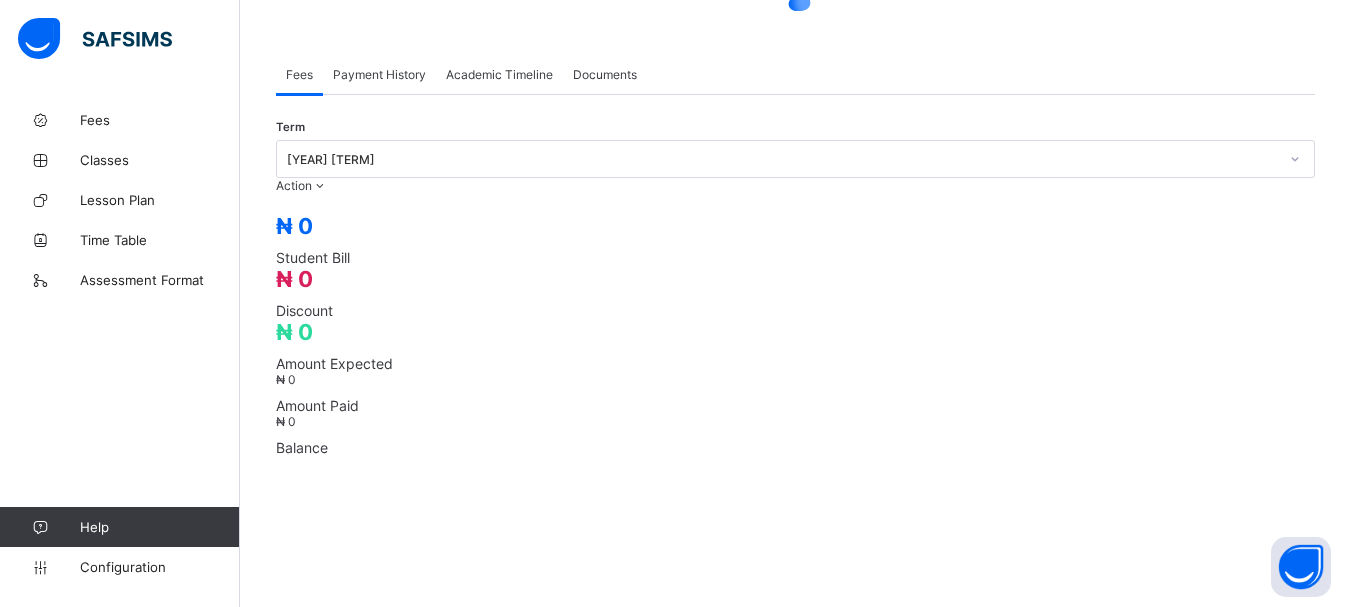 scroll, scrollTop: 0, scrollLeft: 0, axis: both 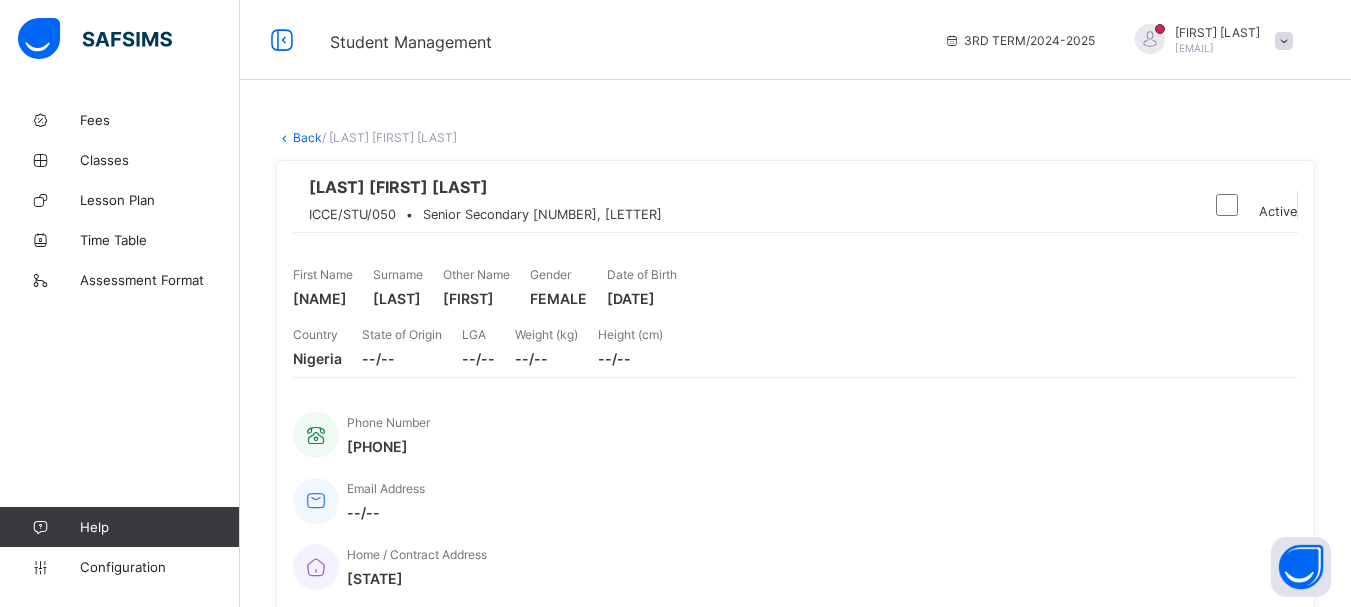 click on "Back" at bounding box center (307, 137) 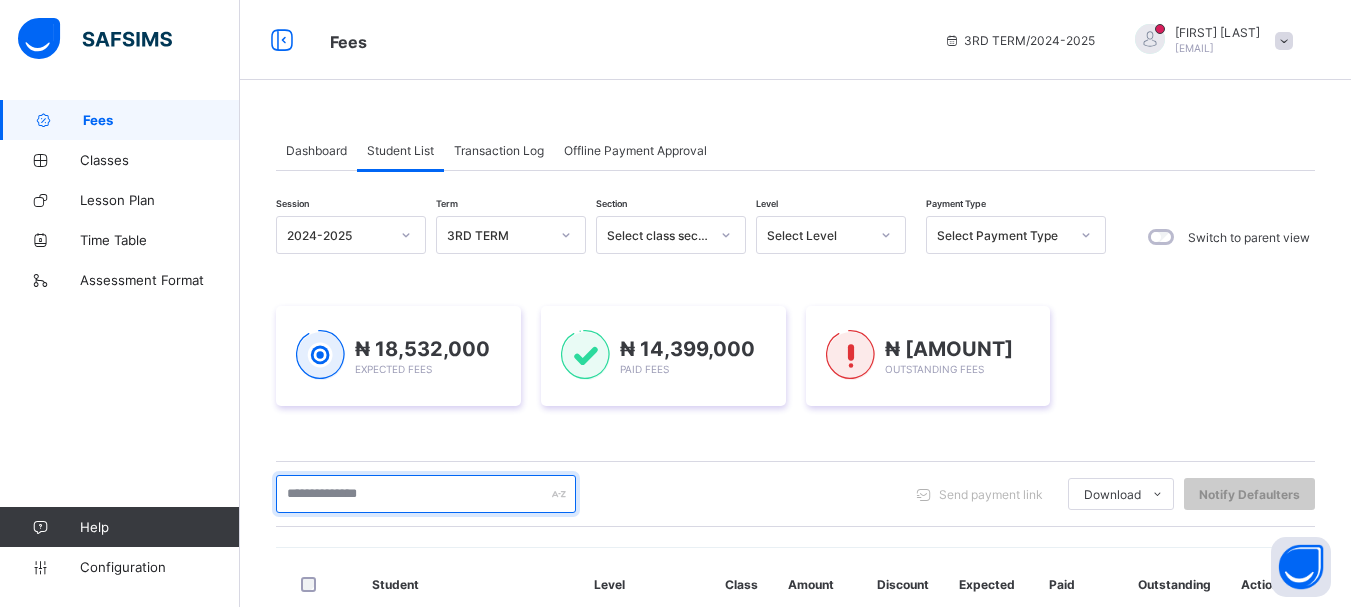 click at bounding box center (426, 494) 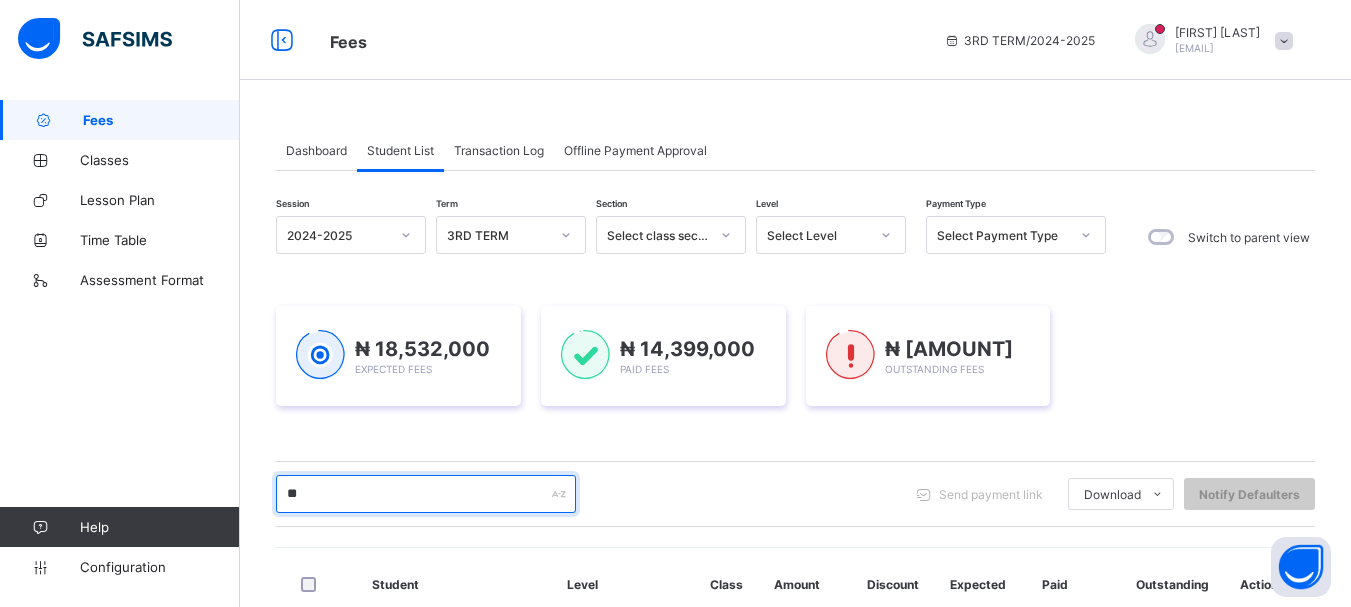 type on "***" 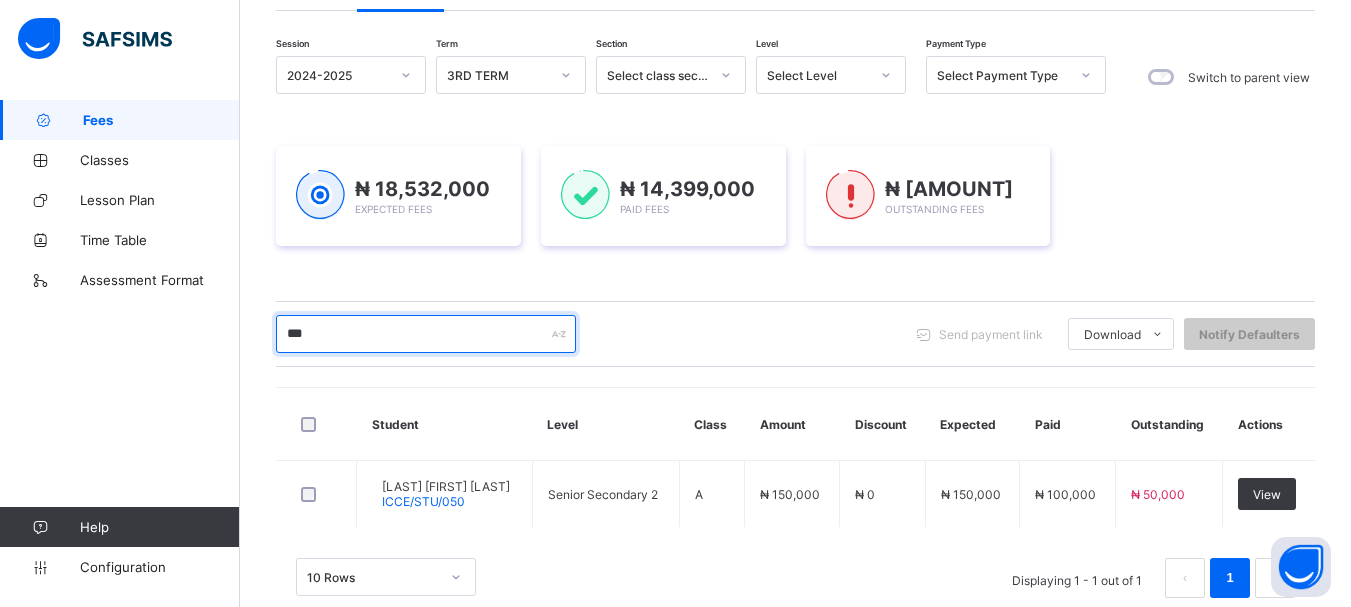 scroll, scrollTop: 201, scrollLeft: 0, axis: vertical 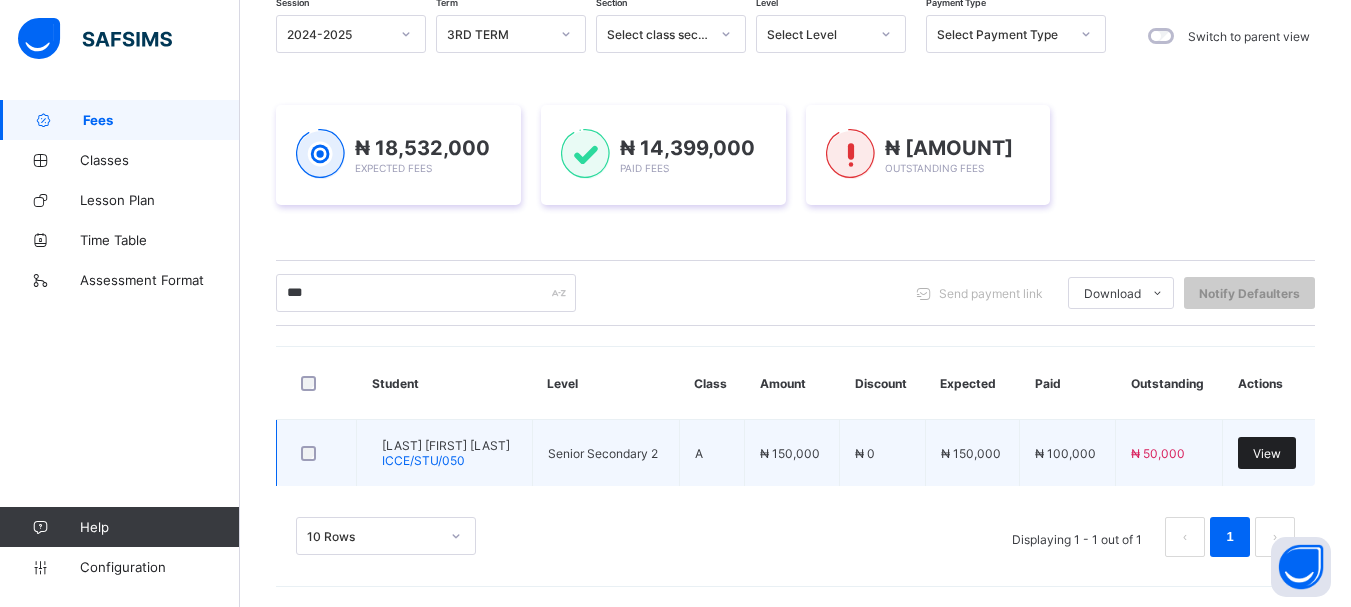 click on "View" at bounding box center (1267, 453) 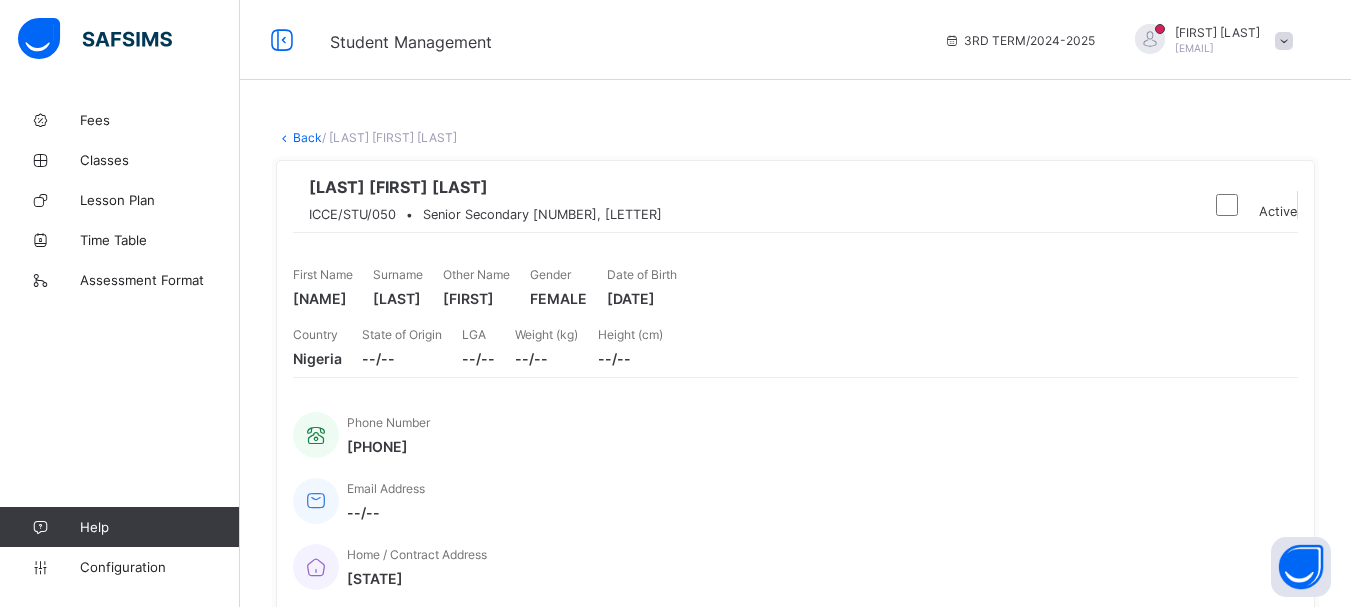 click on "--/--" at bounding box center (630, 358) 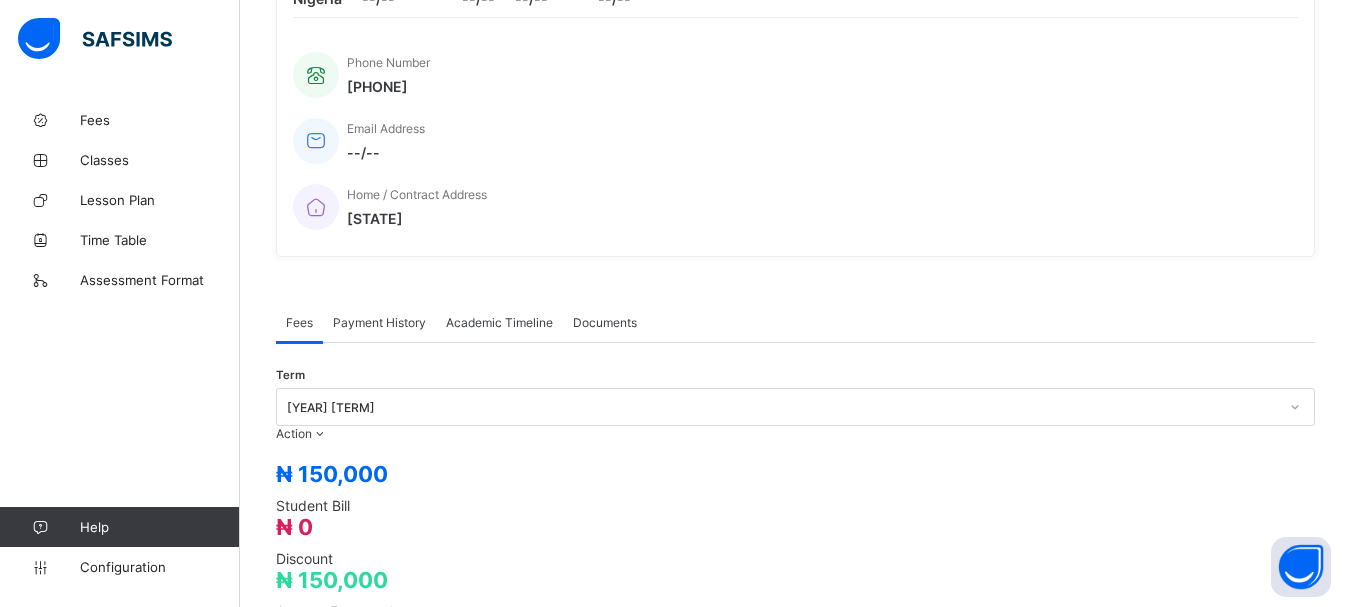scroll, scrollTop: 400, scrollLeft: 0, axis: vertical 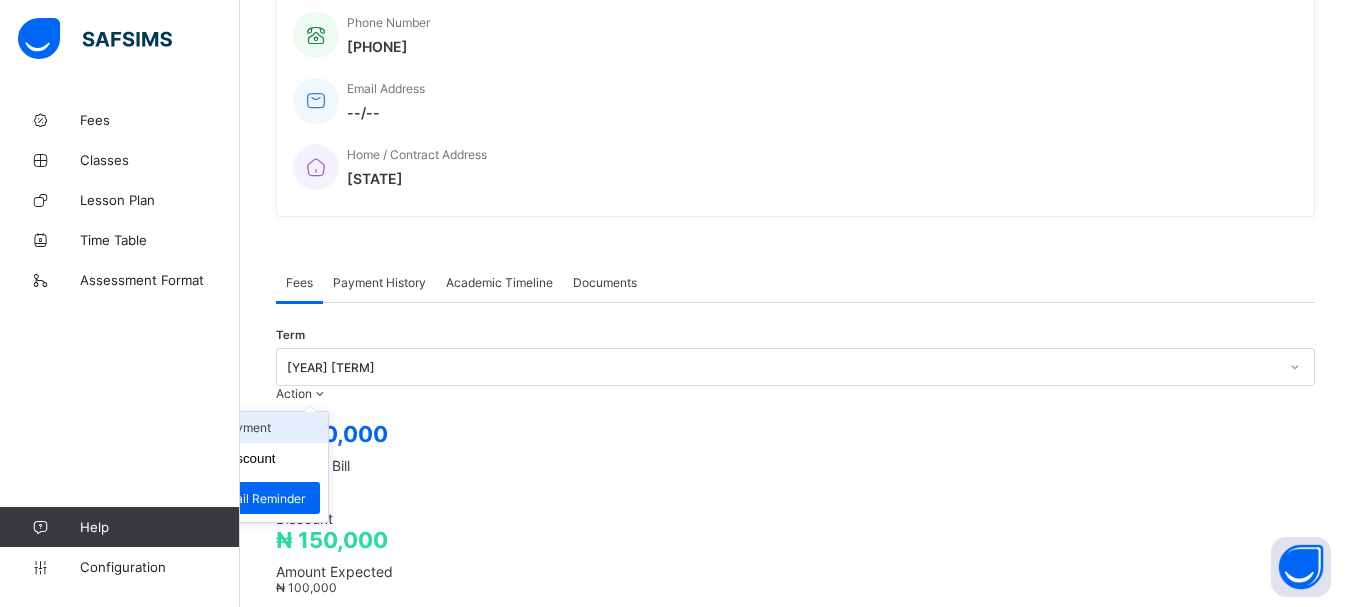 click on "Receive Payment" at bounding box center (246, 427) 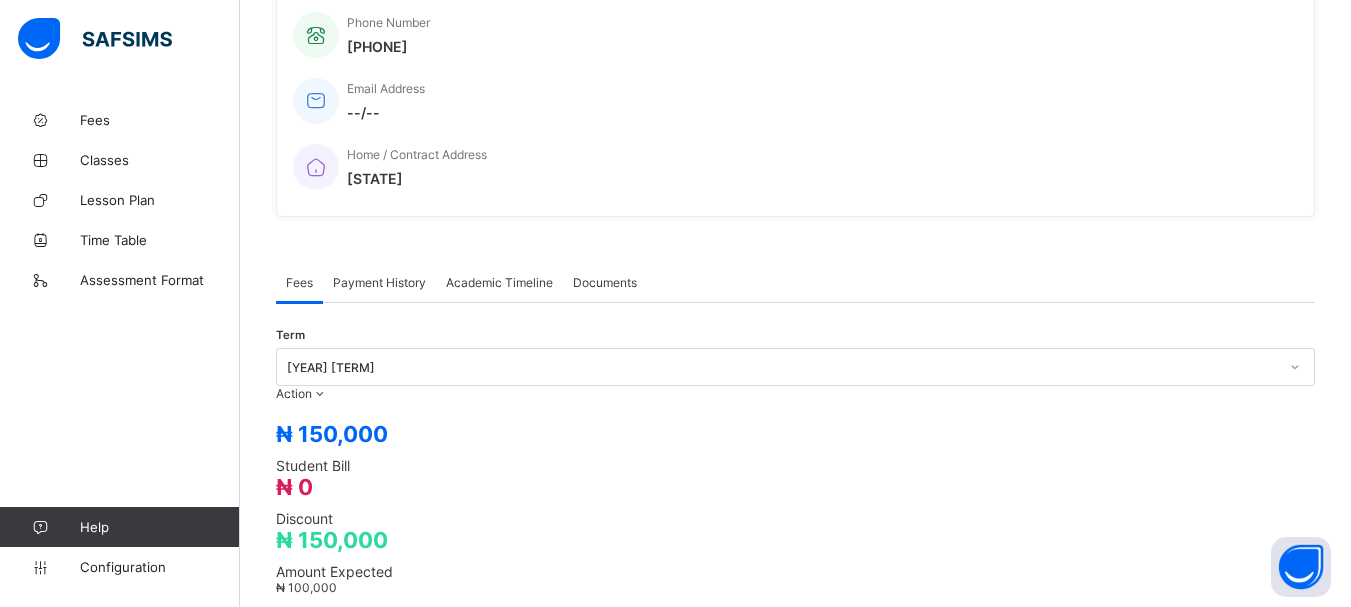 click on "Bank Select bank" at bounding box center (795, 1427) 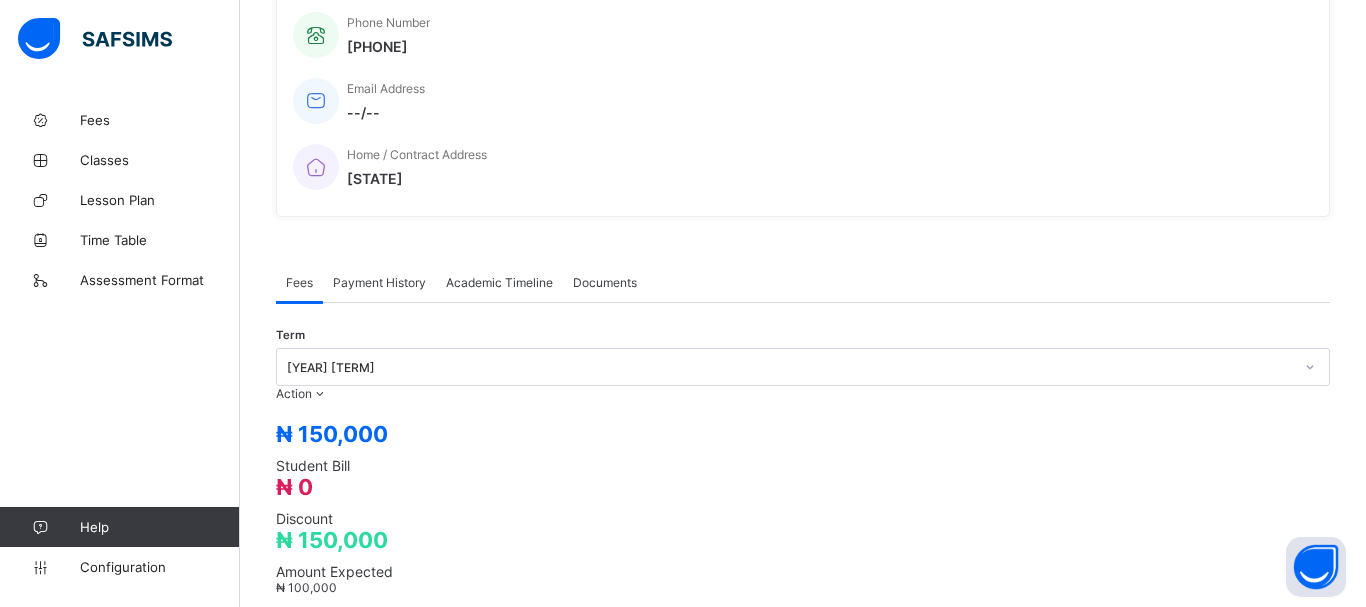 click on "Select bank" at bounding box center (784, 1502) 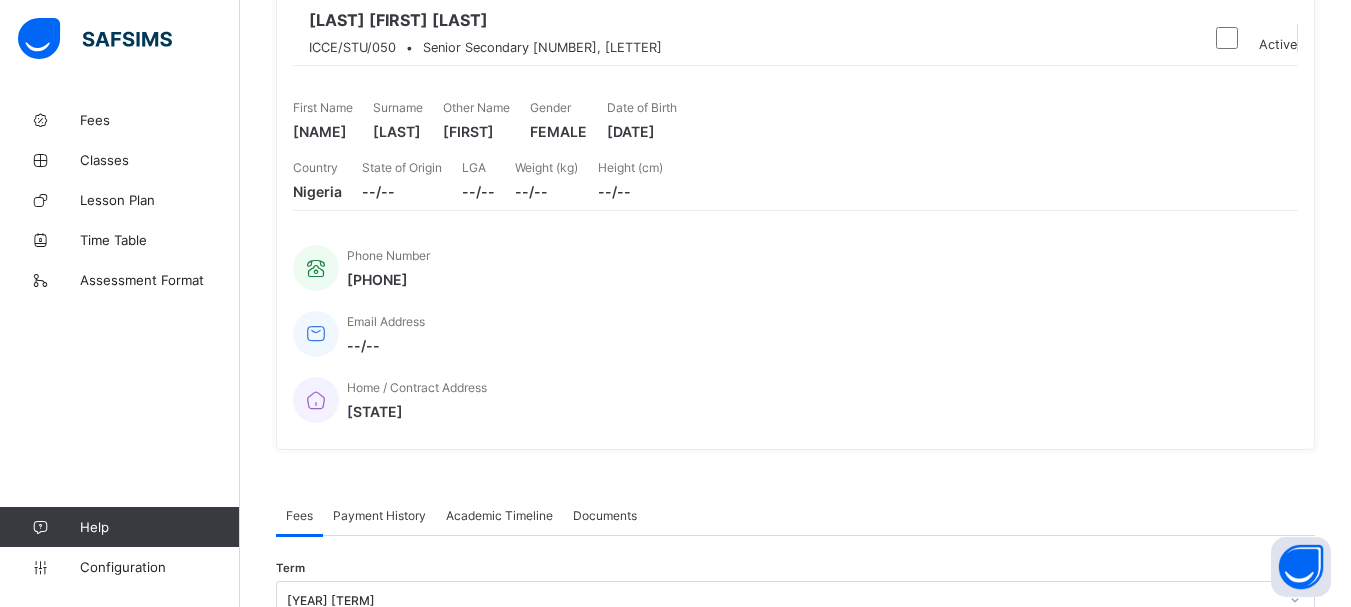 scroll, scrollTop: 0, scrollLeft: 0, axis: both 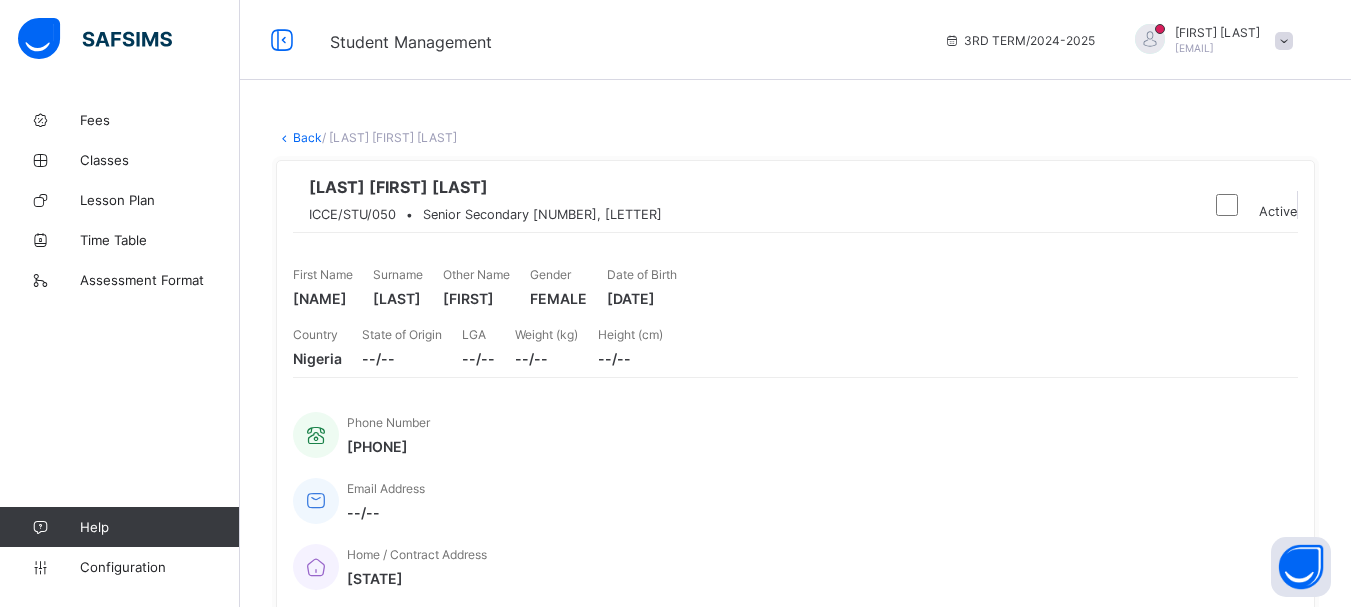 click on "Back" at bounding box center (307, 137) 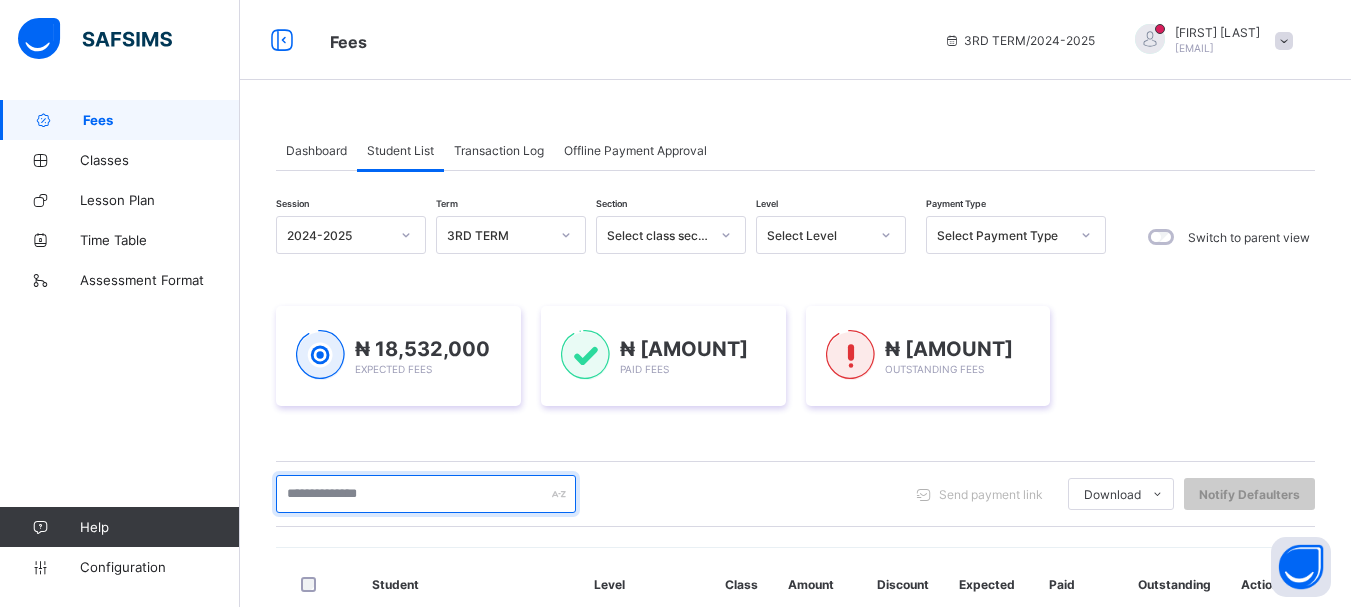 click at bounding box center [426, 494] 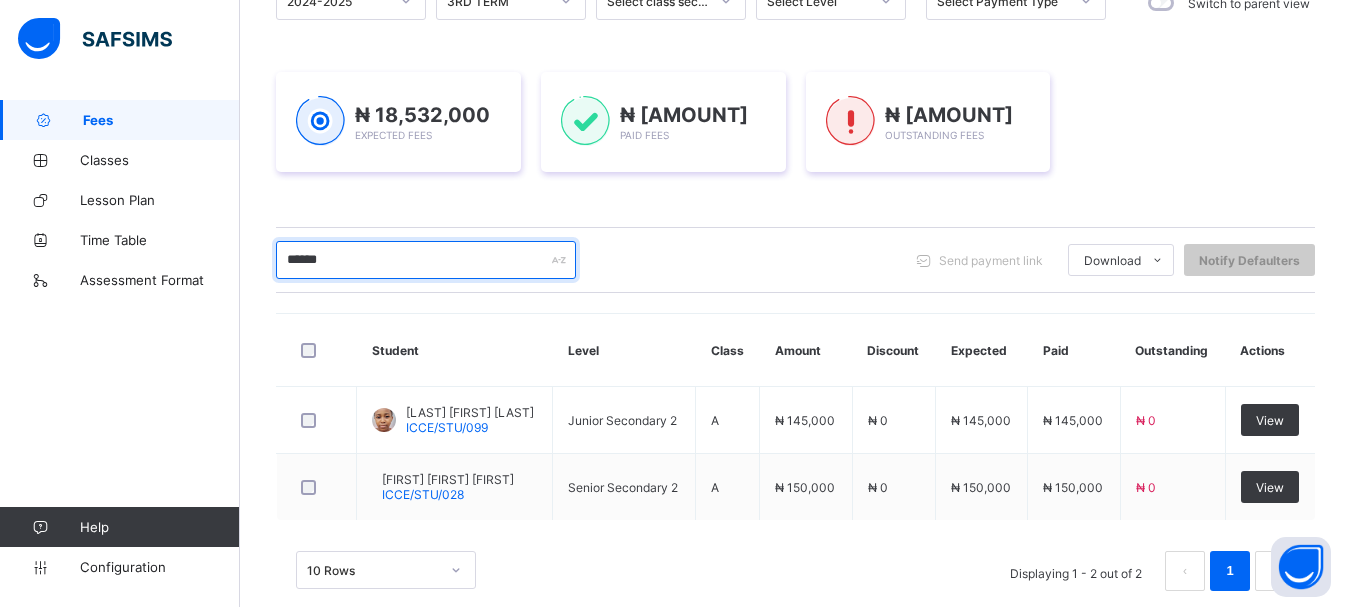 scroll, scrollTop: 240, scrollLeft: 0, axis: vertical 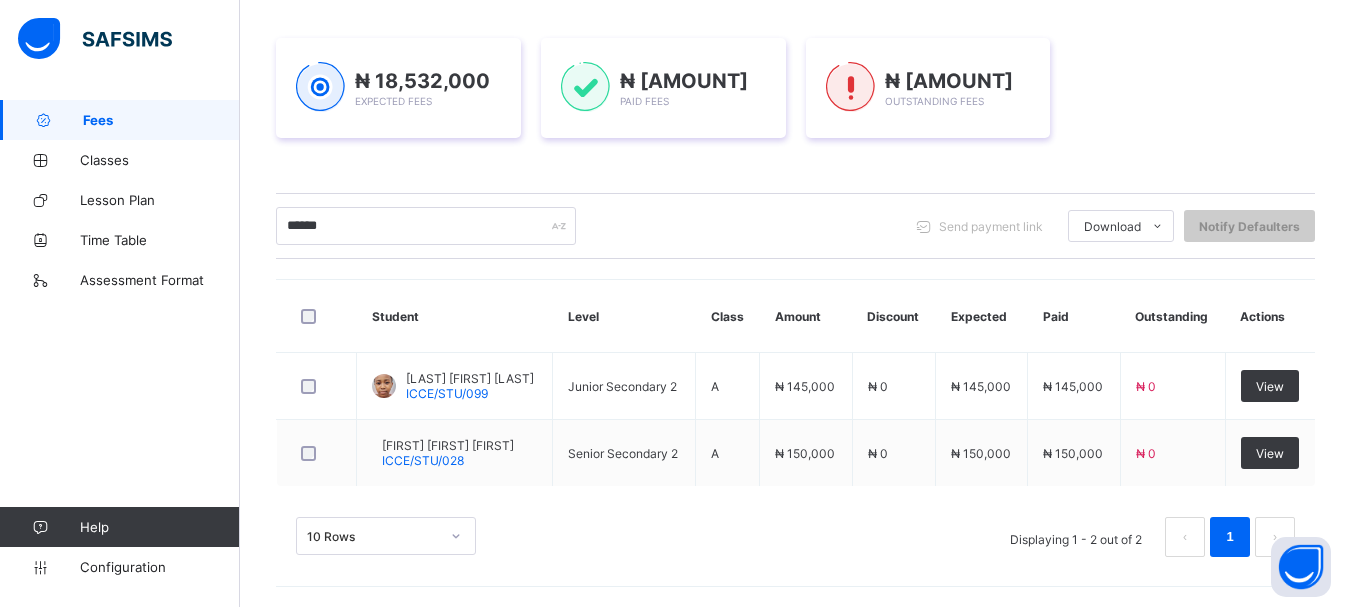 click on "Session [YEAR] Term [TERM] Section Select class section Level Select Level Payment Type Select Payment Type Switch to parent view   [AMOUNT]   Student Bill   [AMOUNT]   Discount   [AMOUNT]   Amount Expected   [AMOUNT]   Amount Paid   [AMOUNT]   Balance   Send payment link Download  Students Payment Students Payment Status Student Items Report Student Discount Report   Notify Defaulters   Student Level Class Amount Discount Expected Paid Outstanding Actions [LAST] [FIRST] [LAST] ICCE/STU/[NUMBER]   Junior Secondary [NUMBER]     [LETTER]     [AMOUNT]     [AMOUNT]     [AMOUNT]     [AMOUNT]     [AMOUNT]   View [FIRST] [FIRST] [LAST] ICCE/STU/[NUMBER]   Senior Secondary [NUMBER]     [LETTER]     [AMOUNT]     [AMOUNT]     [AMOUNT]     [AMOUNT]     [AMOUNT]   View [NUMBER] Rows Displaying [NUMBER] - [NUMBER] out of [NUMBER] [NUMBER]" at bounding box center (795, 262) 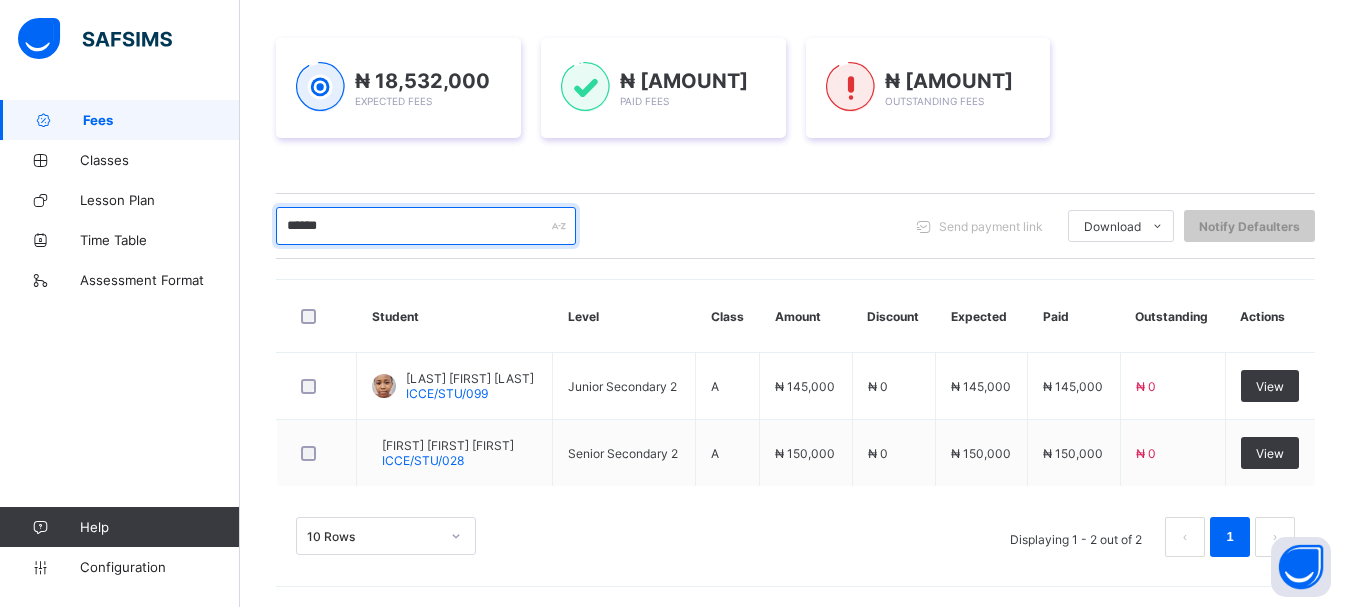 click on "******" at bounding box center [426, 226] 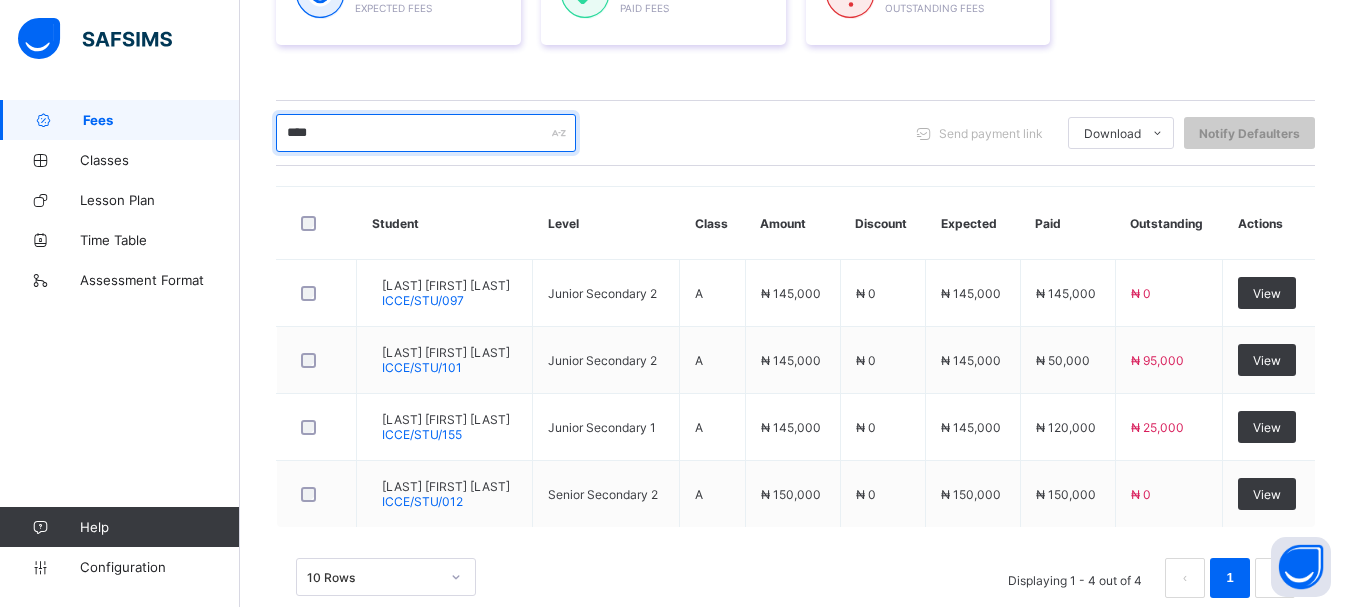 scroll, scrollTop: 405, scrollLeft: 0, axis: vertical 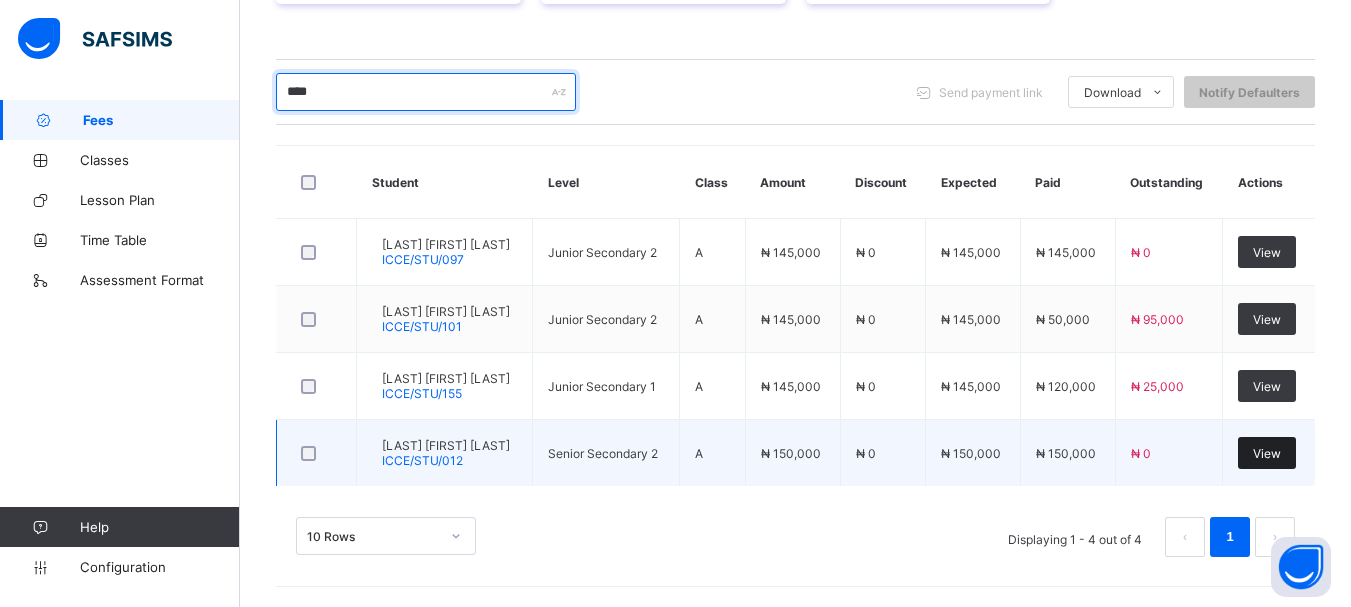 type on "****" 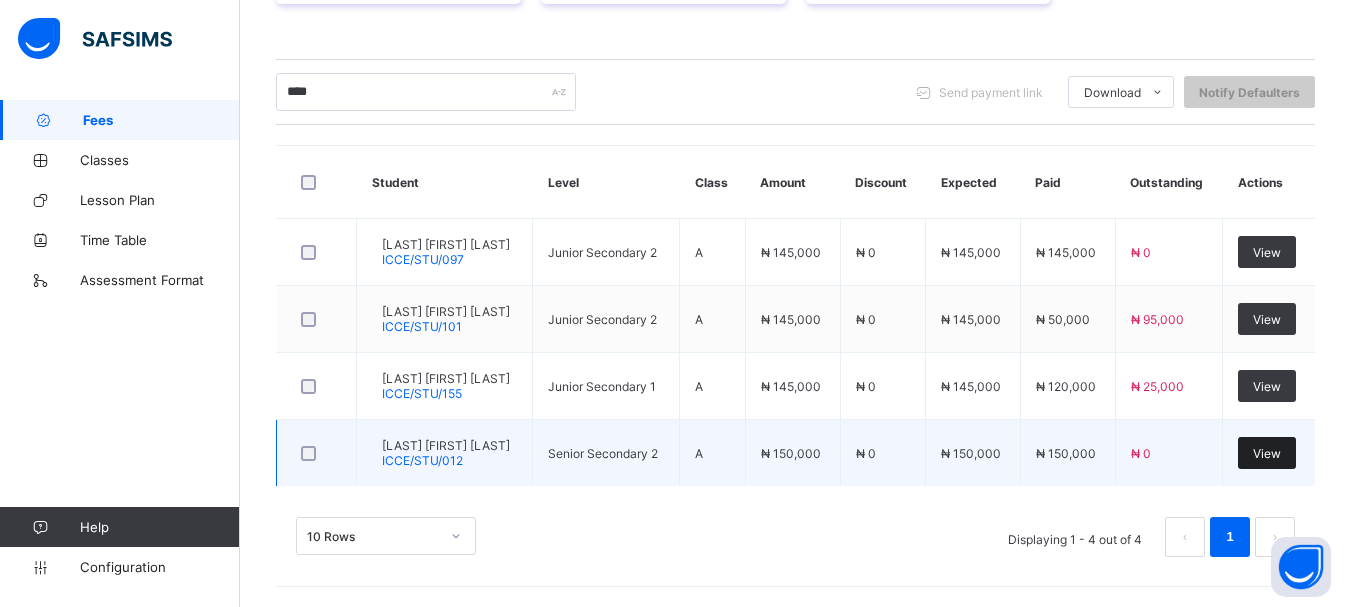 click on "View" at bounding box center [1267, 453] 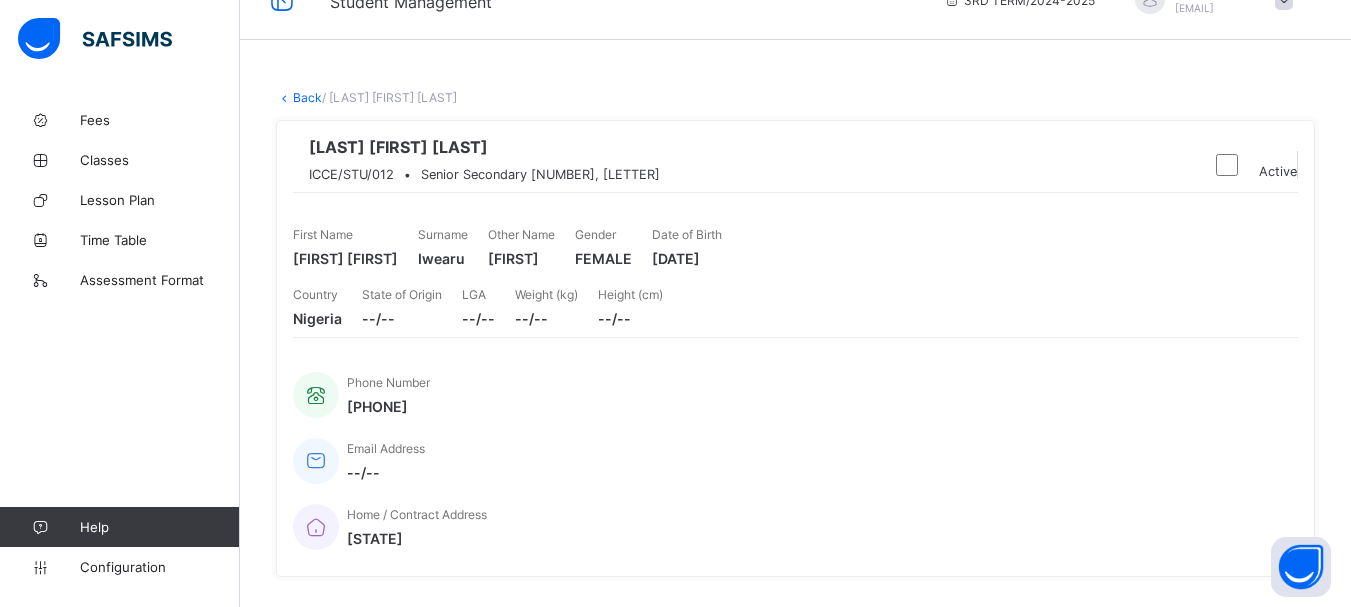 scroll, scrollTop: 0, scrollLeft: 0, axis: both 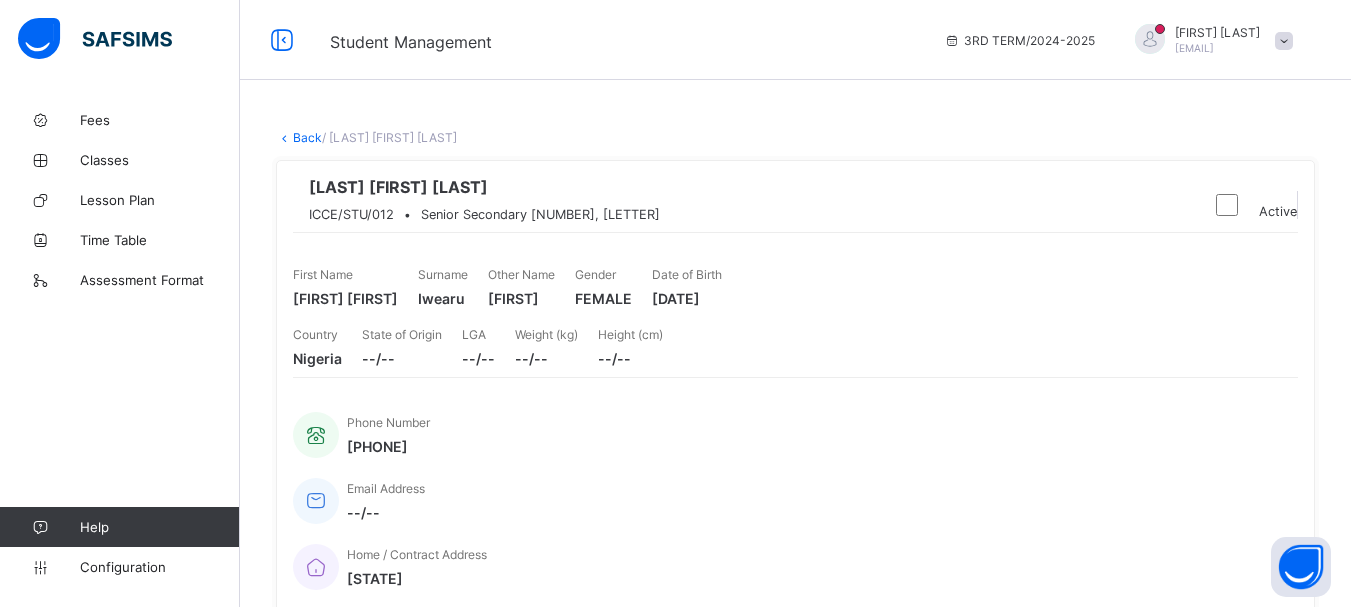 click on "Back" at bounding box center [307, 137] 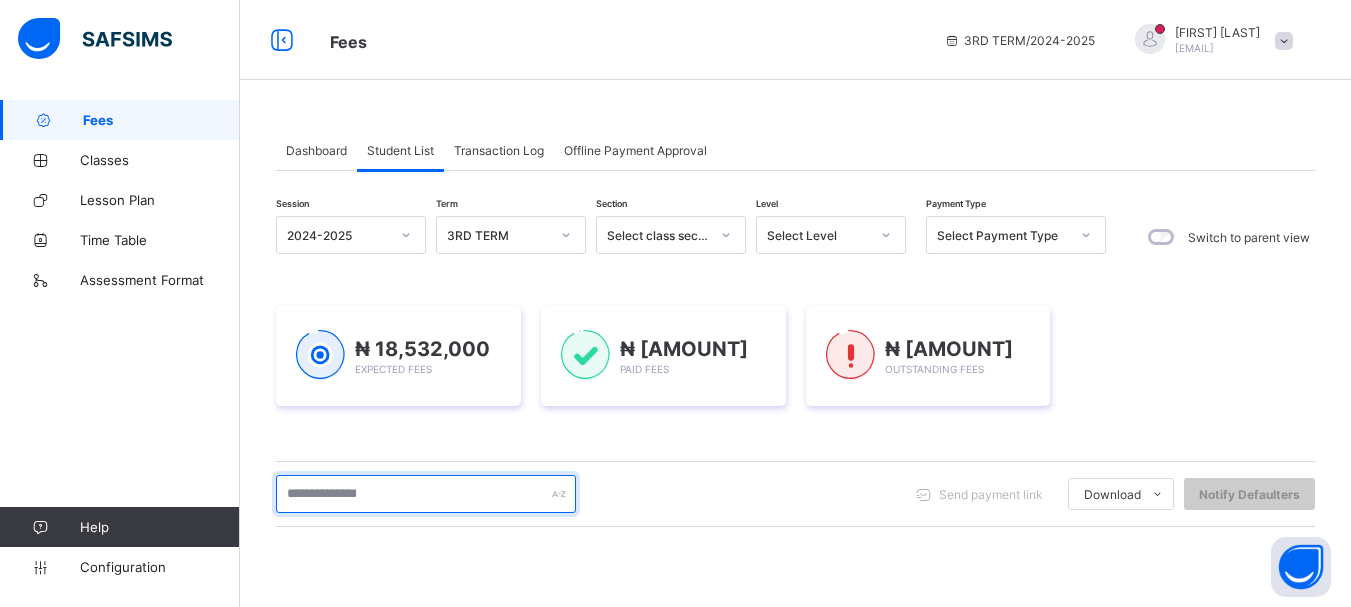 click at bounding box center (426, 494) 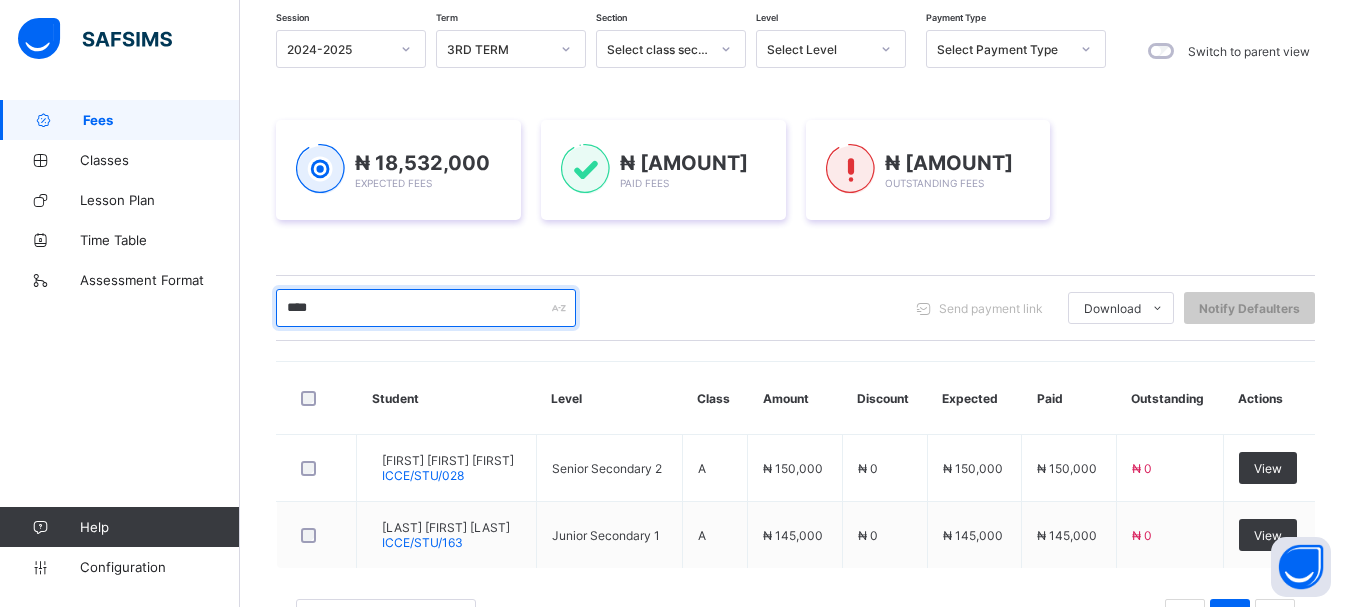 scroll, scrollTop: 266, scrollLeft: 0, axis: vertical 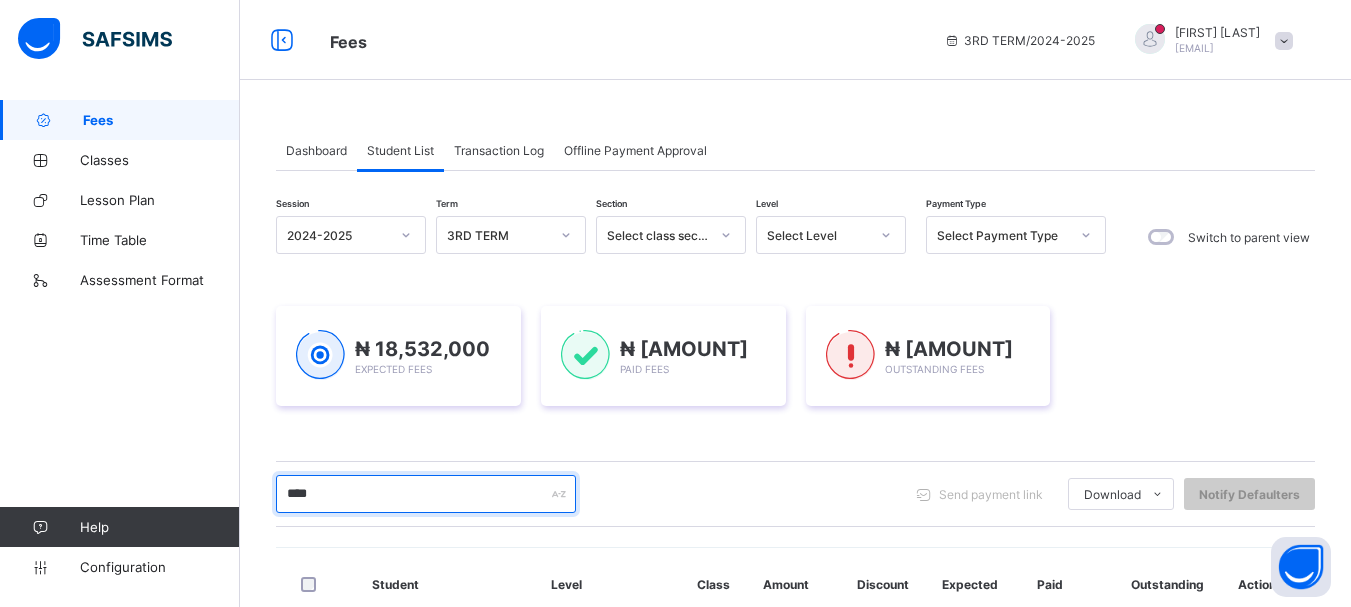 click on "****" at bounding box center [426, 494] 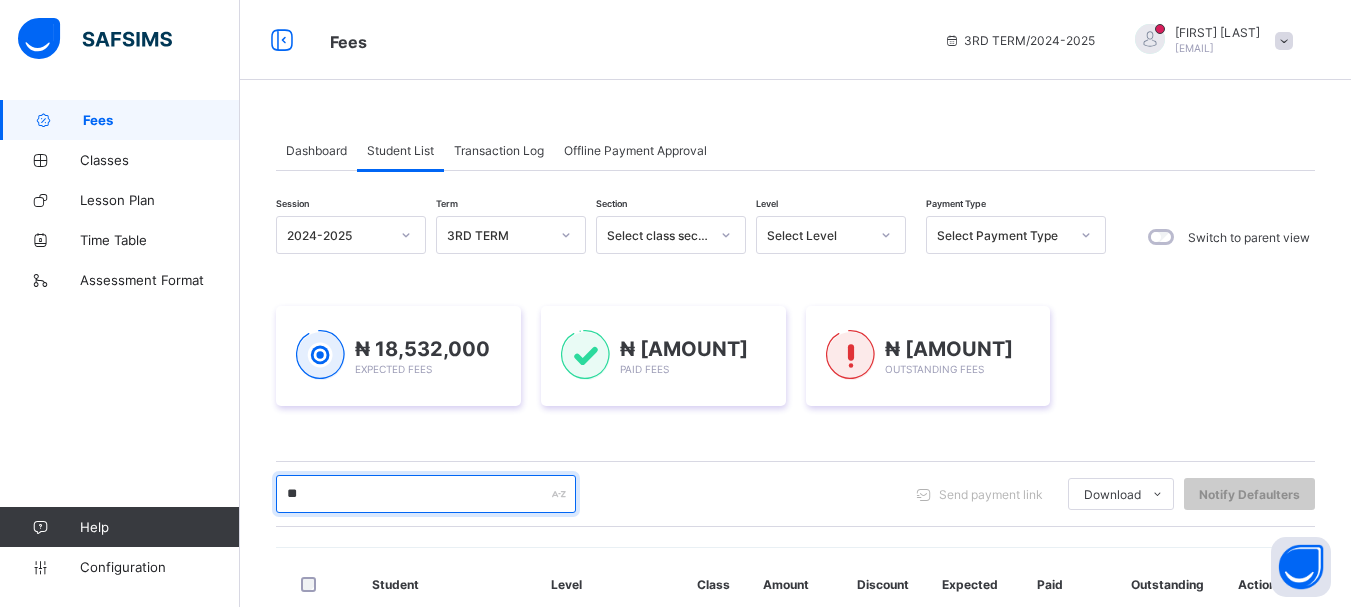 type on "*" 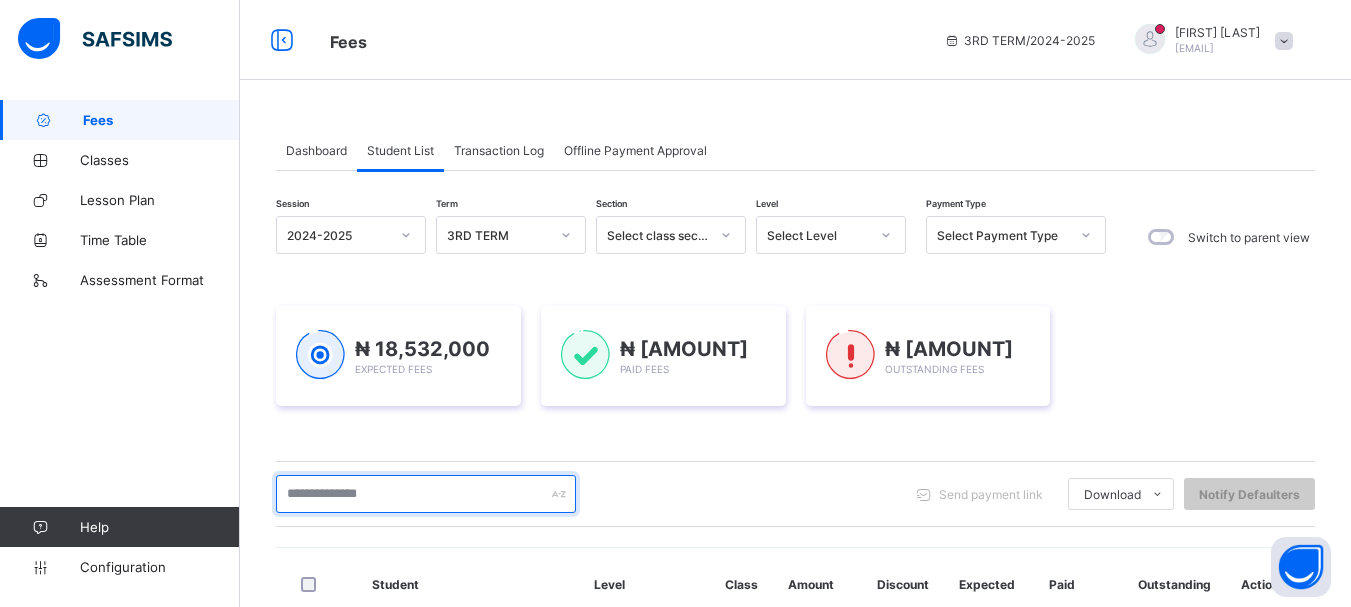 click at bounding box center [426, 494] 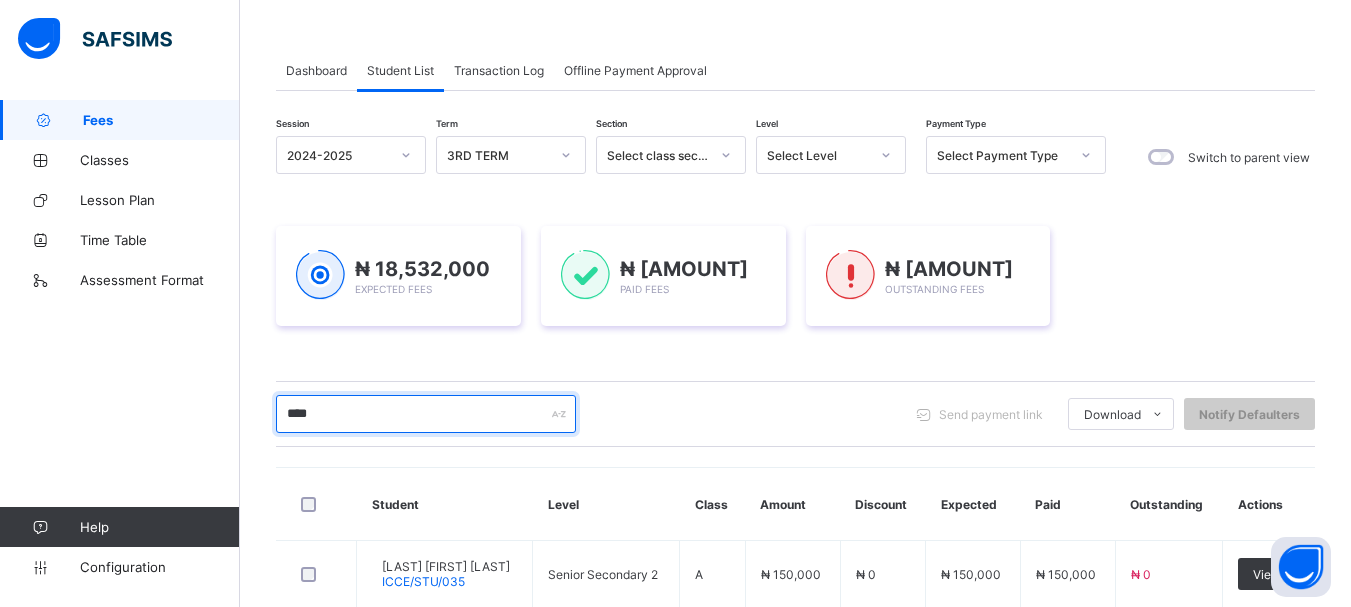 scroll, scrollTop: 120, scrollLeft: 0, axis: vertical 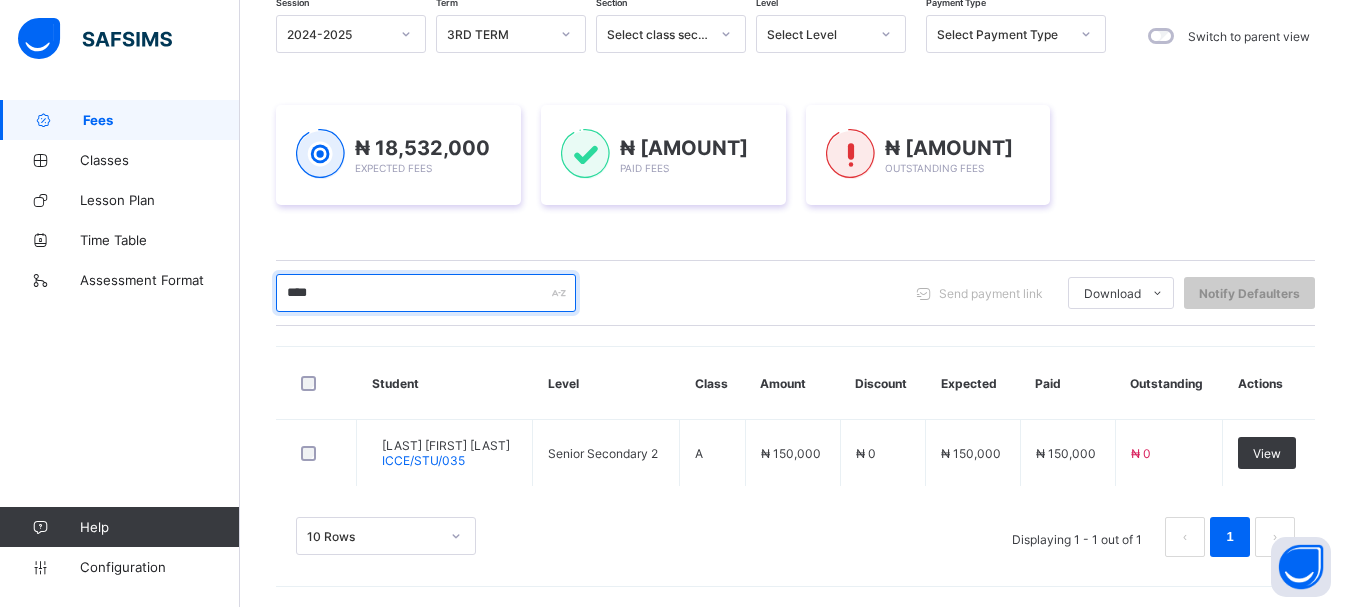 click on "****" at bounding box center [426, 293] 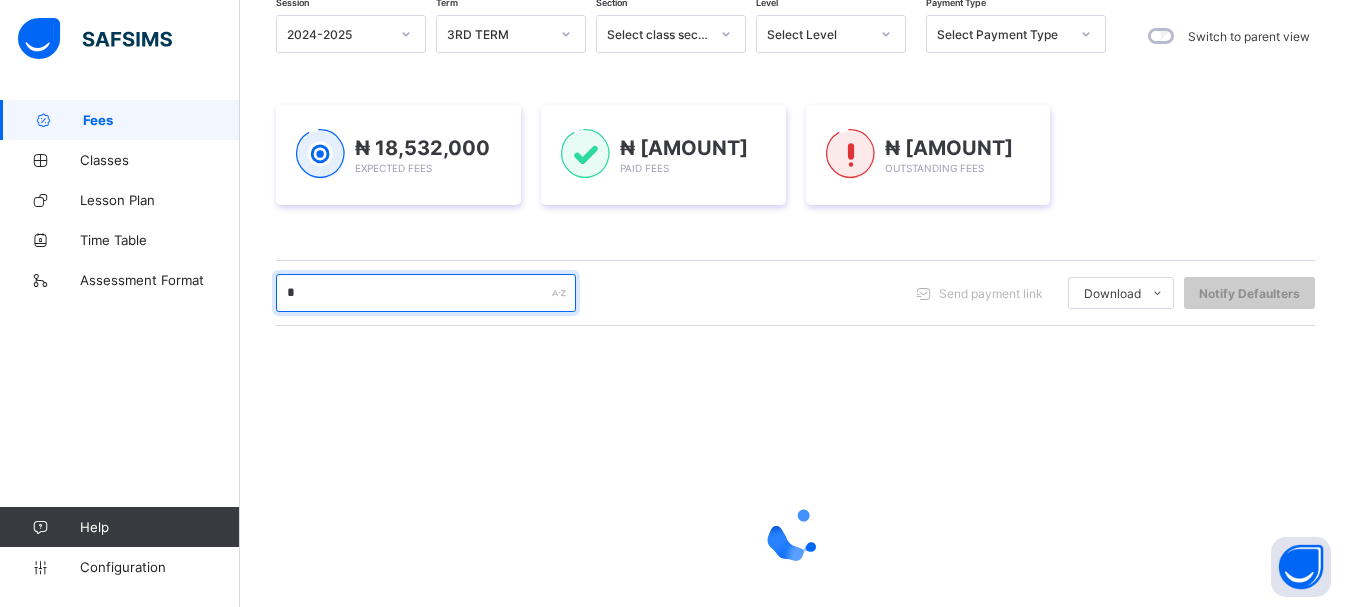 scroll, scrollTop: 204, scrollLeft: 0, axis: vertical 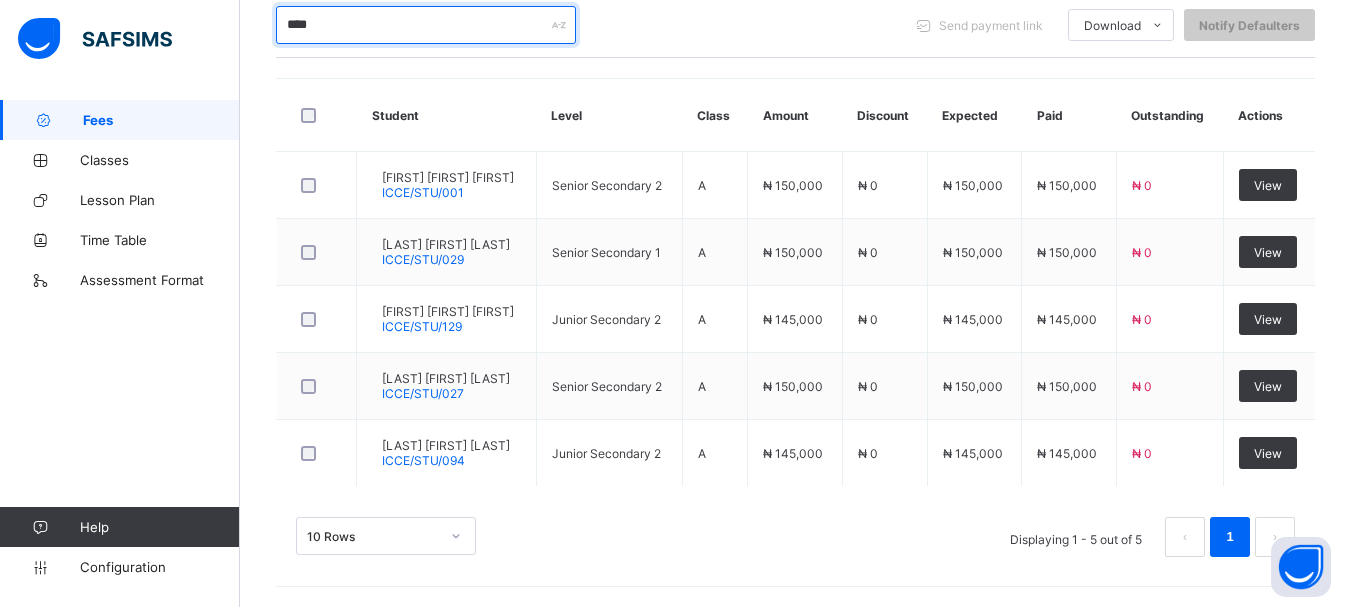 click on "****" at bounding box center (426, 25) 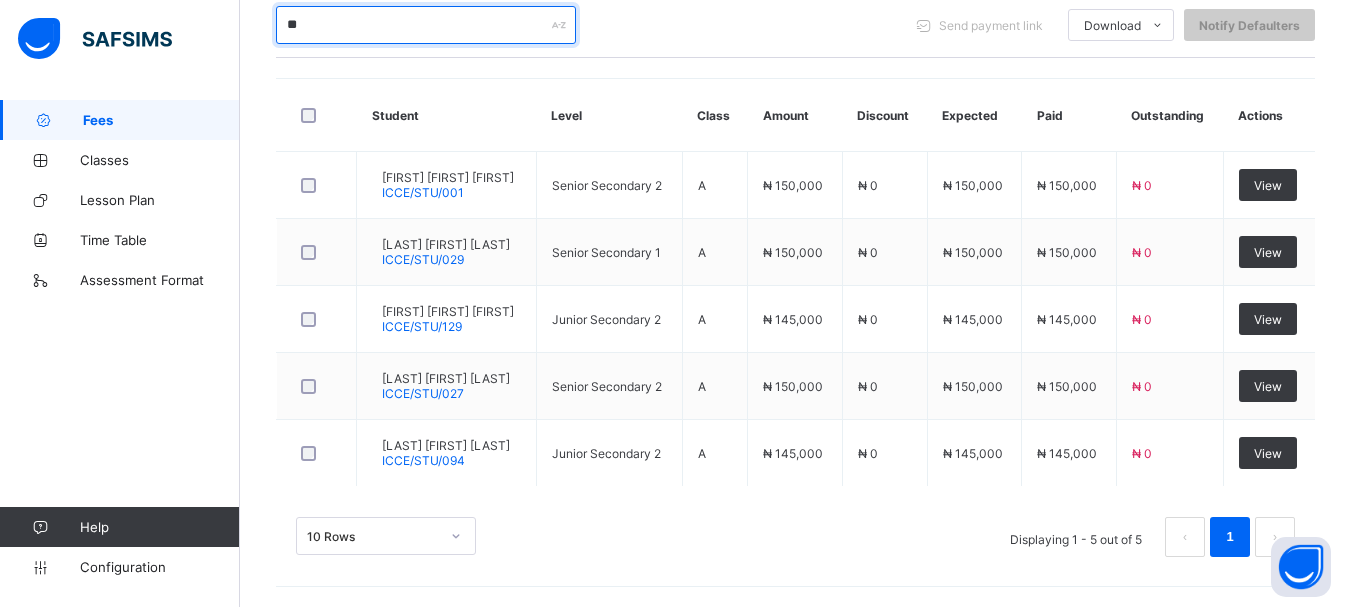 type on "*" 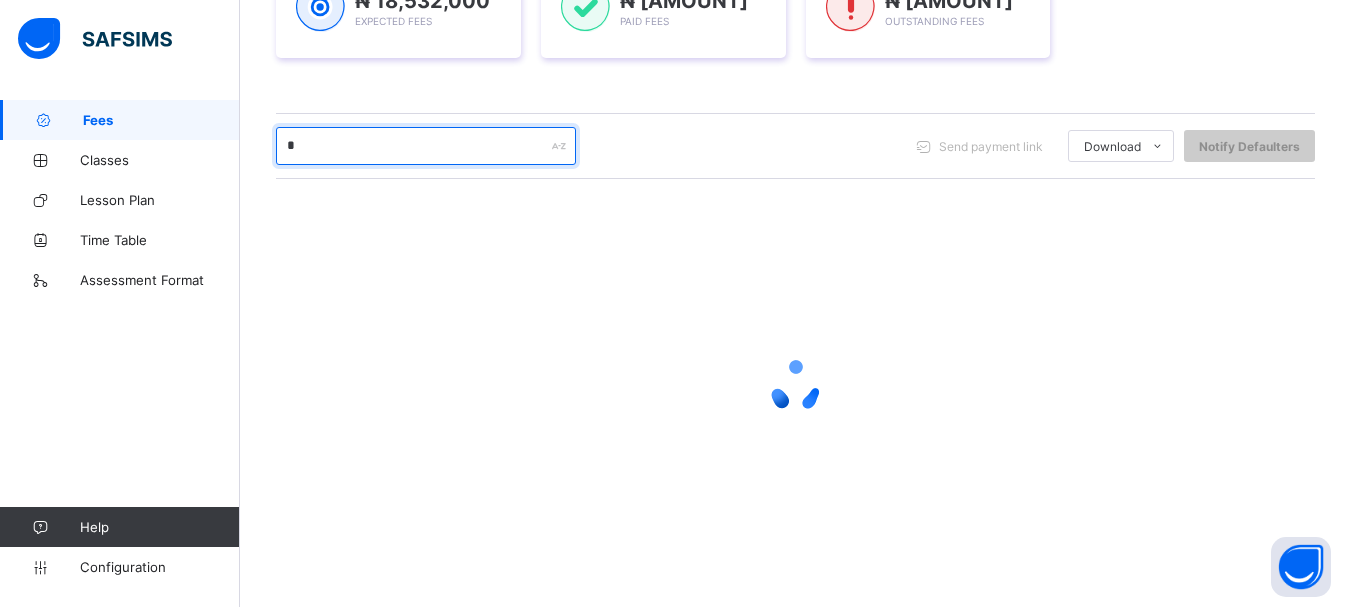 scroll, scrollTop: 348, scrollLeft: 0, axis: vertical 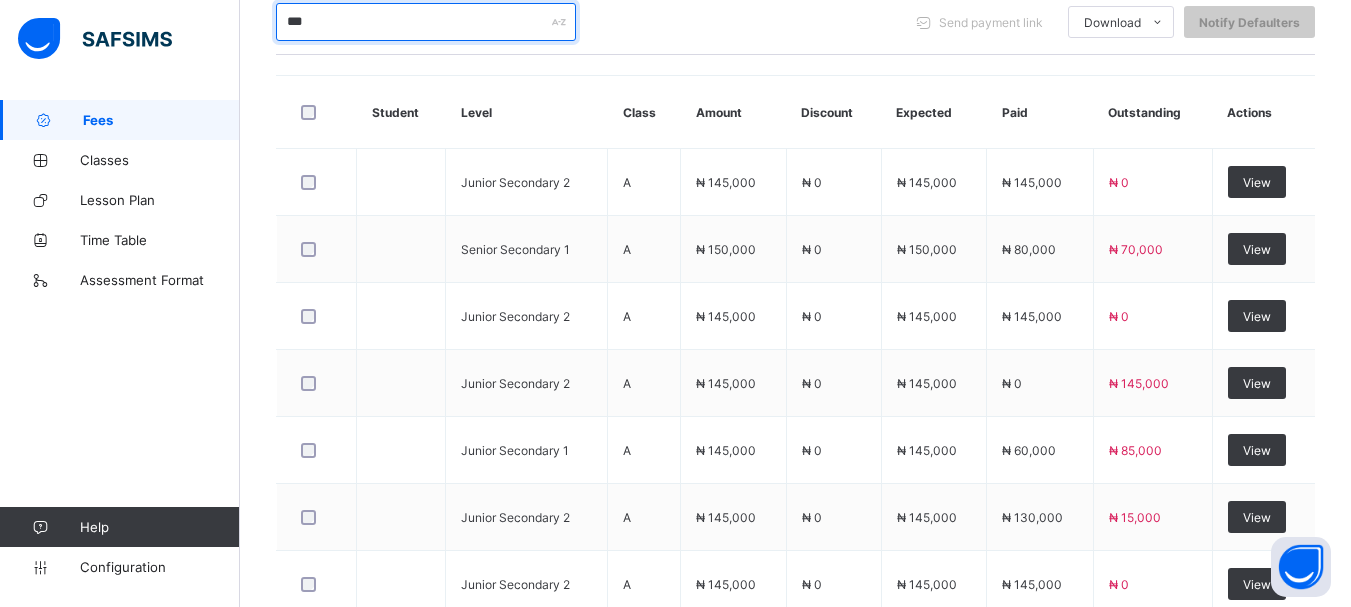 type on "****" 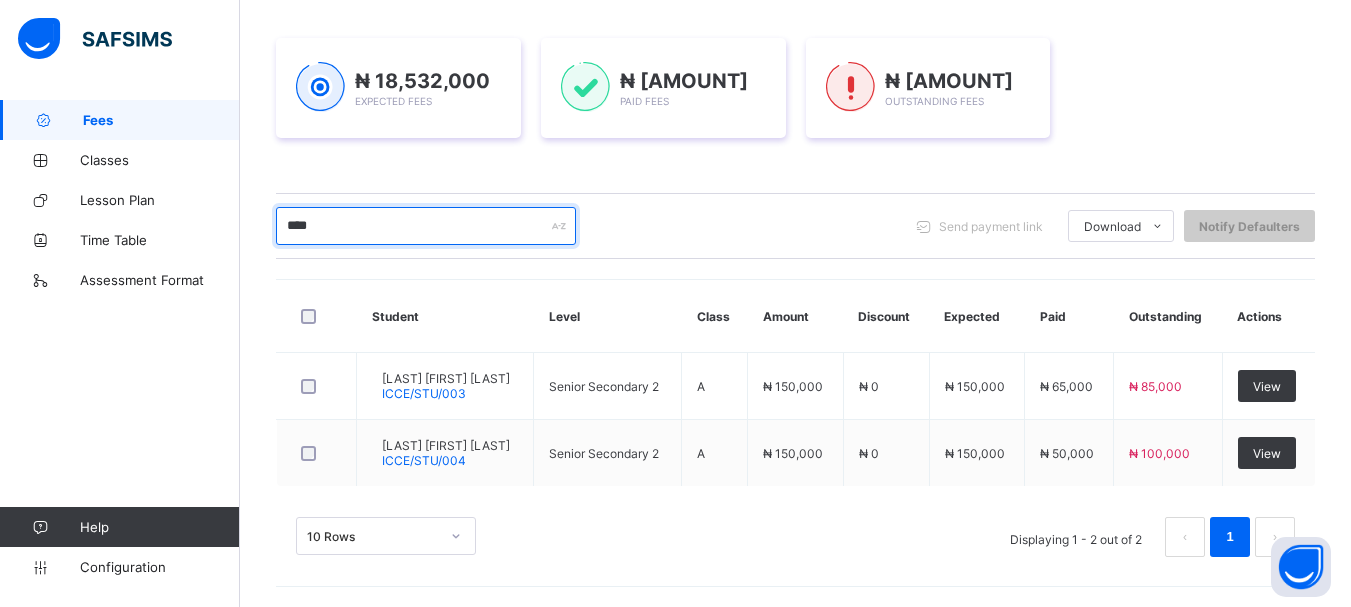 scroll, scrollTop: 268, scrollLeft: 0, axis: vertical 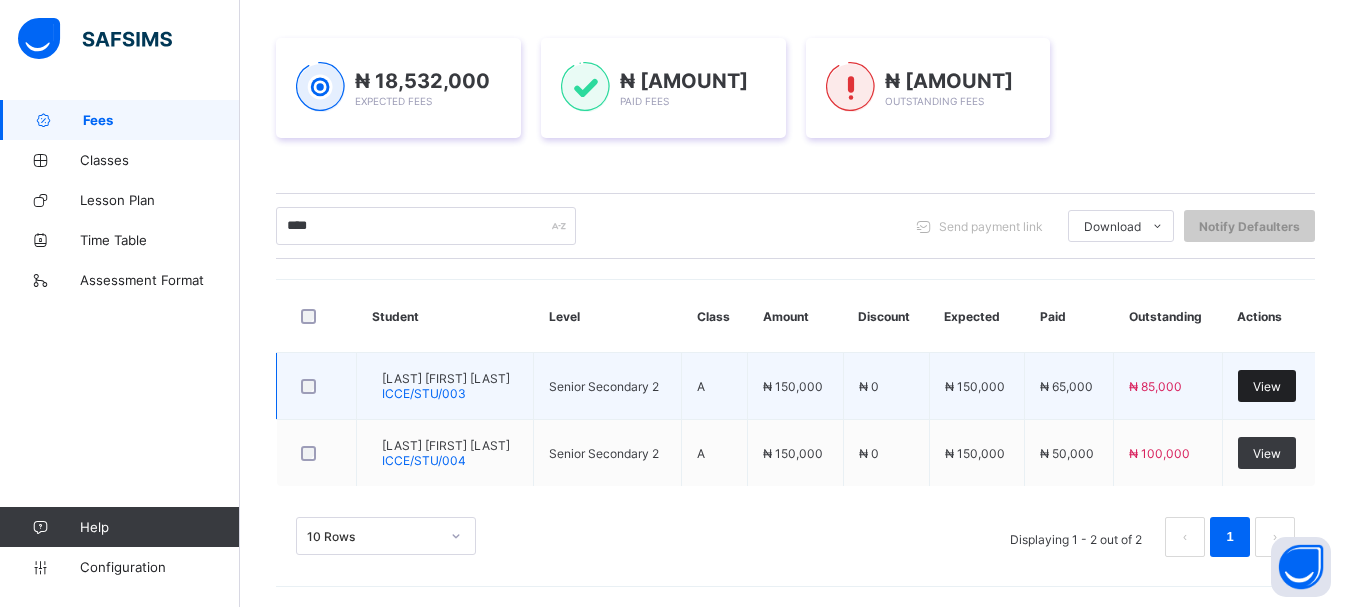 click on "View" at bounding box center [1267, 386] 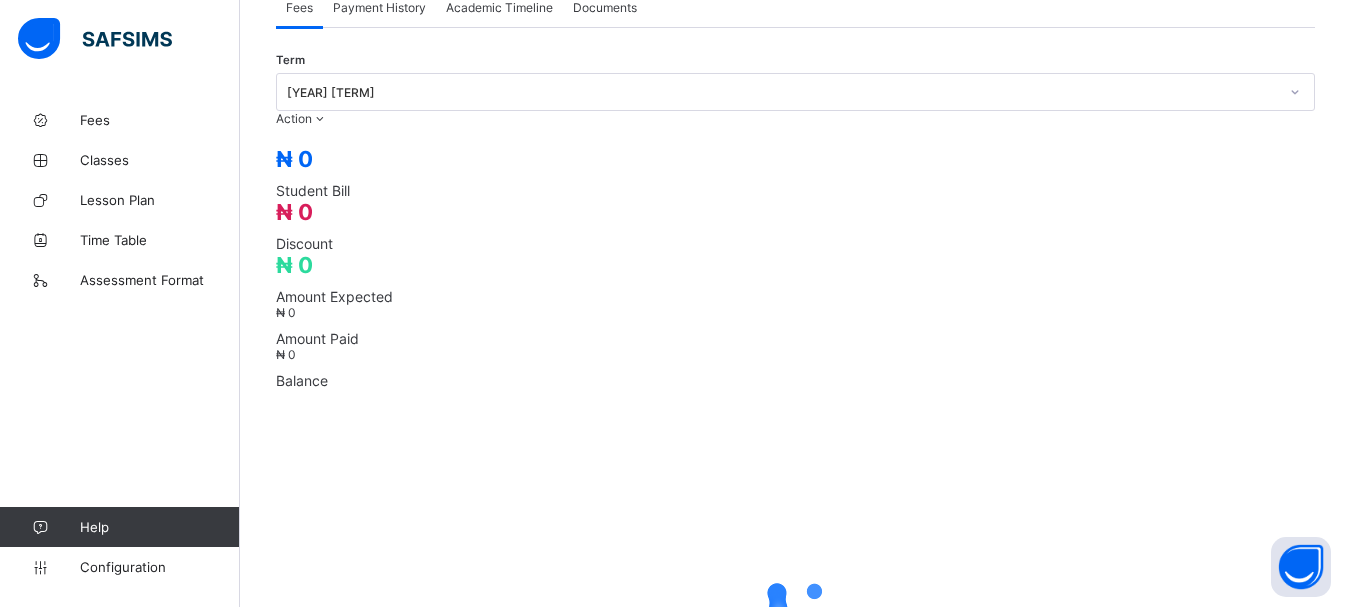 scroll, scrollTop: 0, scrollLeft: 0, axis: both 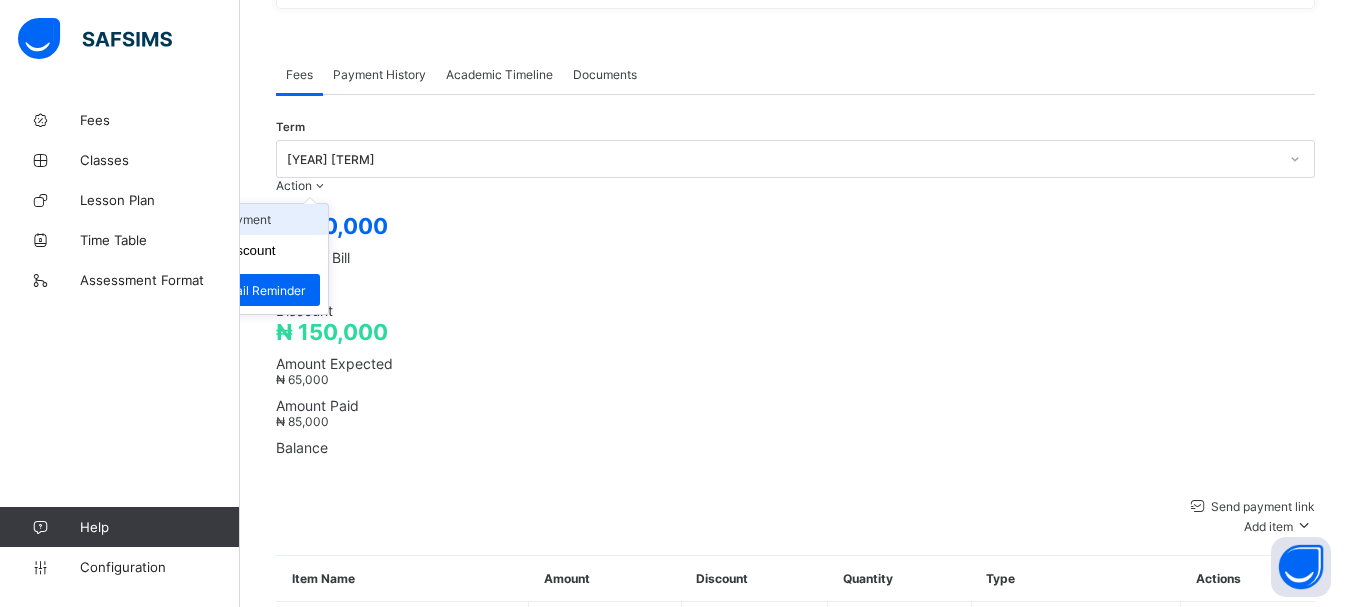 click on "Receive Payment" at bounding box center (246, 219) 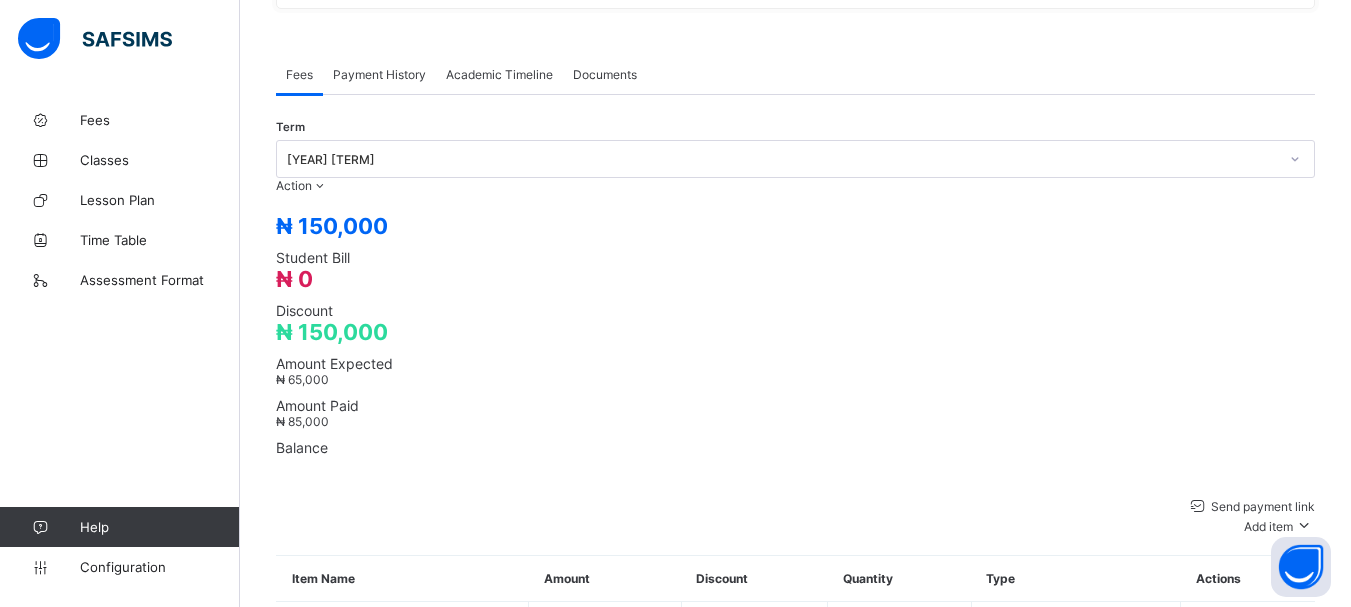 click at bounding box center (795, 1345) 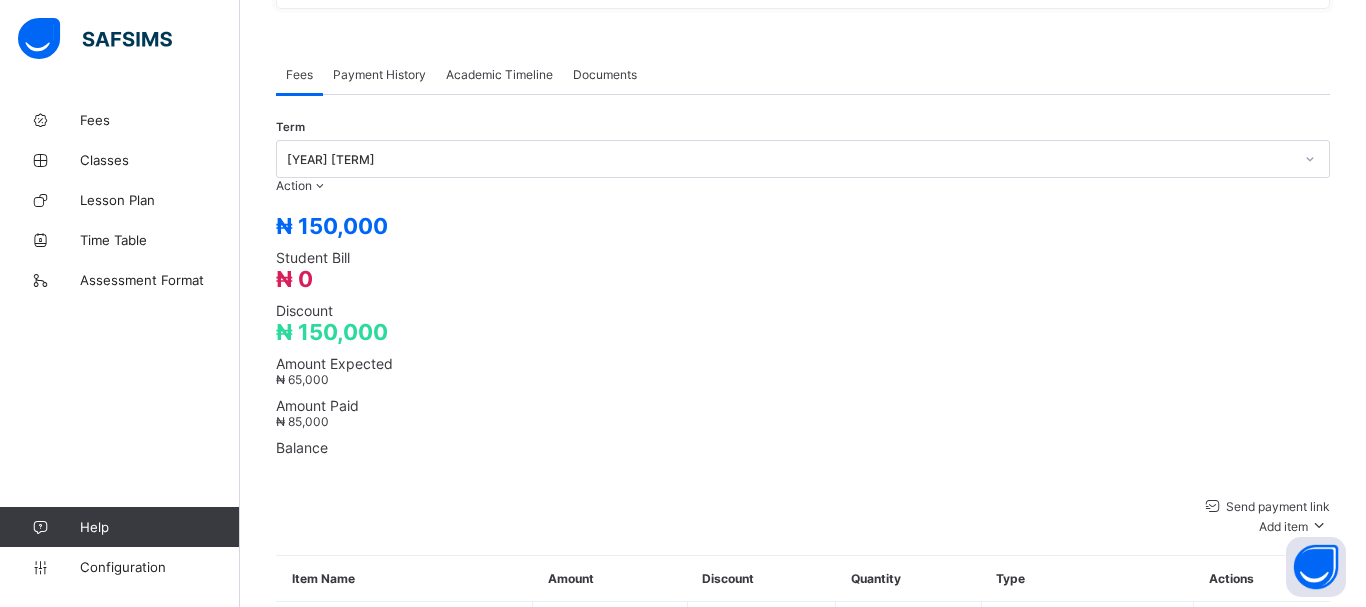 type on "********" 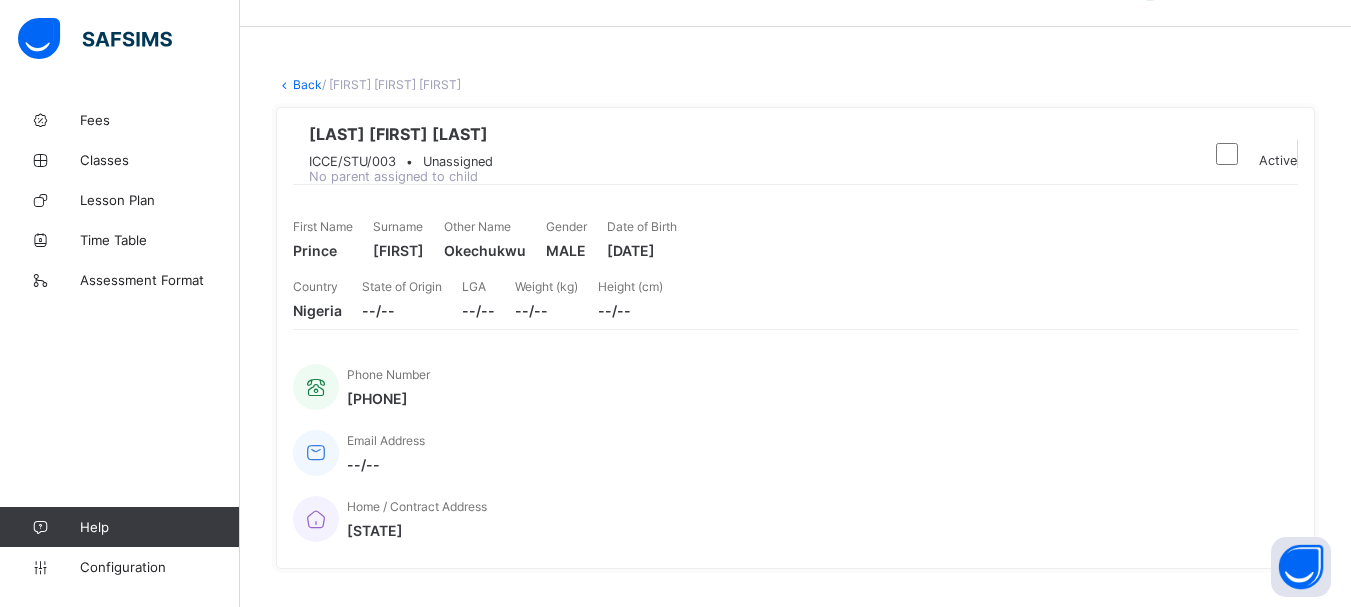 scroll, scrollTop: 13, scrollLeft: 0, axis: vertical 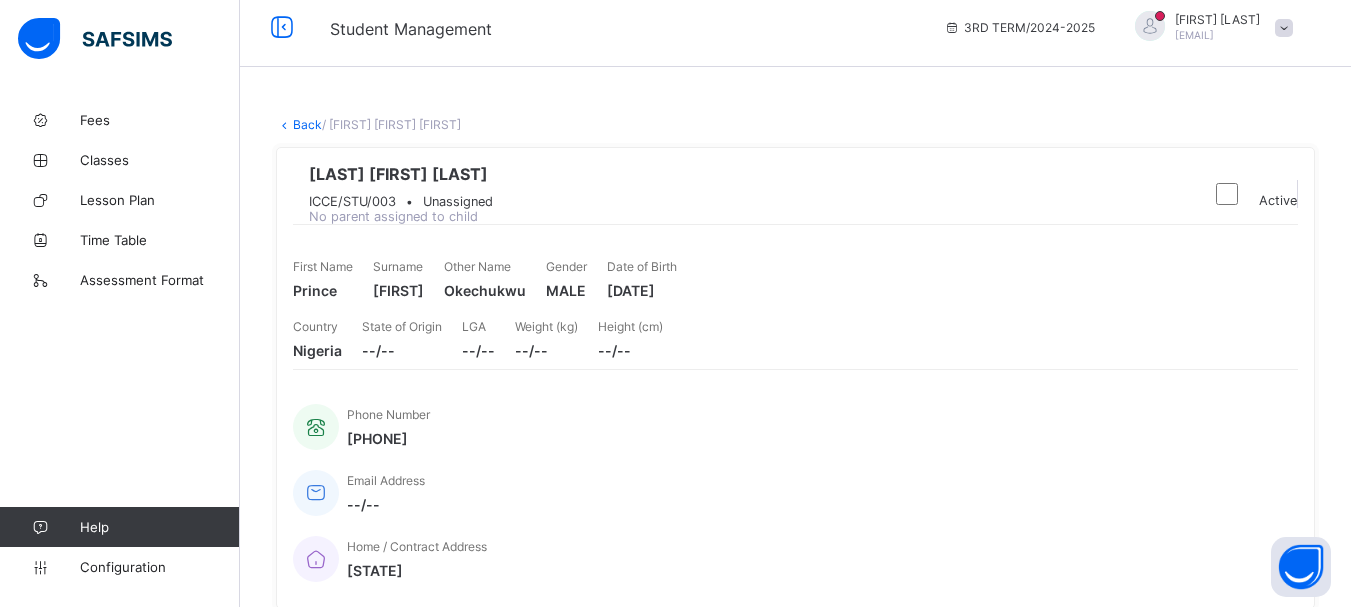 click on "Back" at bounding box center [307, 124] 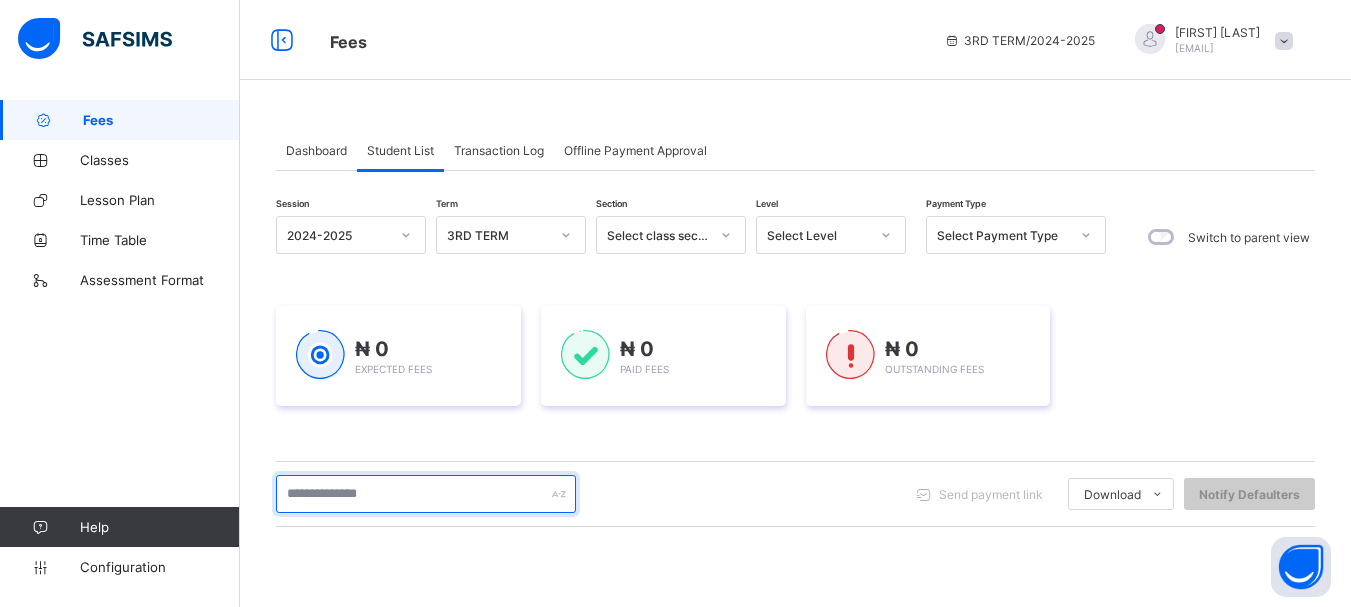 click at bounding box center [426, 494] 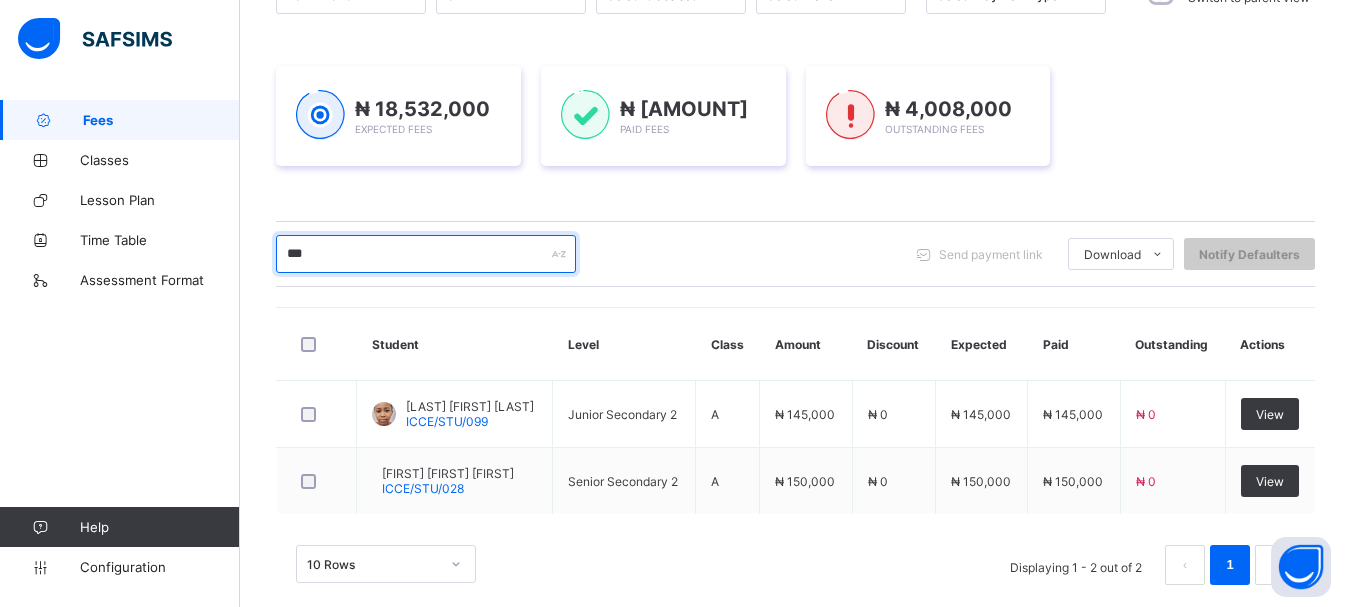 scroll, scrollTop: 268, scrollLeft: 0, axis: vertical 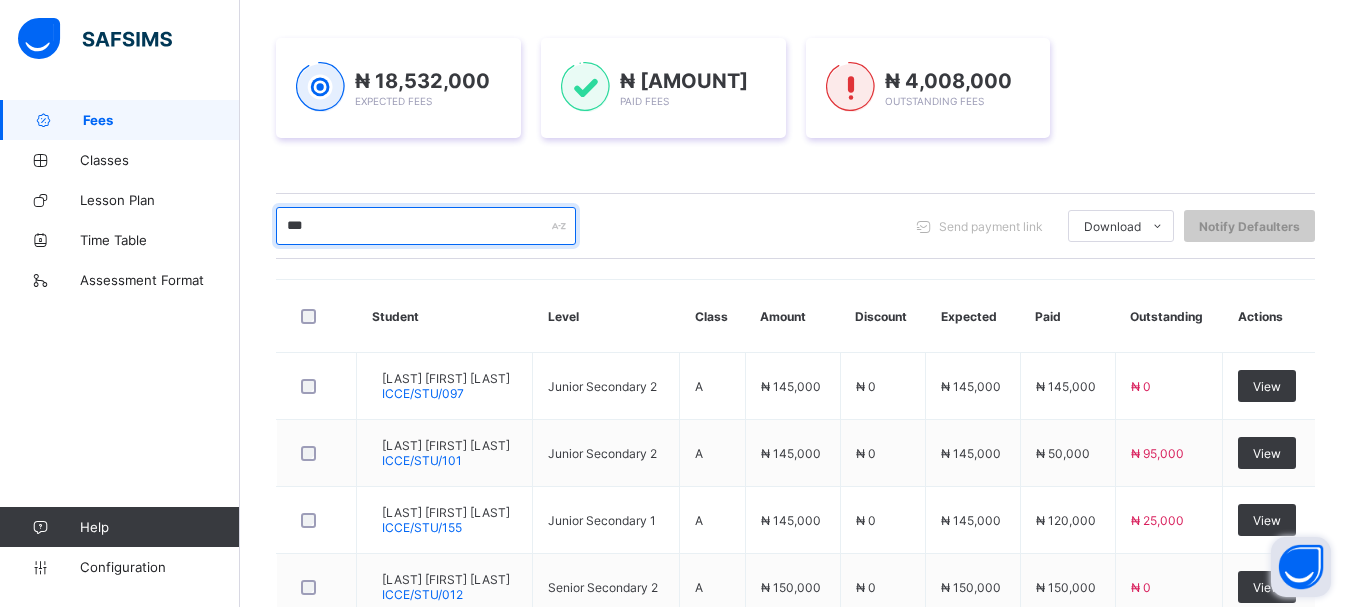 type on "***" 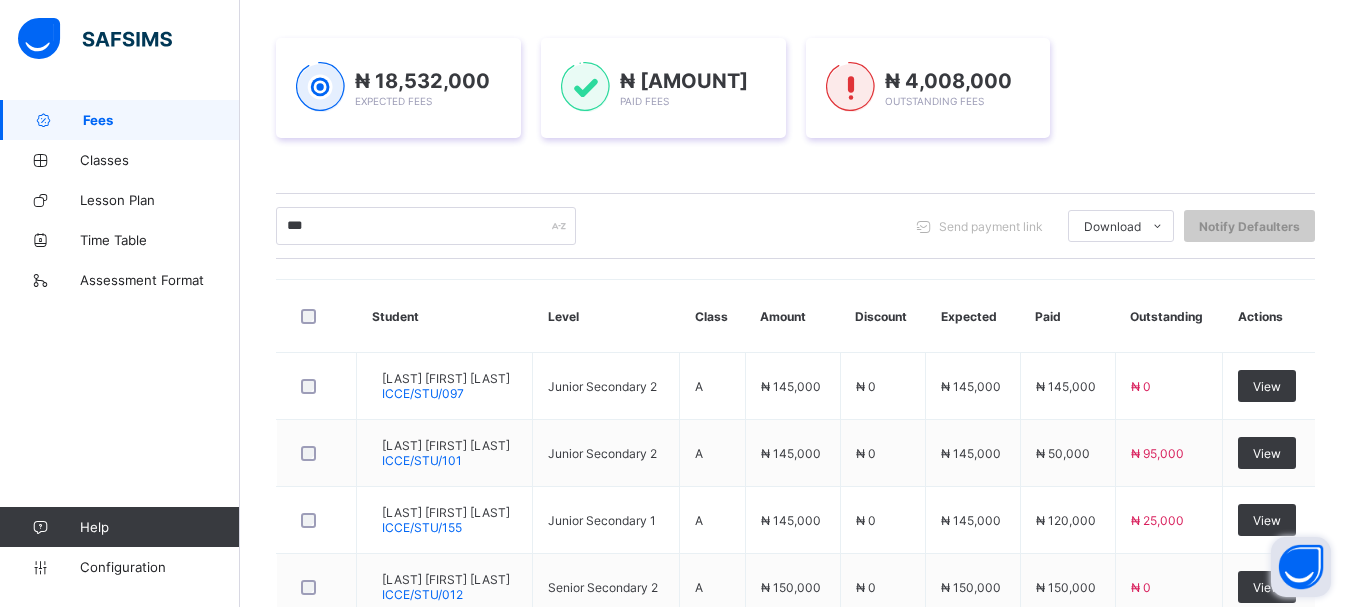 click at bounding box center (1301, 567) 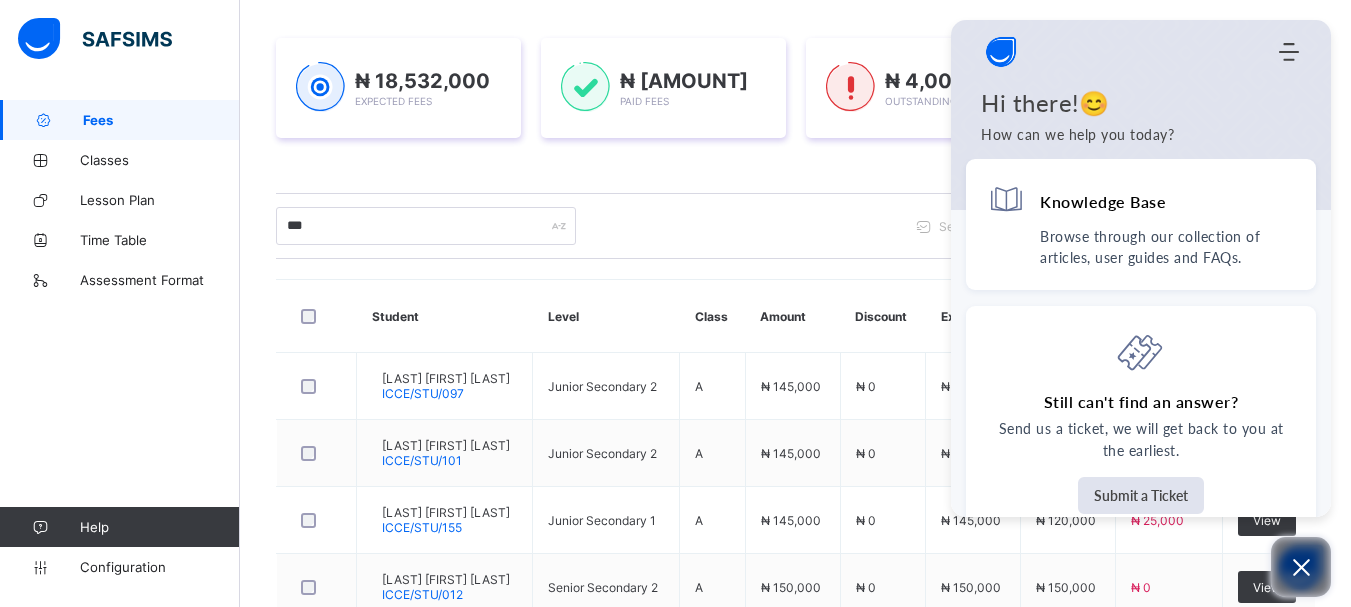 click 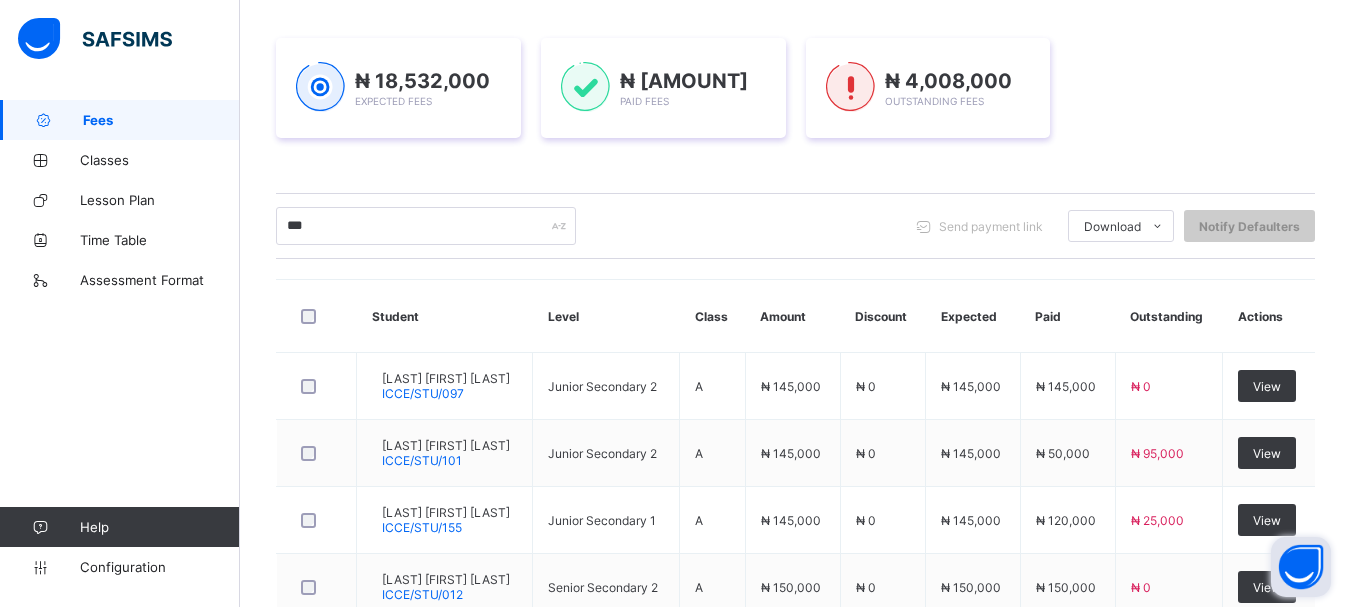 drag, startPoint x: 1303, startPoint y: 566, endPoint x: 1308, endPoint y: 555, distance: 12.083046 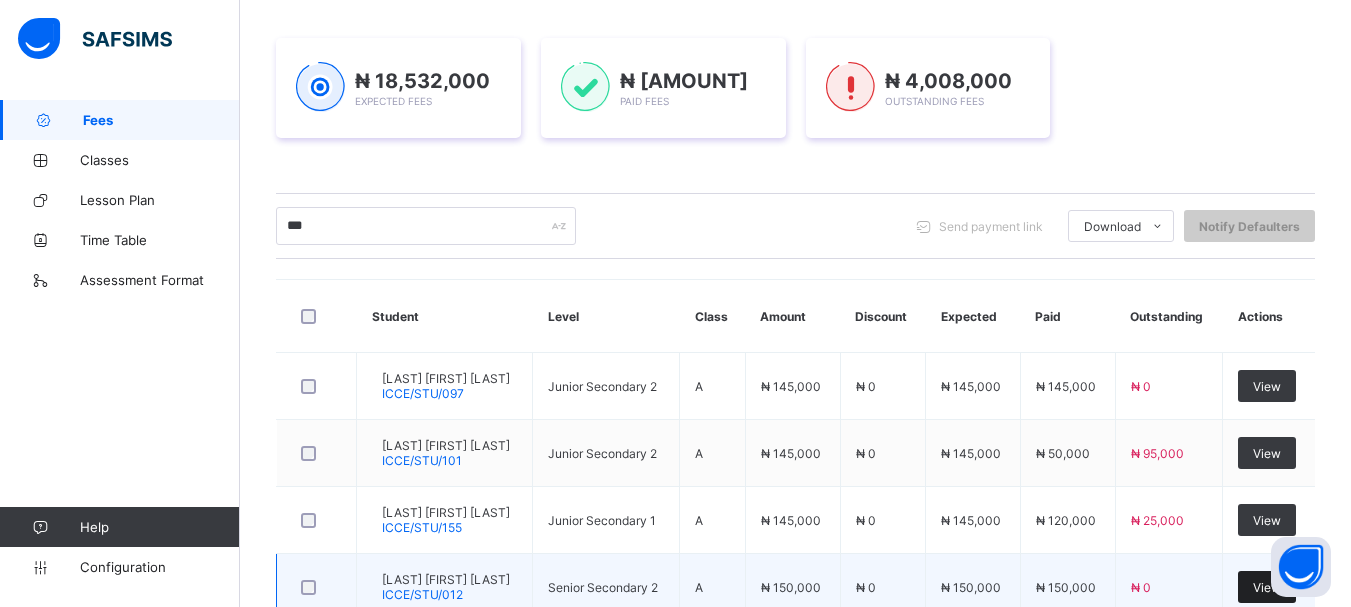 click on "View" at bounding box center [1267, 587] 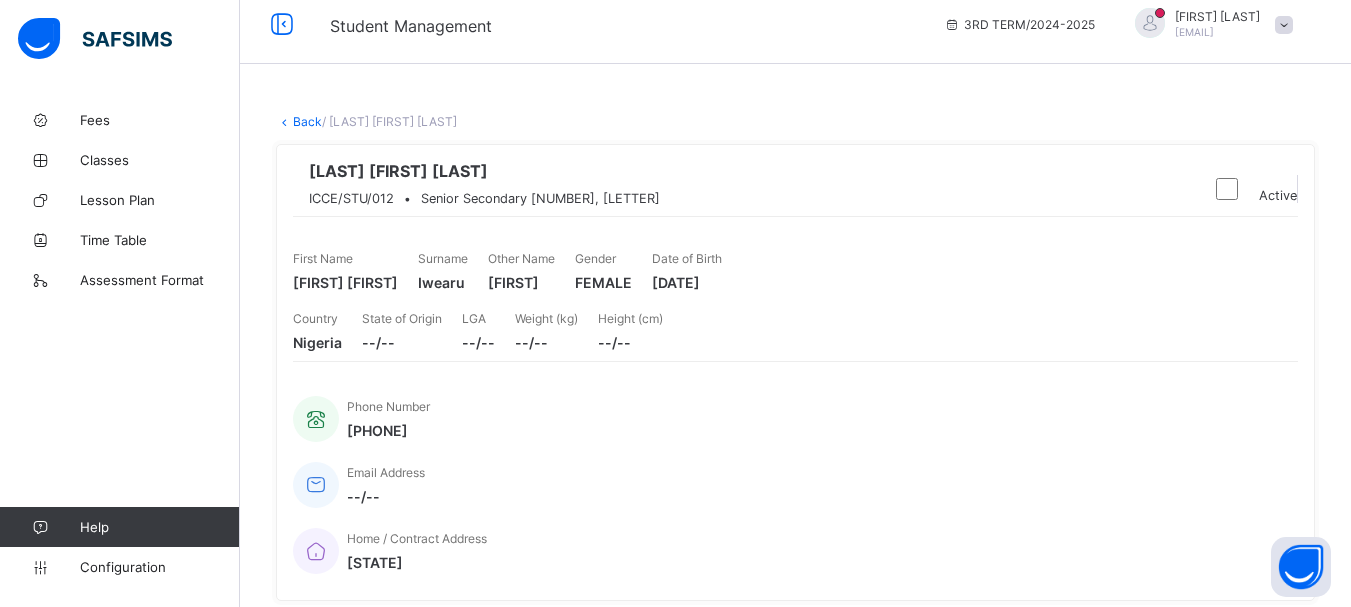 scroll, scrollTop: 0, scrollLeft: 0, axis: both 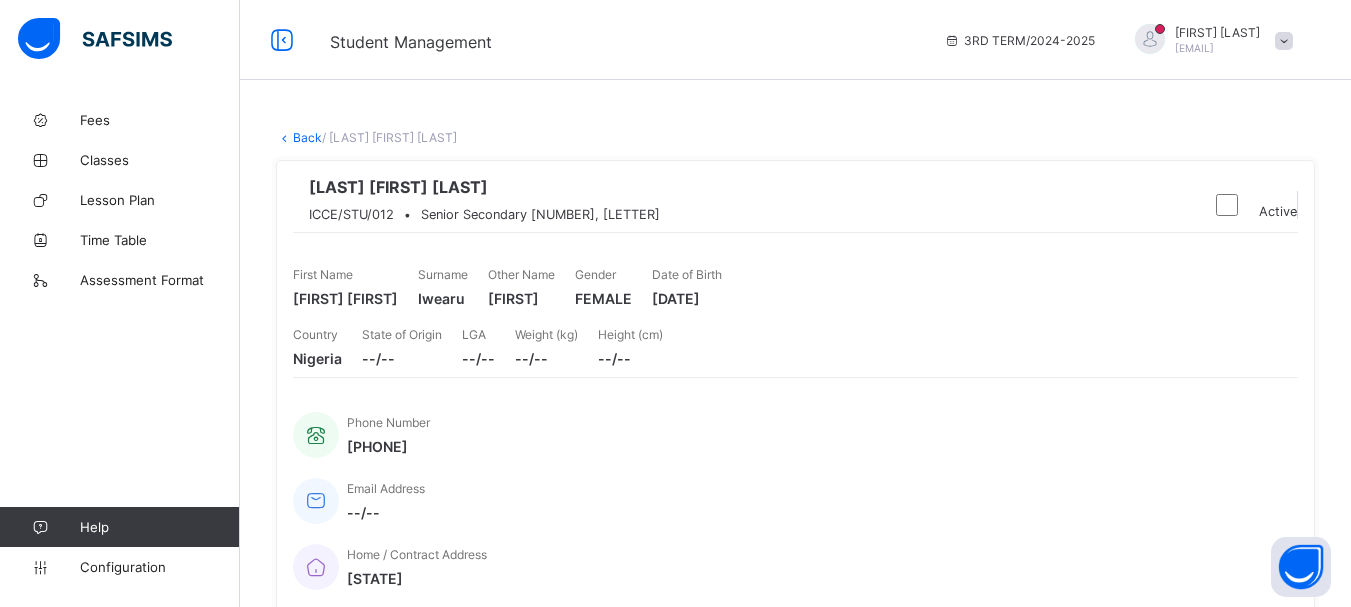 click on "Back" at bounding box center [307, 137] 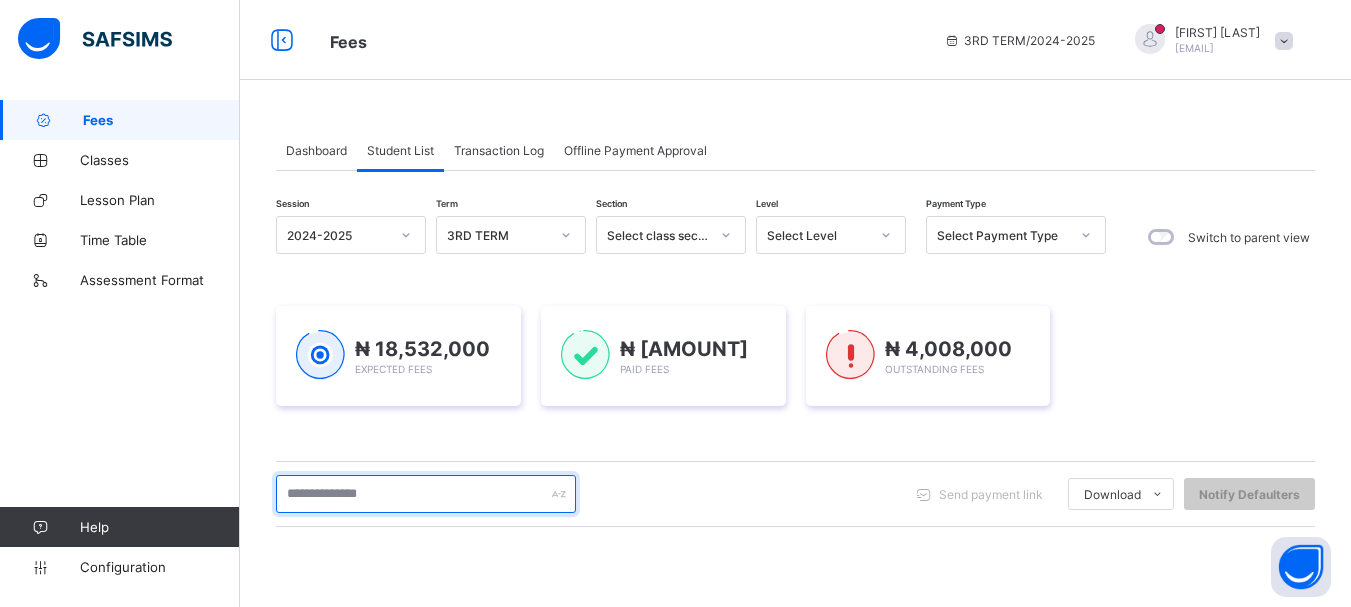 click at bounding box center (426, 494) 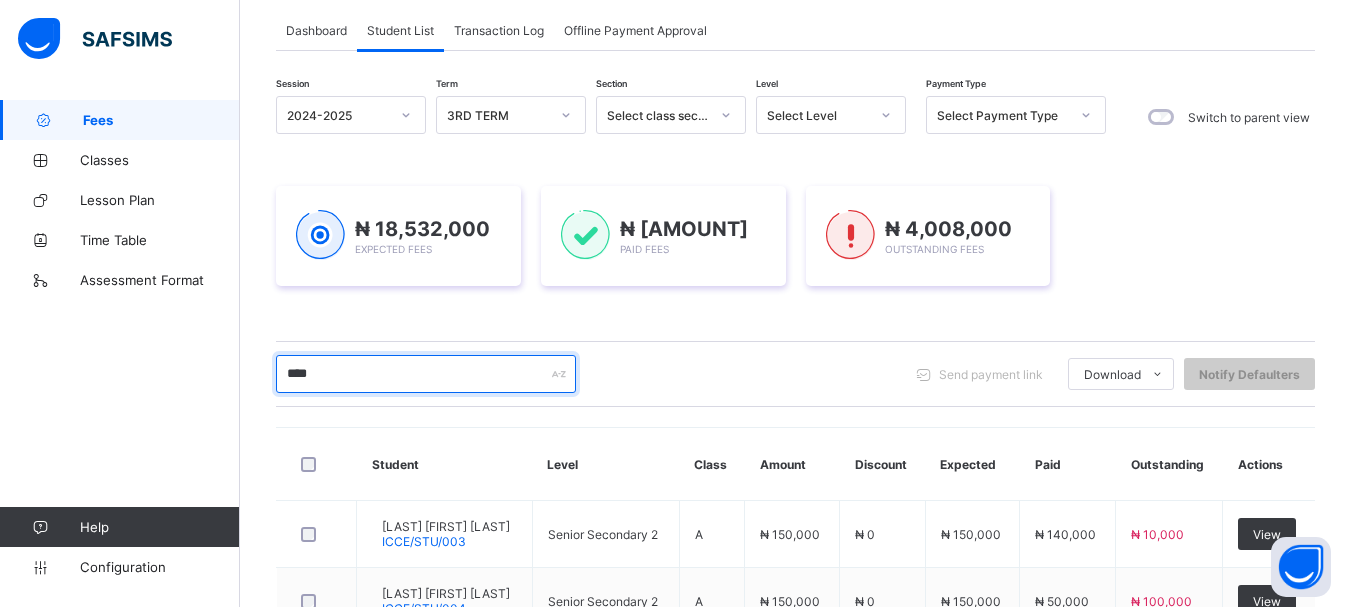 scroll, scrollTop: 268, scrollLeft: 0, axis: vertical 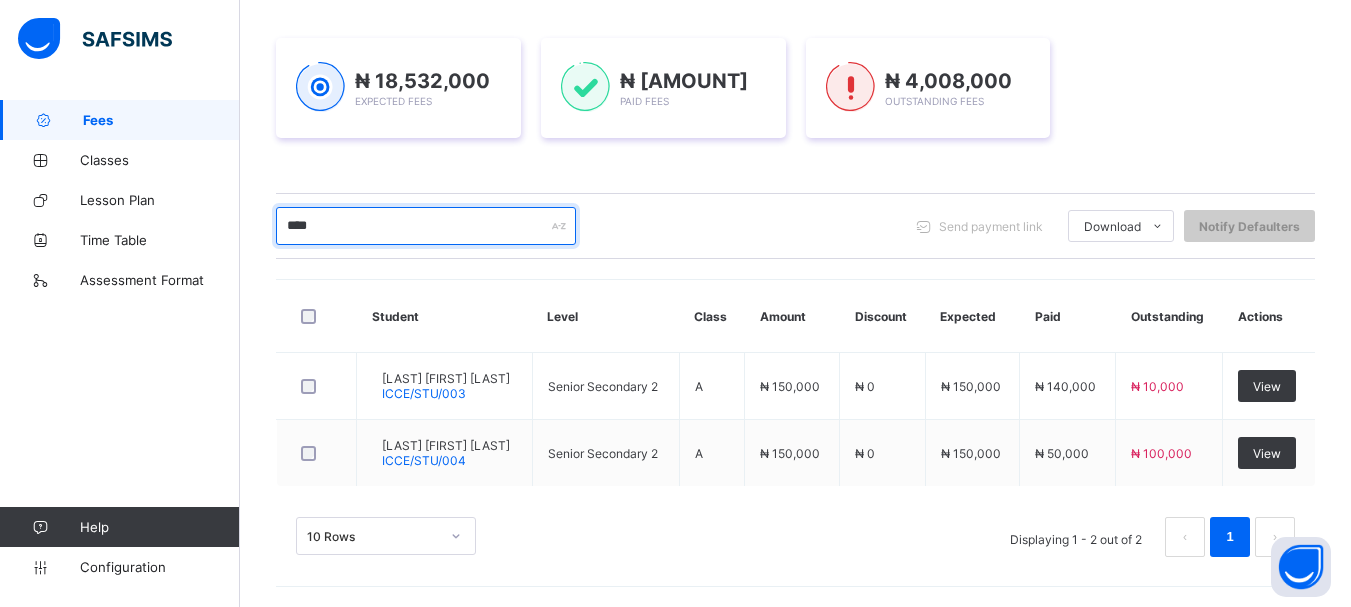 type on "****" 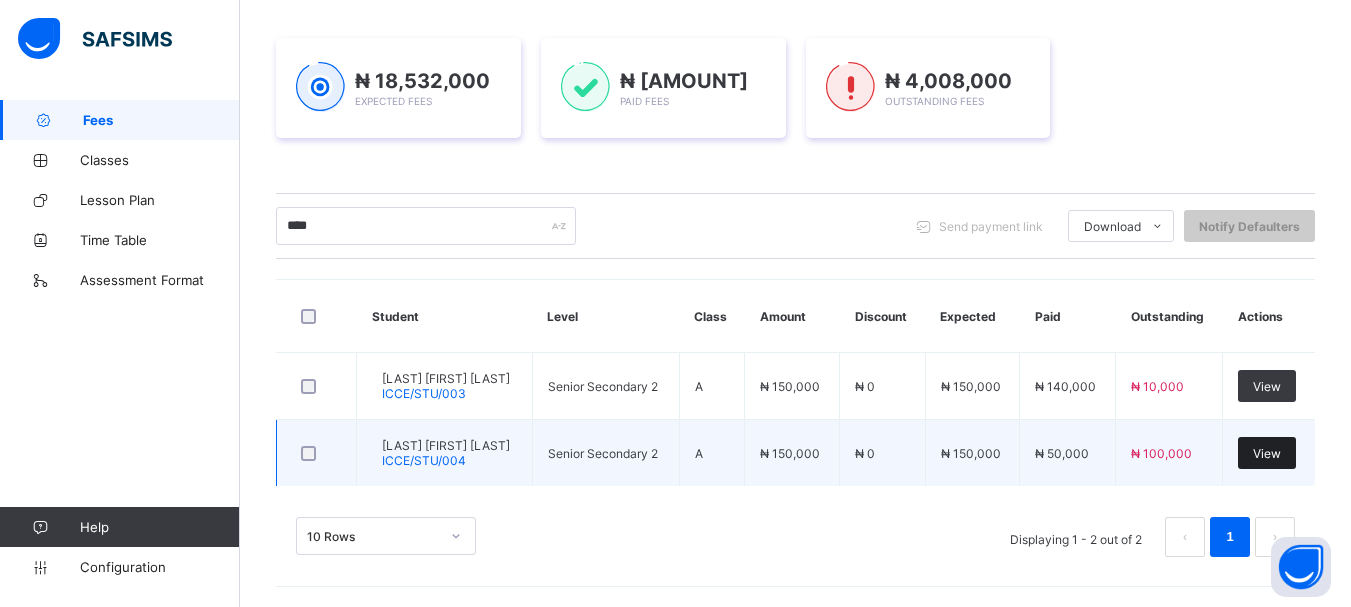 click on "View" at bounding box center [1267, 453] 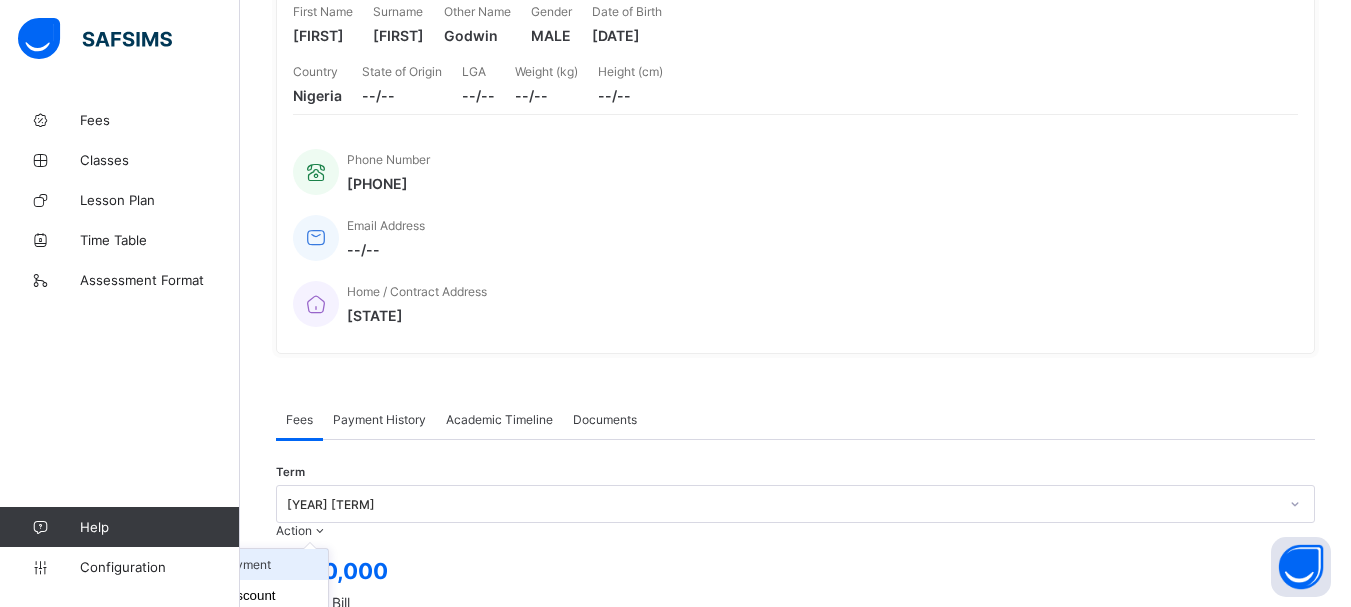click on "Receive Payment" at bounding box center (246, 564) 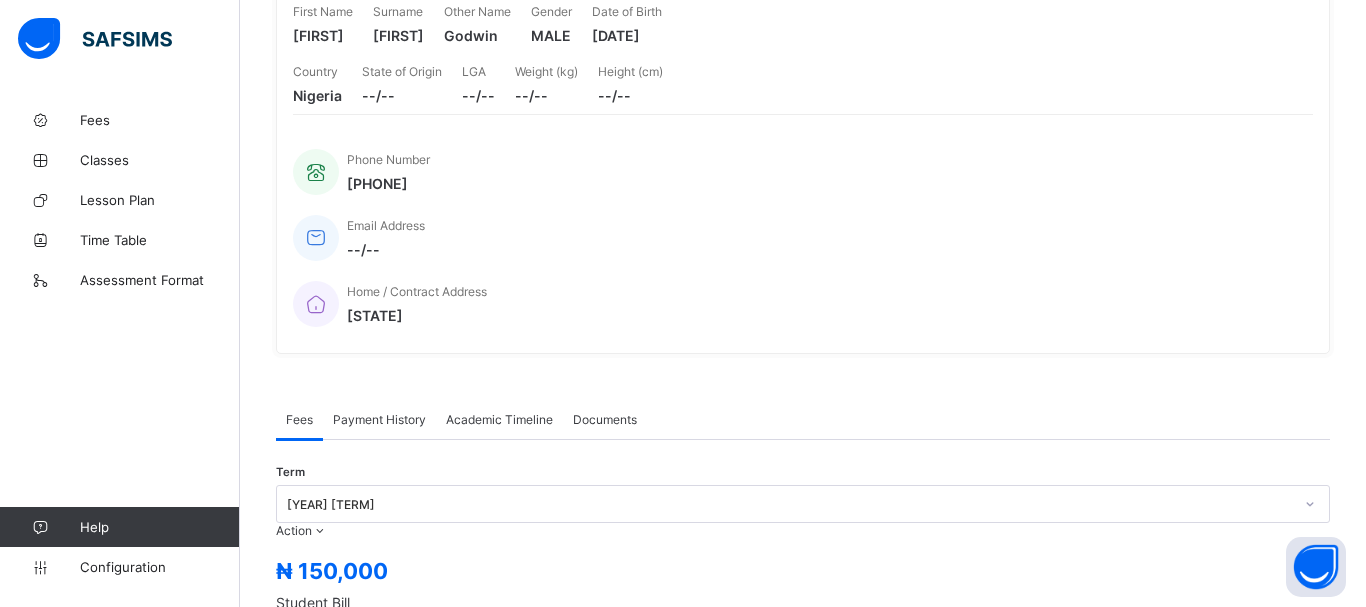 click 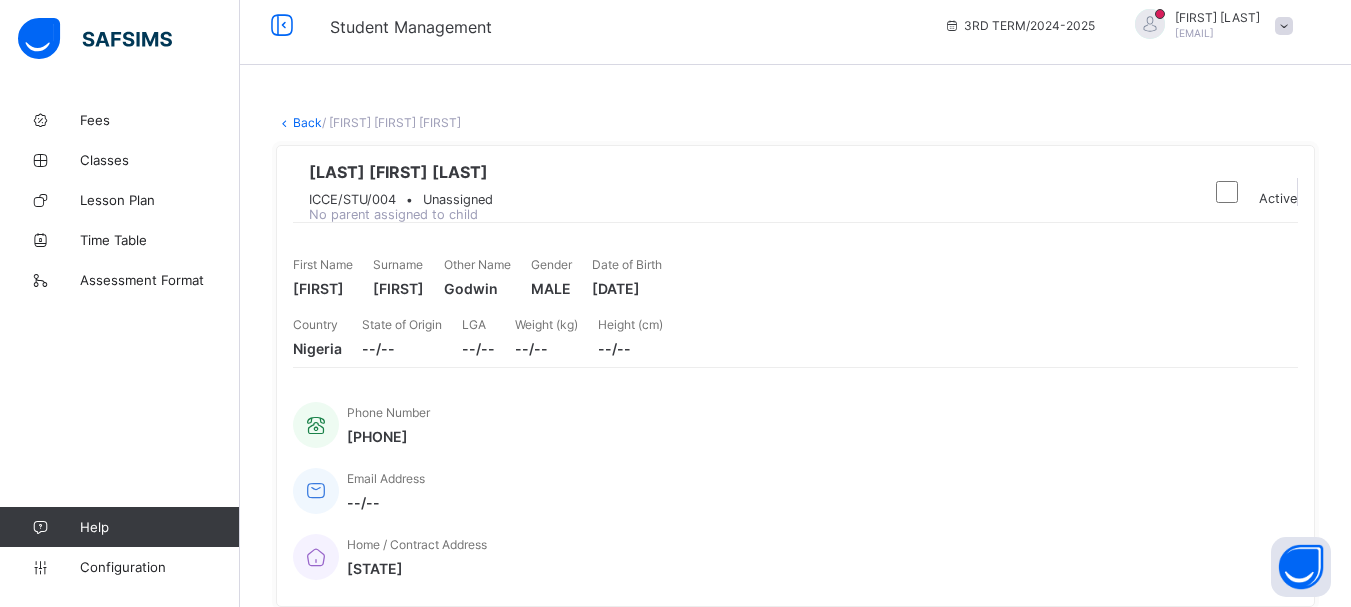 scroll, scrollTop: 0, scrollLeft: 0, axis: both 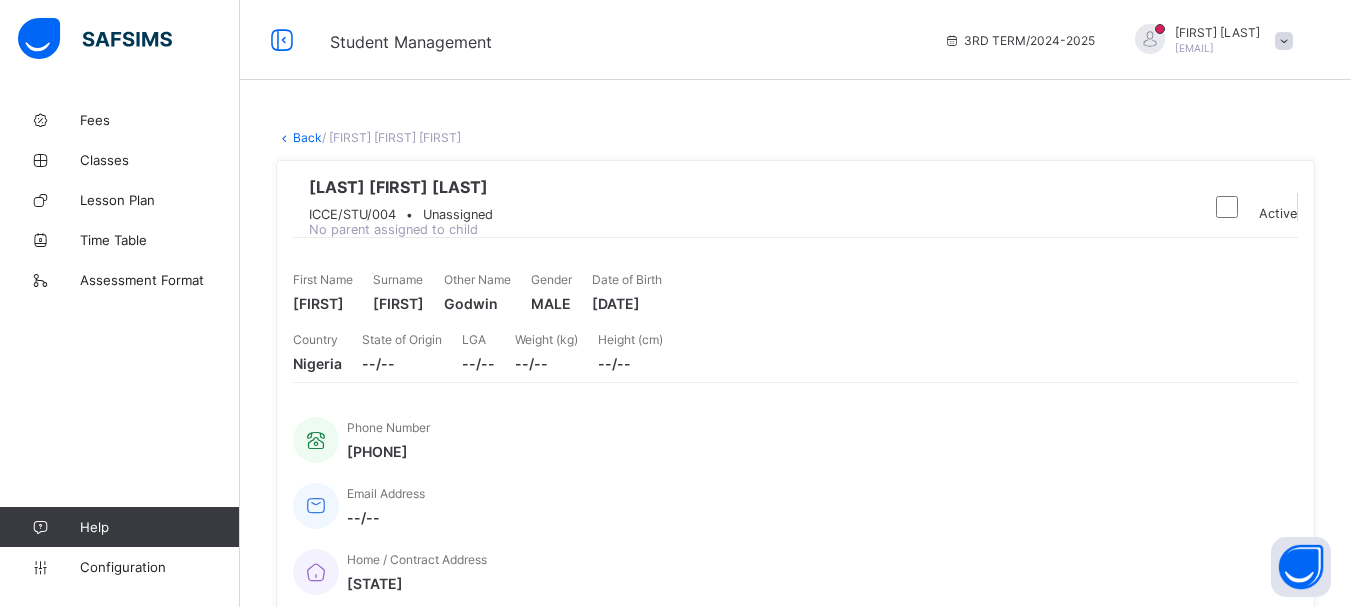click on "Back" at bounding box center [307, 137] 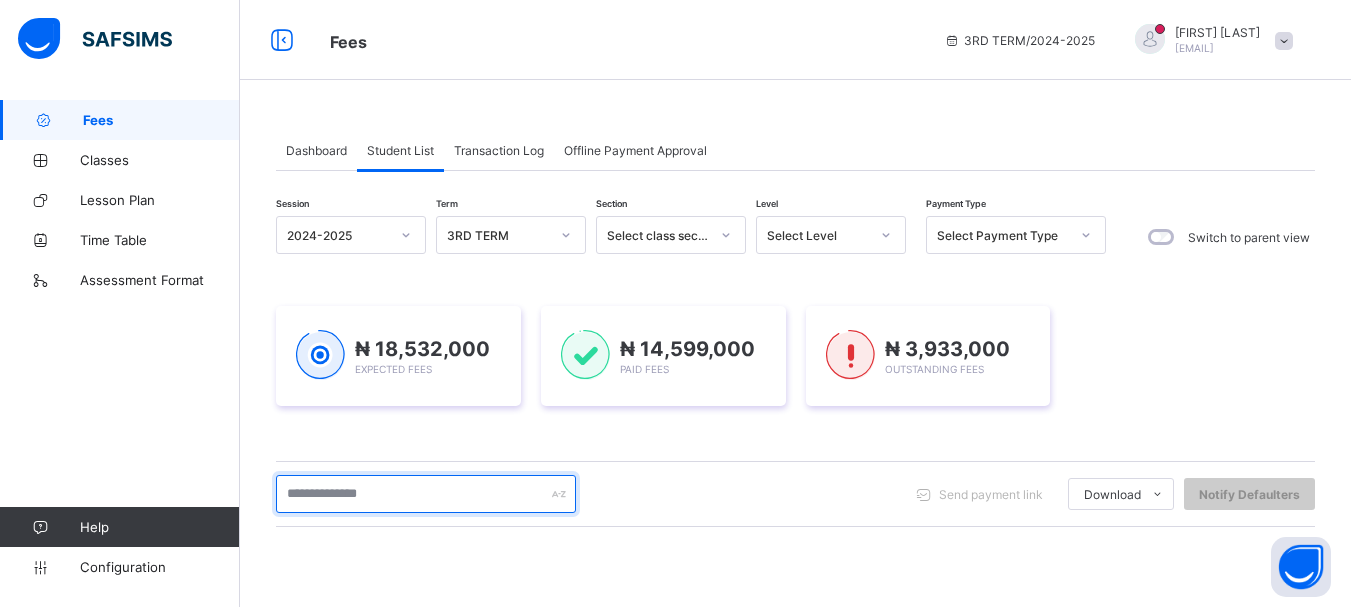 click at bounding box center (426, 494) 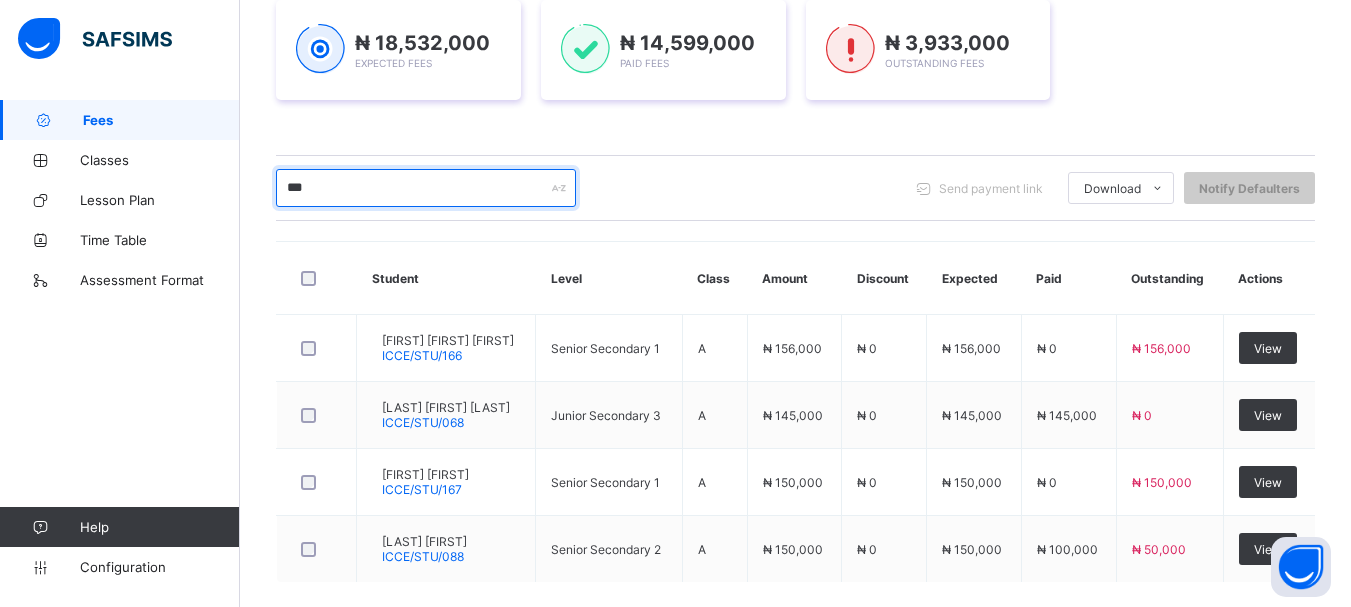 scroll, scrollTop: 400, scrollLeft: 0, axis: vertical 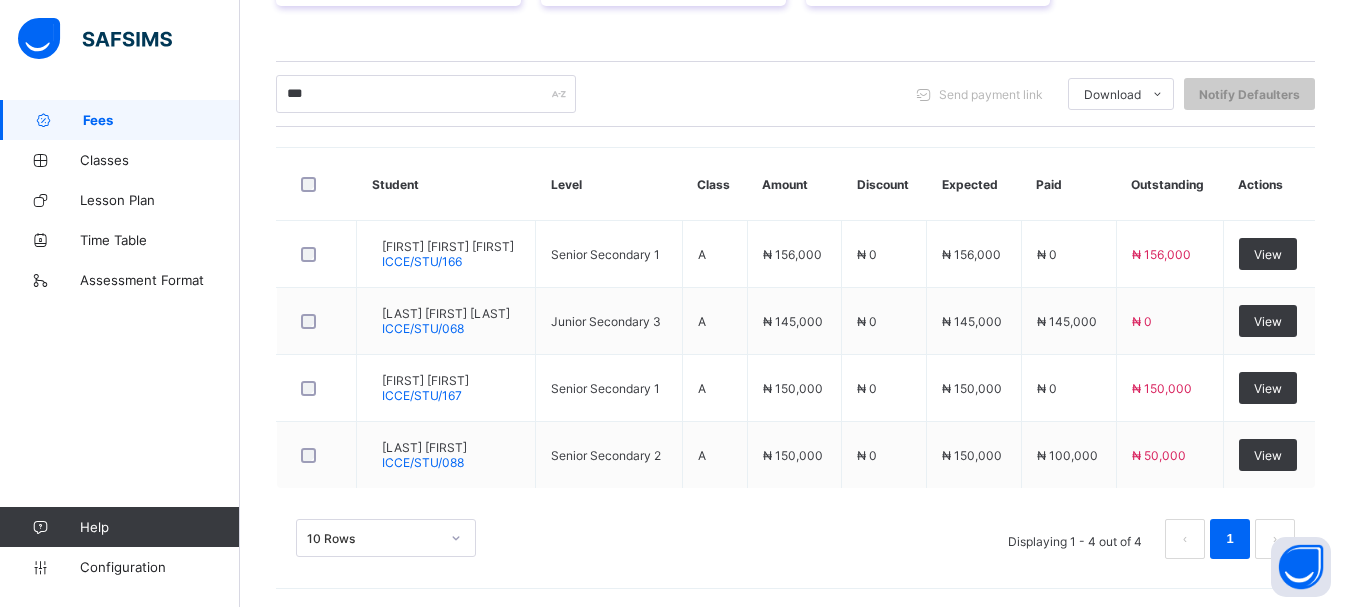 click on "[NUMBER] Rows Displaying [NUMBER] - [NUMBER] out of [NUMBER] [NUMBER]" at bounding box center (795, 529) 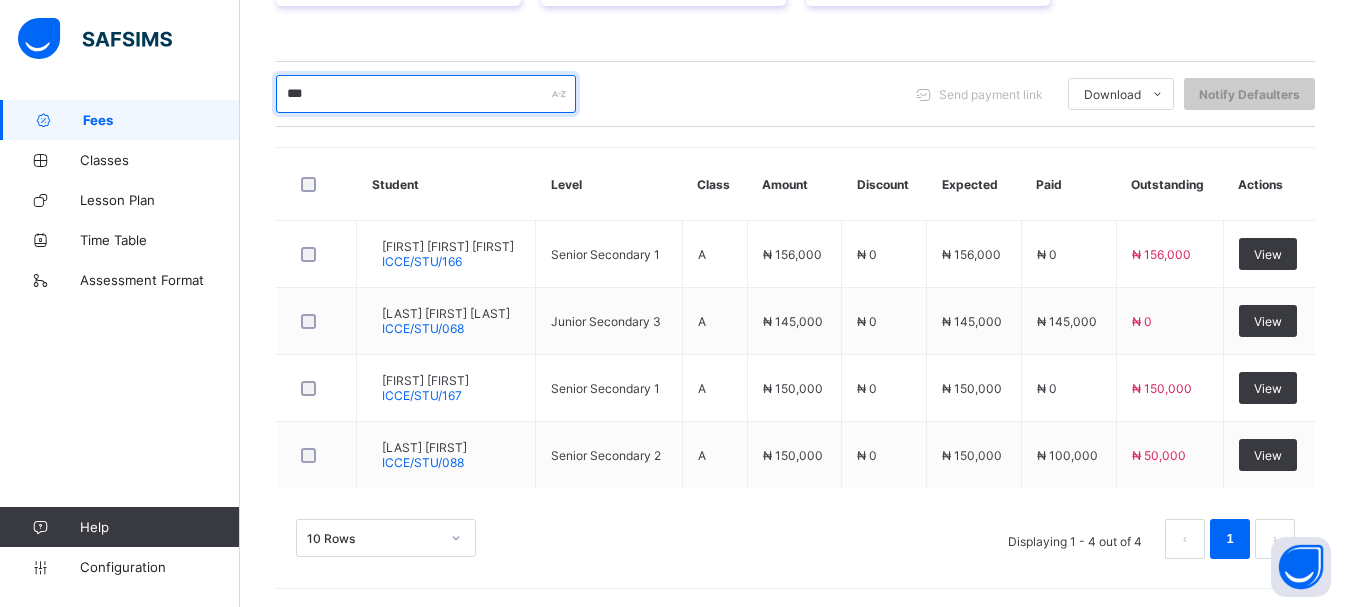 click on "***" at bounding box center (426, 94) 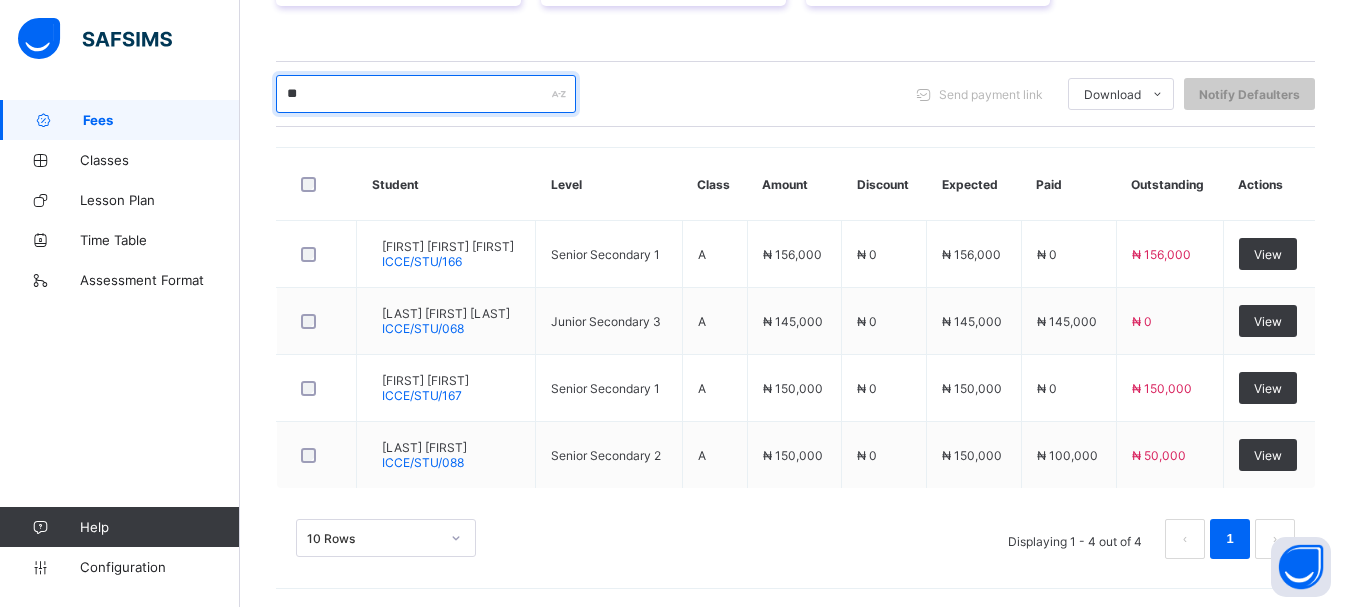 type on "*" 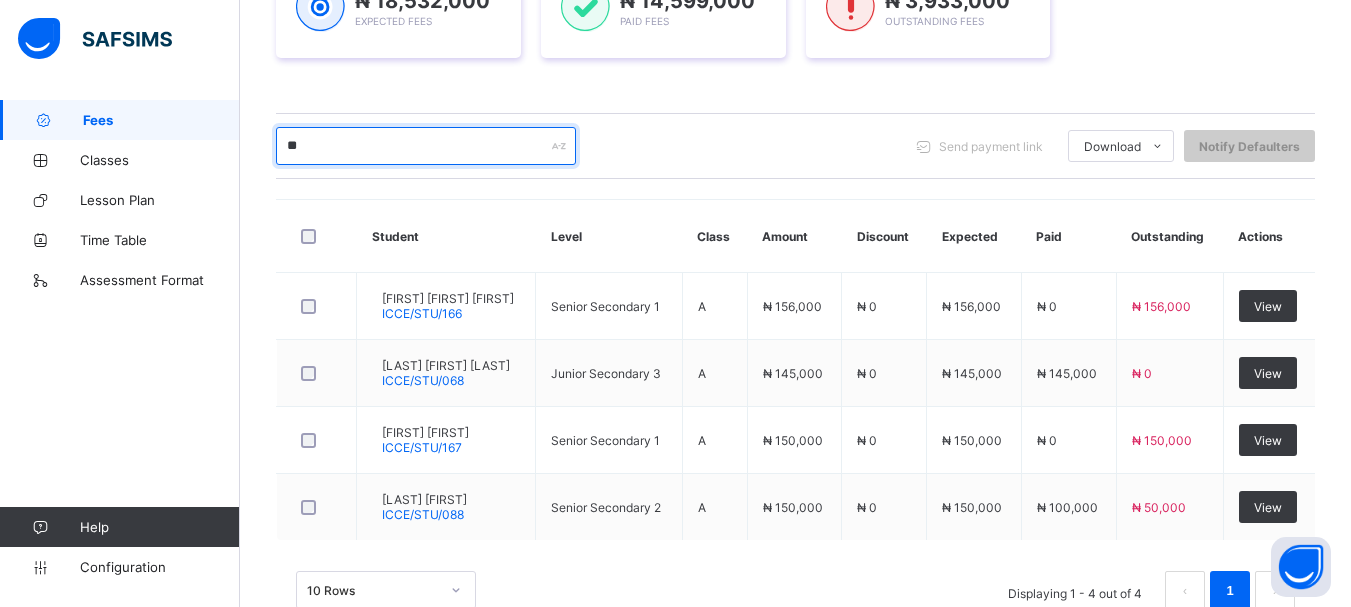 scroll, scrollTop: 400, scrollLeft: 0, axis: vertical 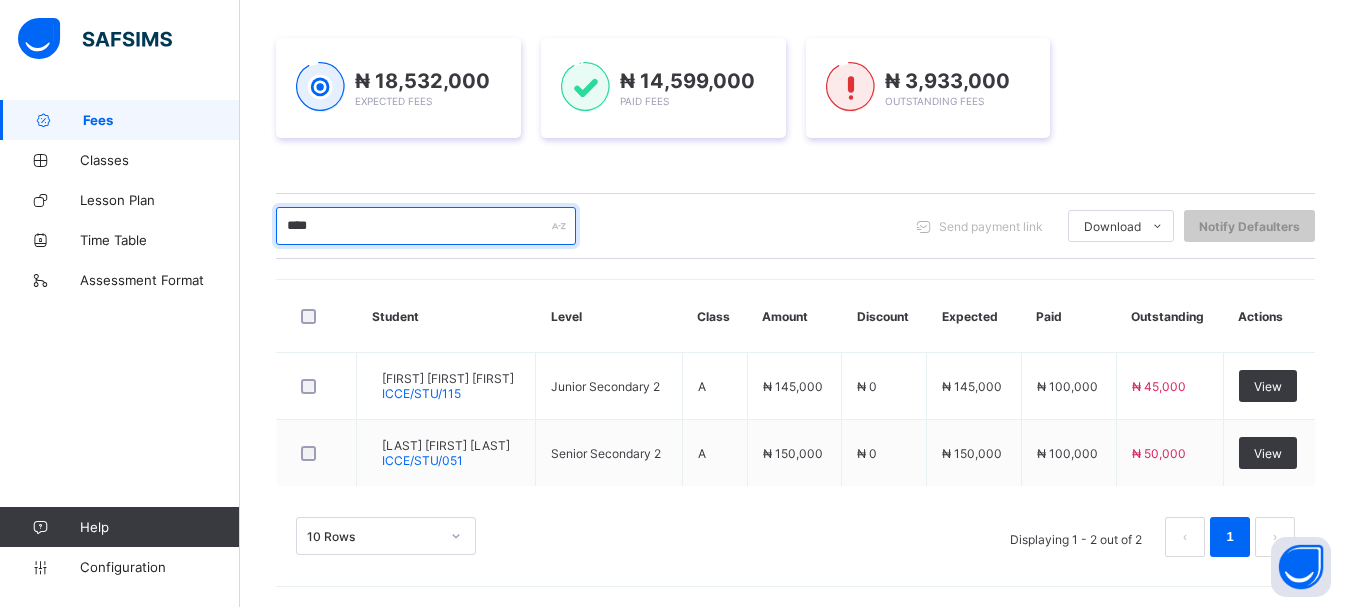 type on "****" 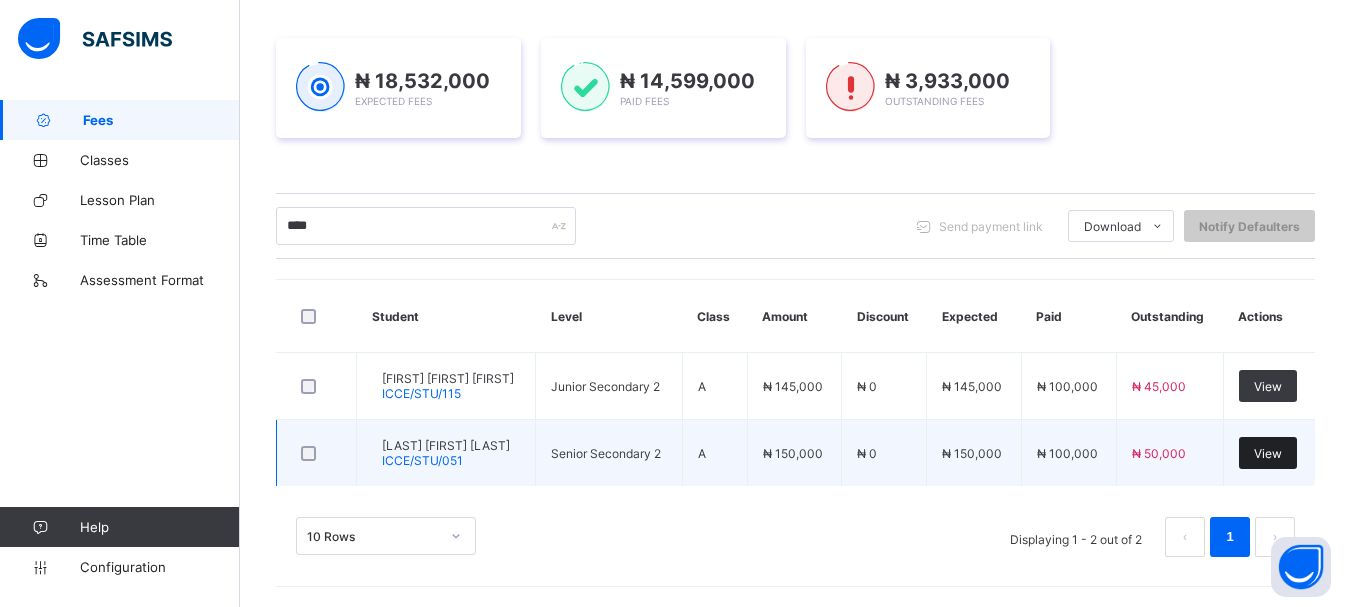 click on "View" at bounding box center [1268, 453] 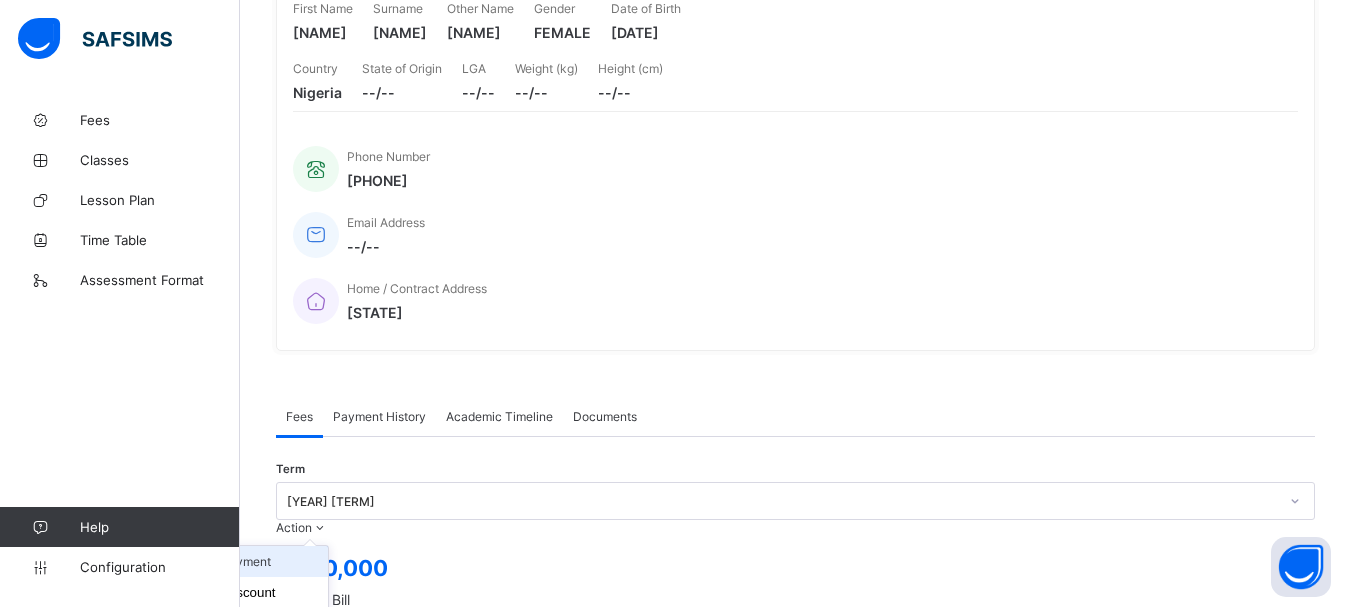 click on "Receive Payment" at bounding box center (246, 561) 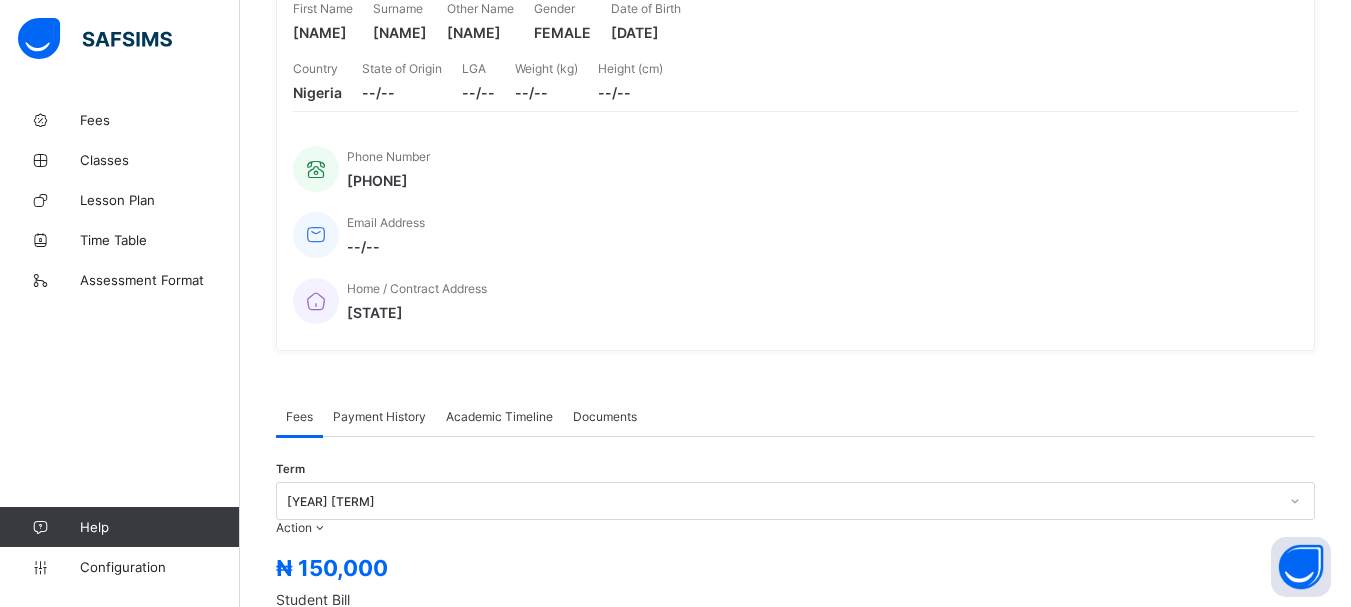 scroll, scrollTop: 39, scrollLeft: 0, axis: vertical 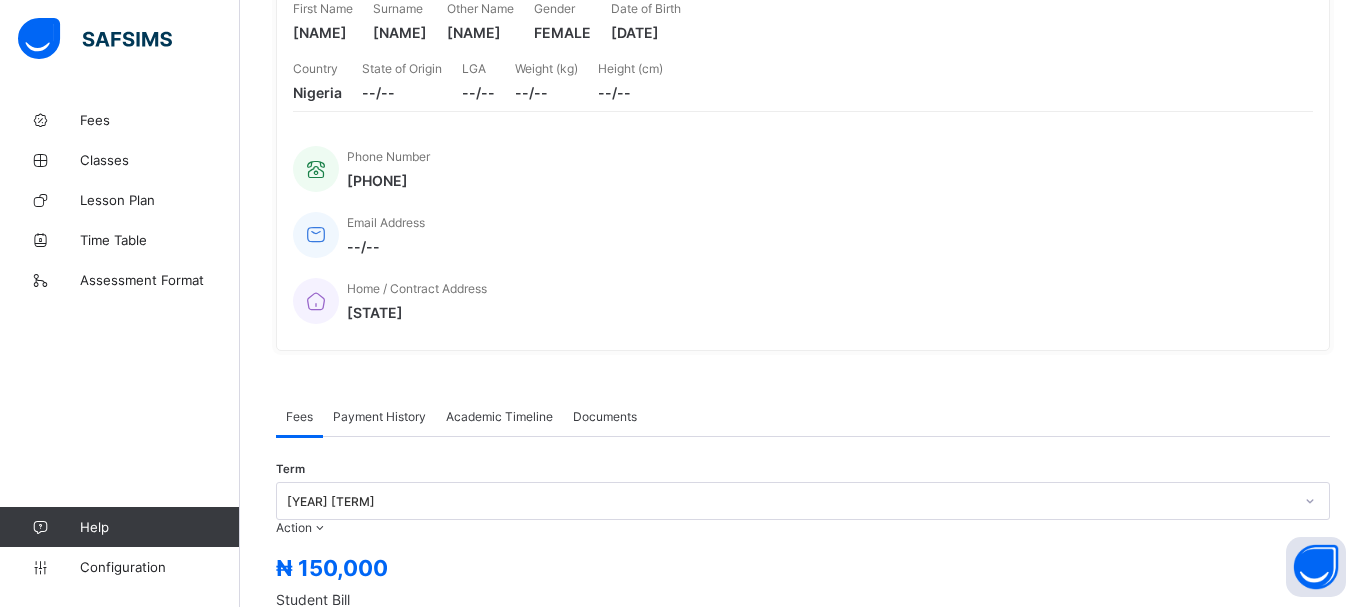 click 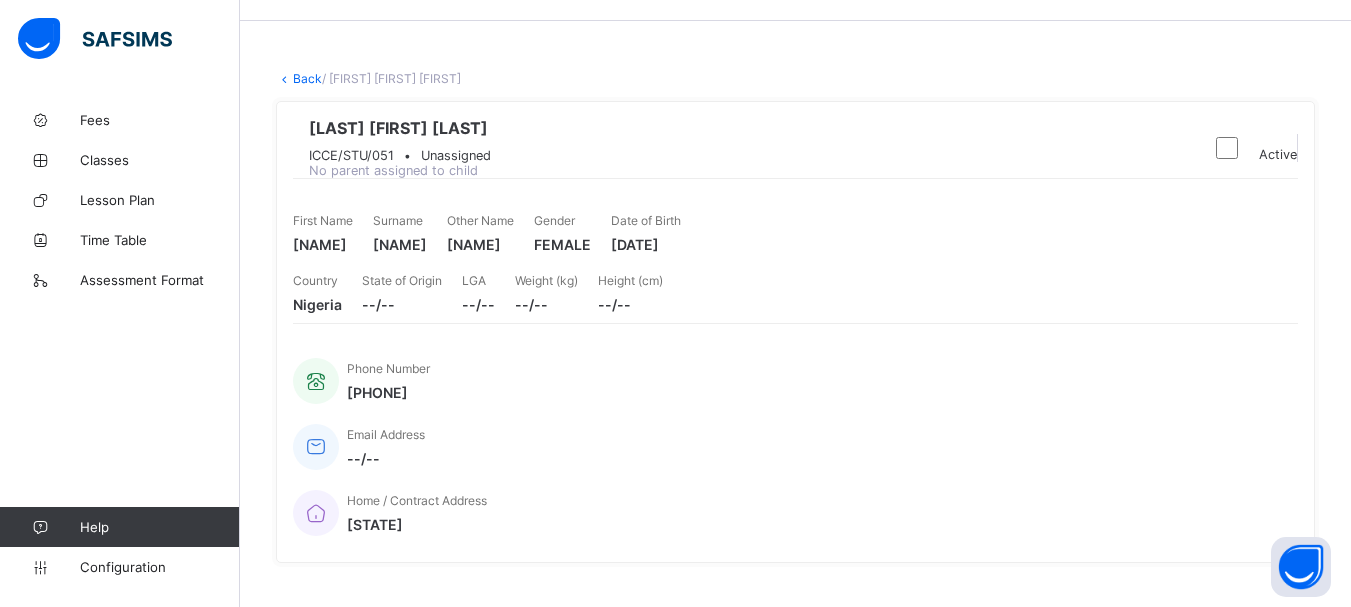 scroll, scrollTop: 31, scrollLeft: 0, axis: vertical 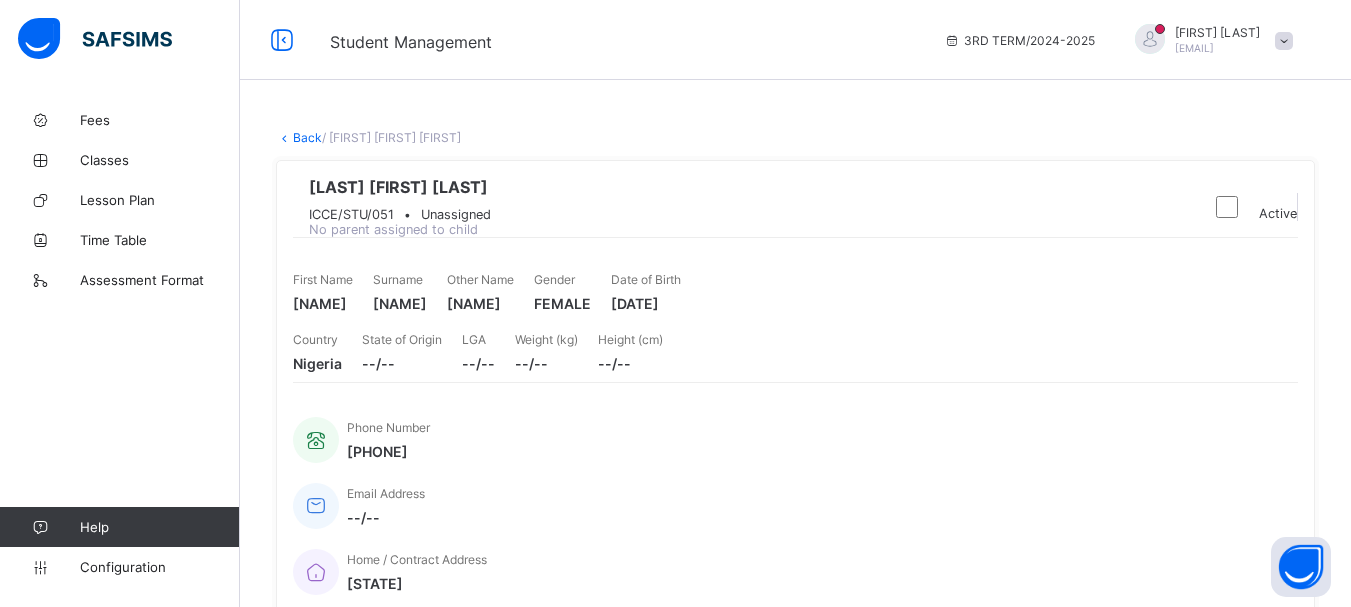 click on "Back" at bounding box center (307, 137) 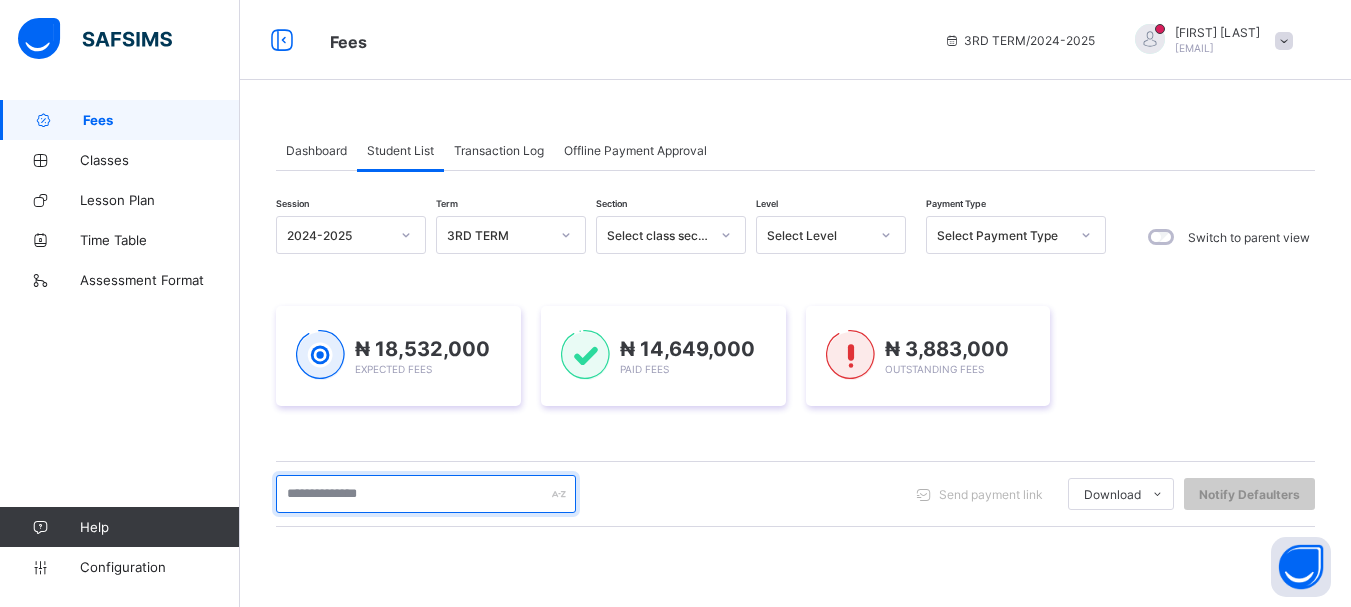 click at bounding box center [426, 494] 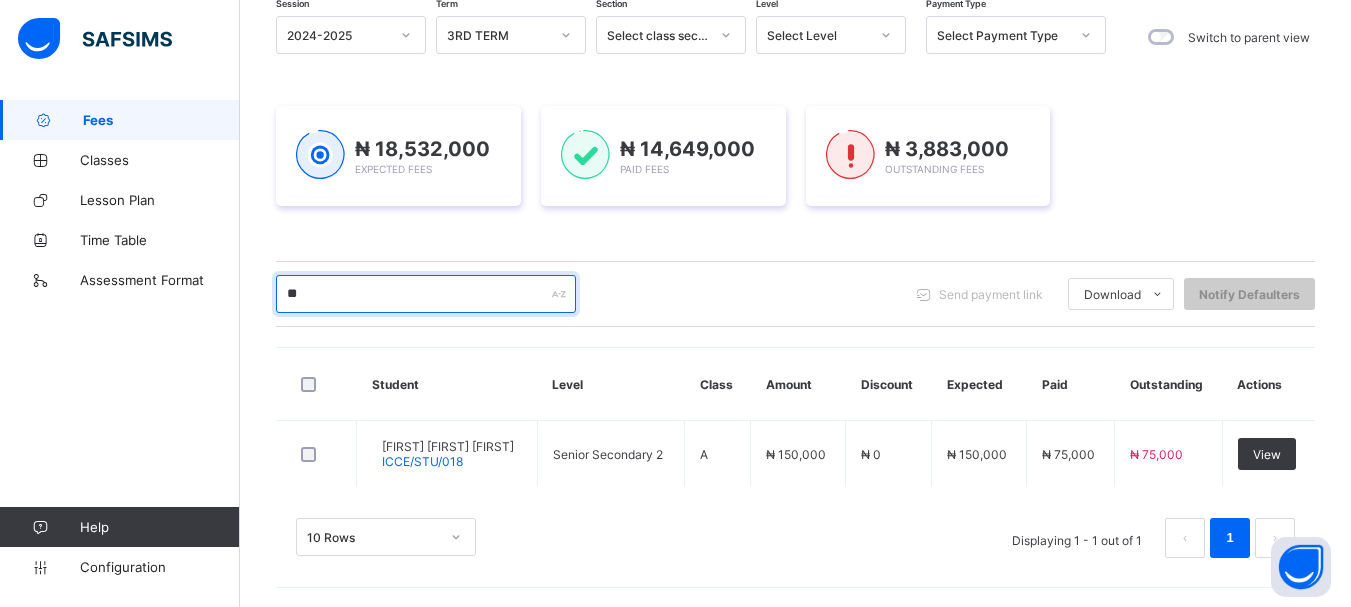 scroll, scrollTop: 201, scrollLeft: 0, axis: vertical 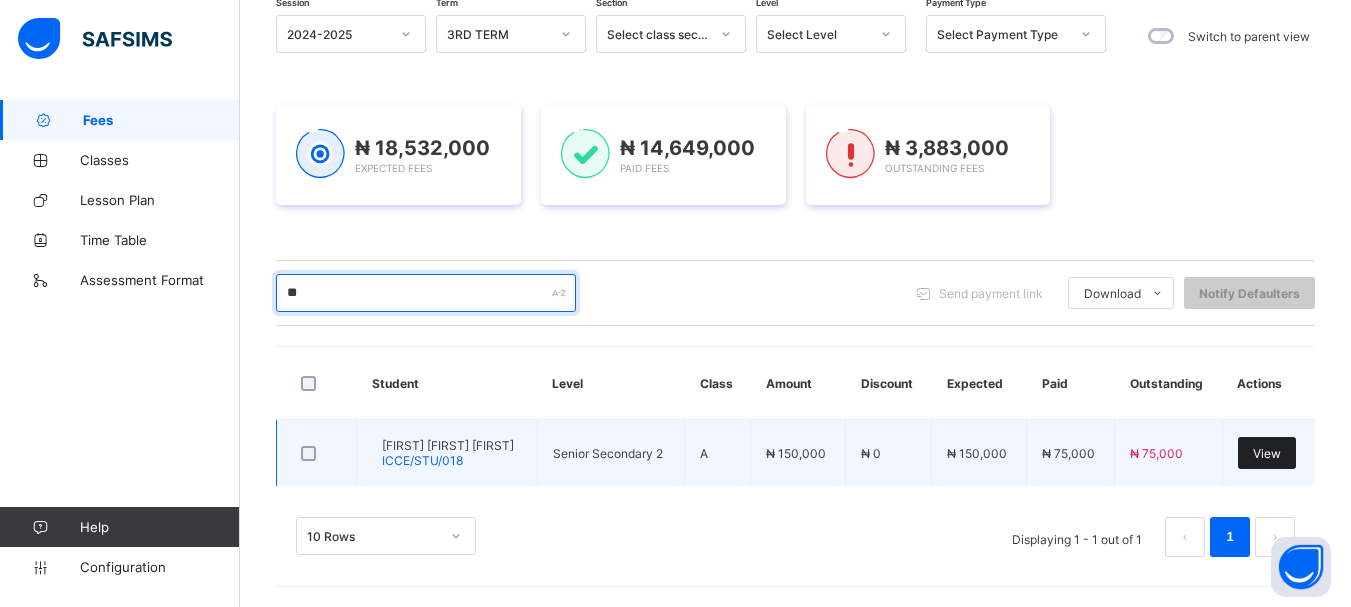 type on "**" 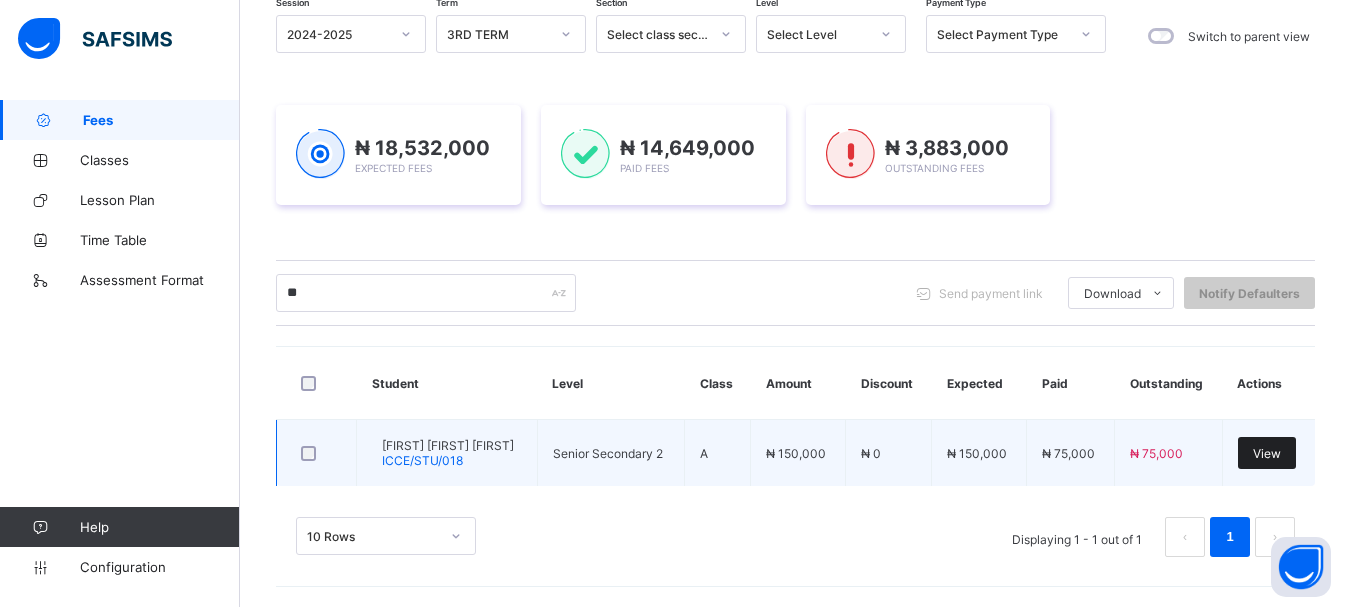 click on "View" at bounding box center [1267, 453] 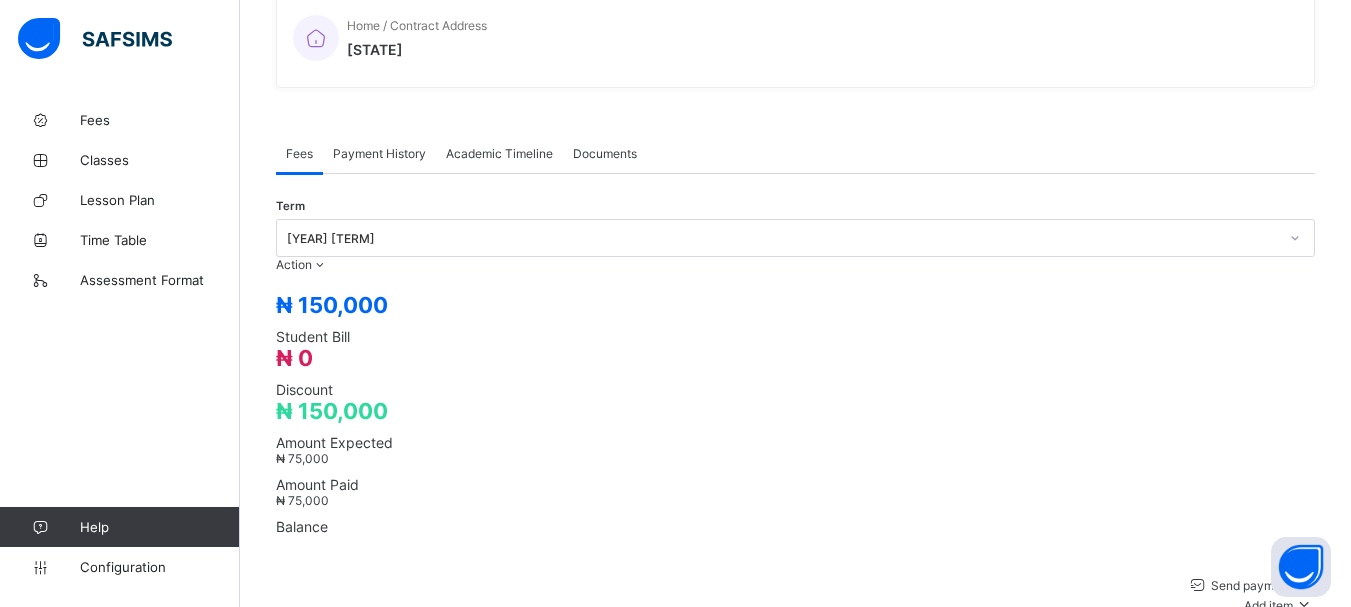 scroll, scrollTop: 627, scrollLeft: 0, axis: vertical 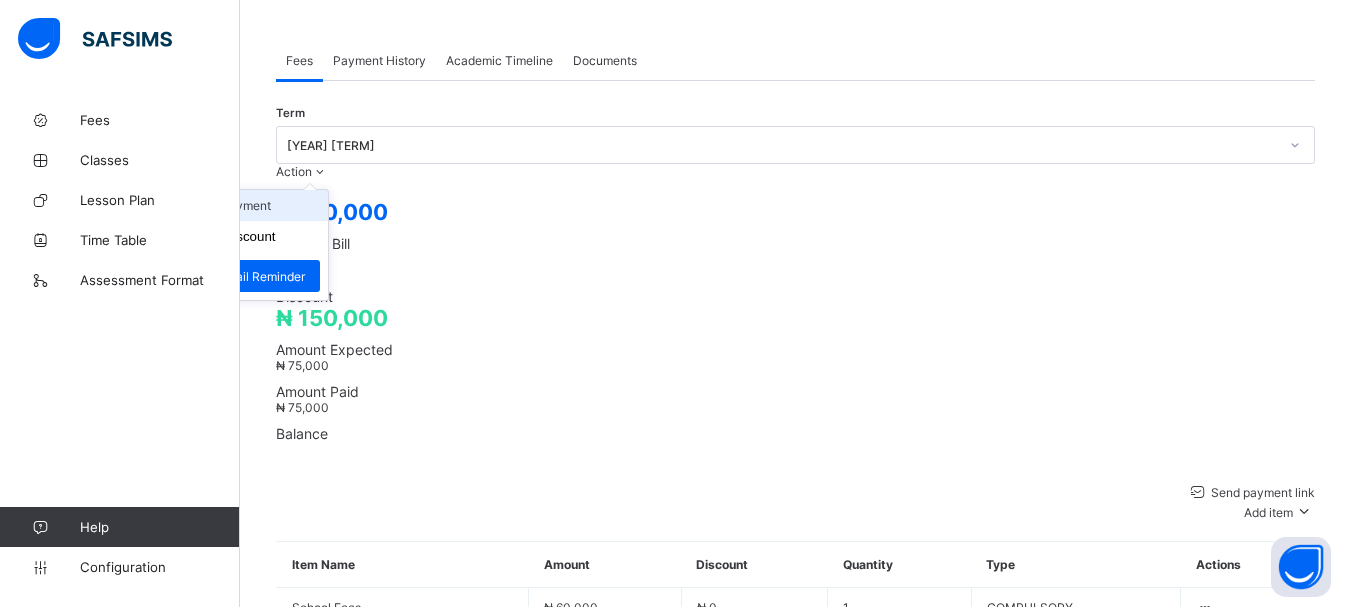 click on "Receive Payment" at bounding box center (246, 205) 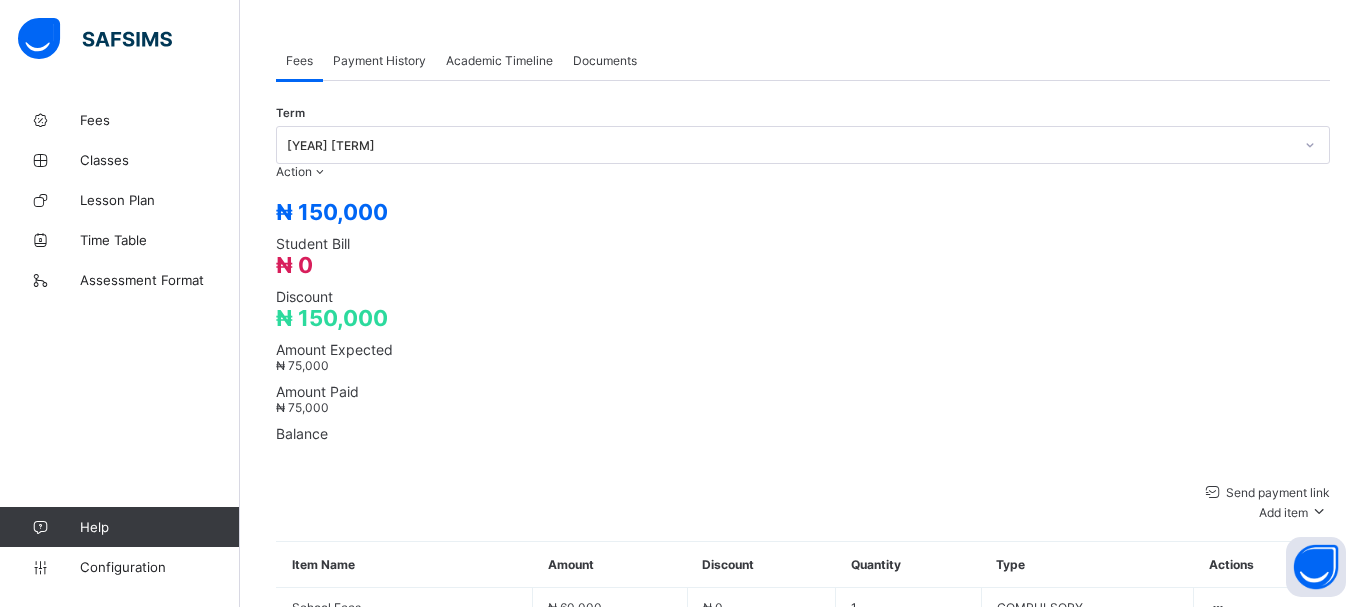 click 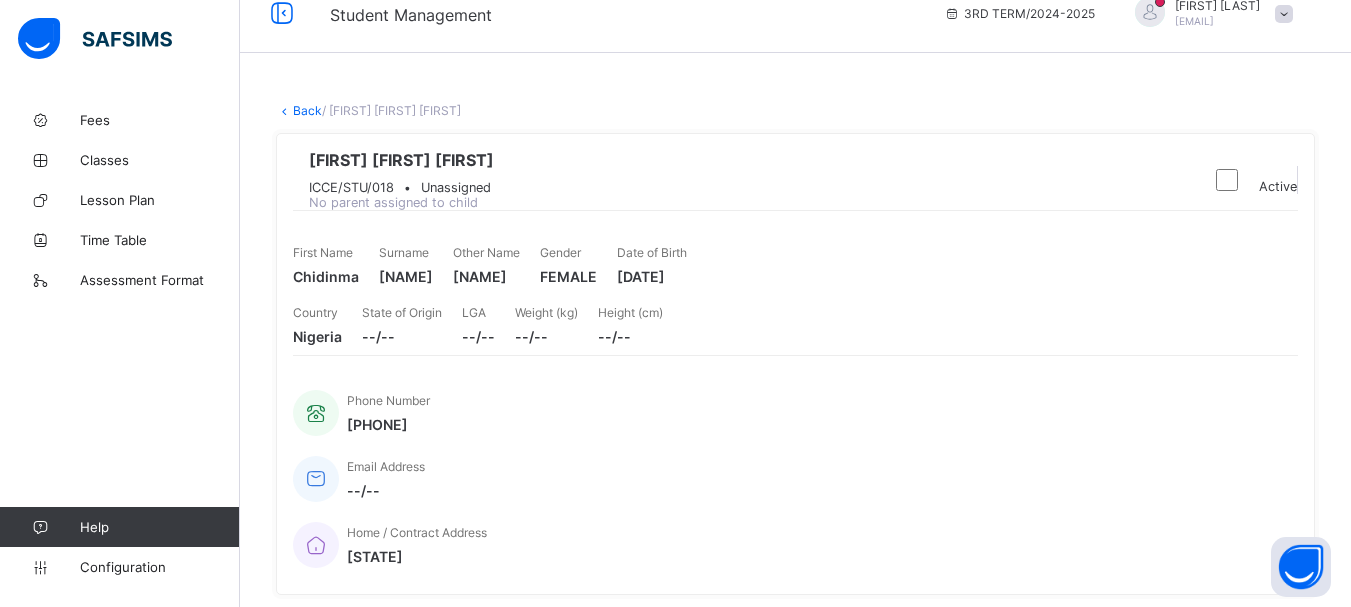 scroll, scrollTop: 0, scrollLeft: 0, axis: both 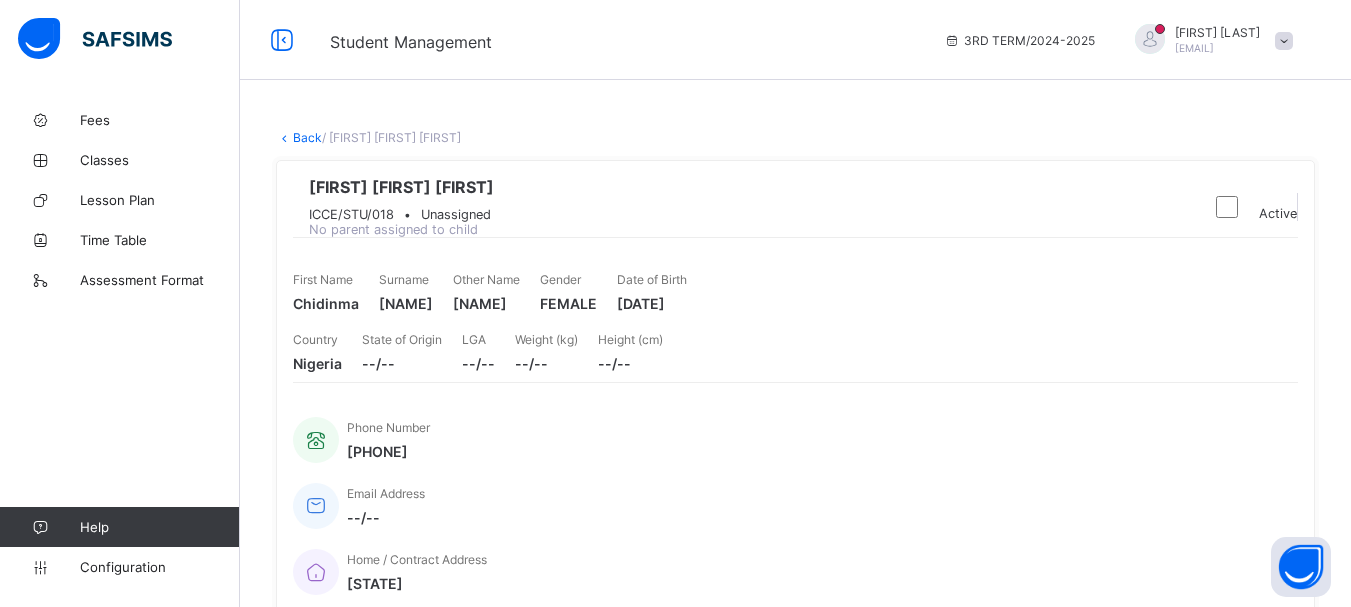 click on "Back" at bounding box center (307, 137) 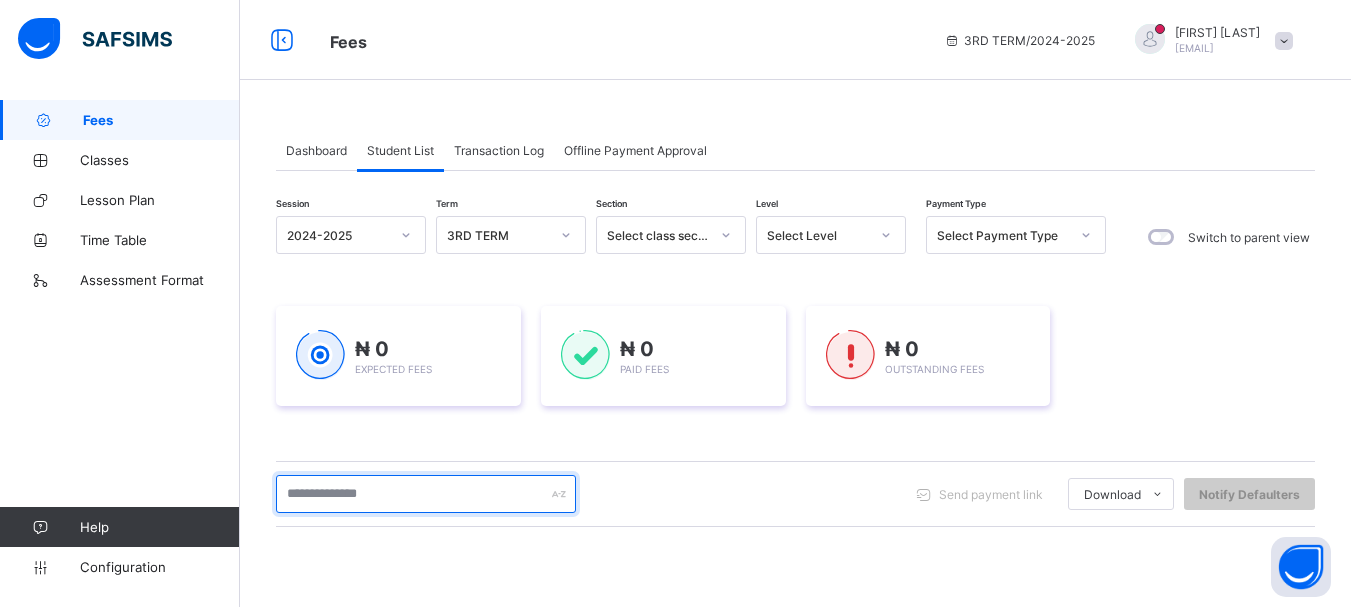 click at bounding box center [426, 494] 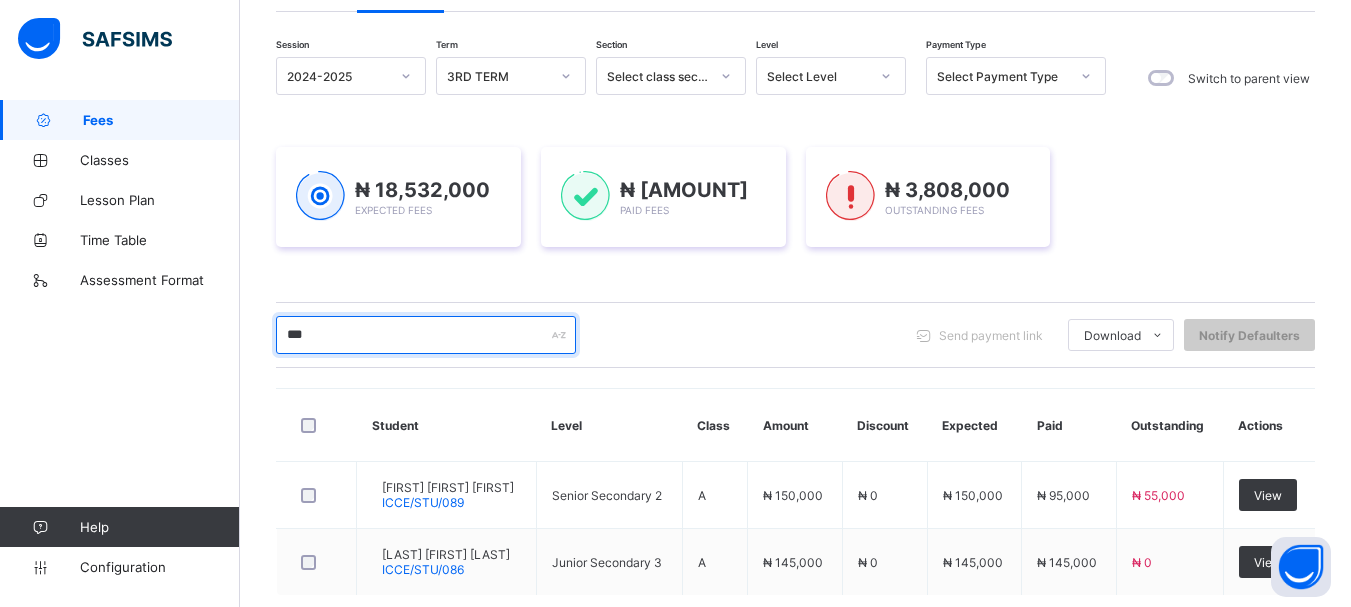 scroll, scrollTop: 160, scrollLeft: 0, axis: vertical 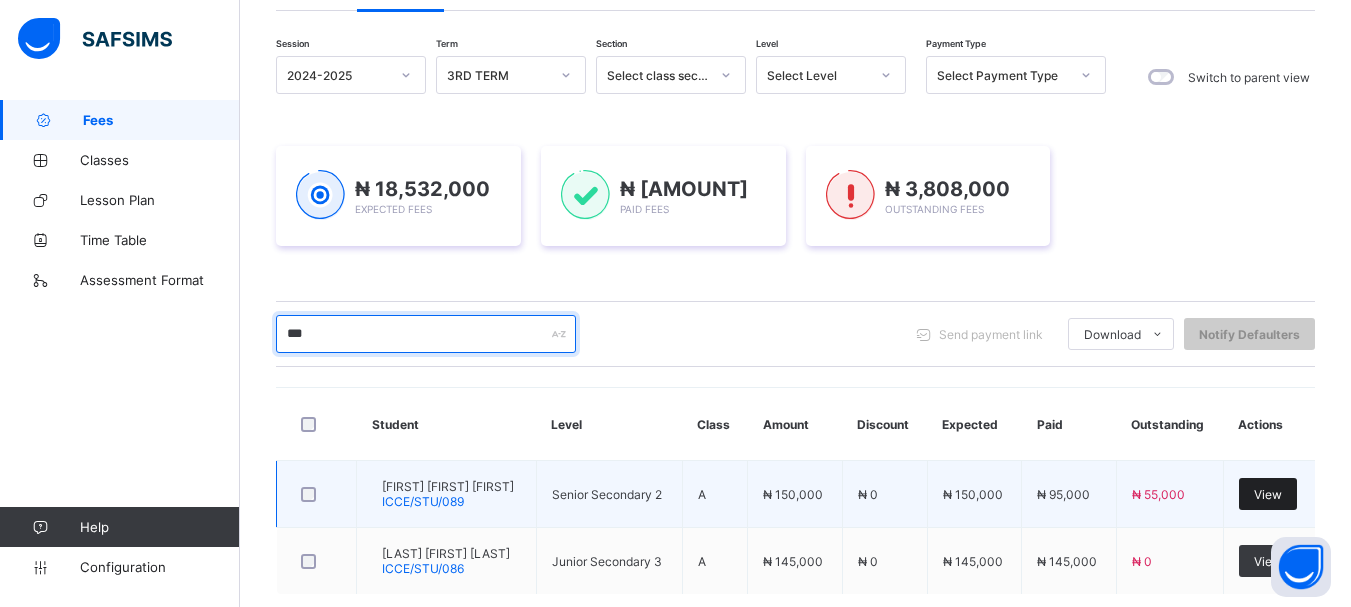 type on "***" 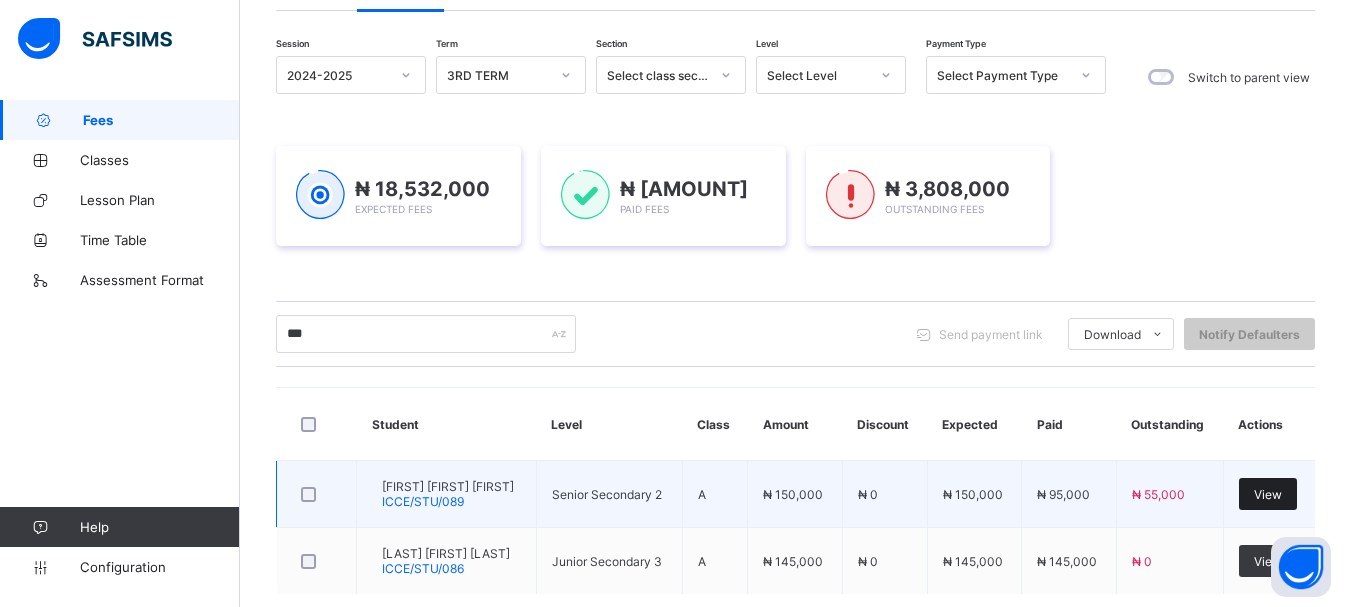 click on "View" at bounding box center [1268, 494] 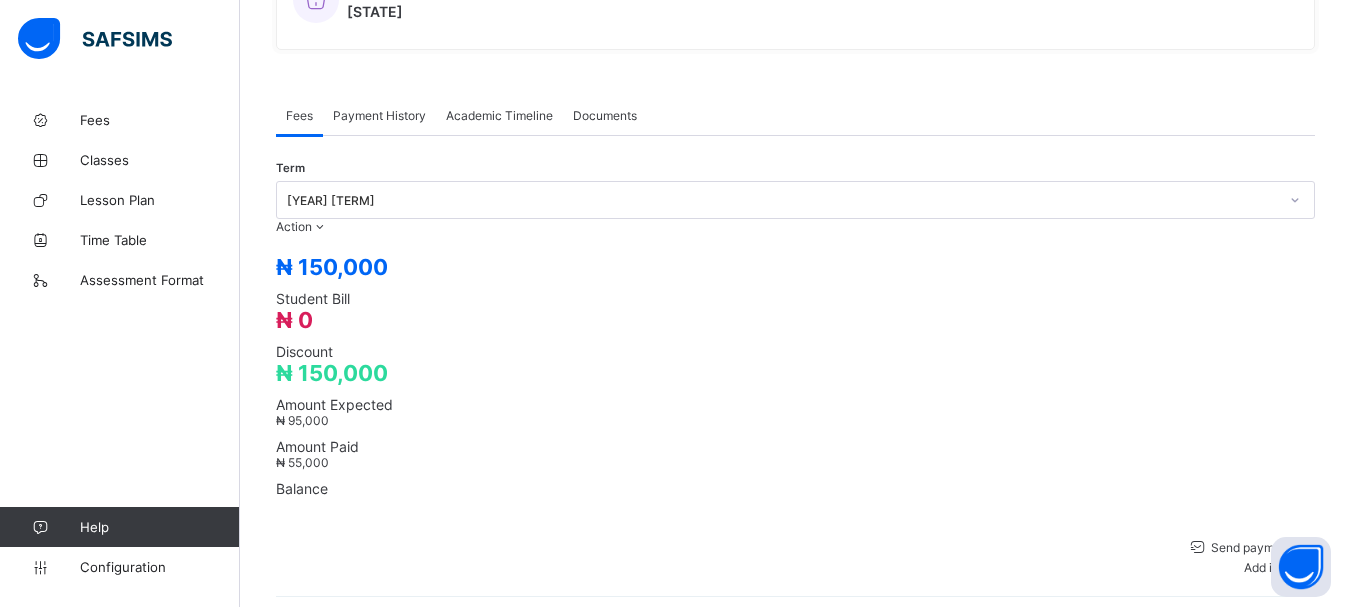 scroll, scrollTop: 573, scrollLeft: 0, axis: vertical 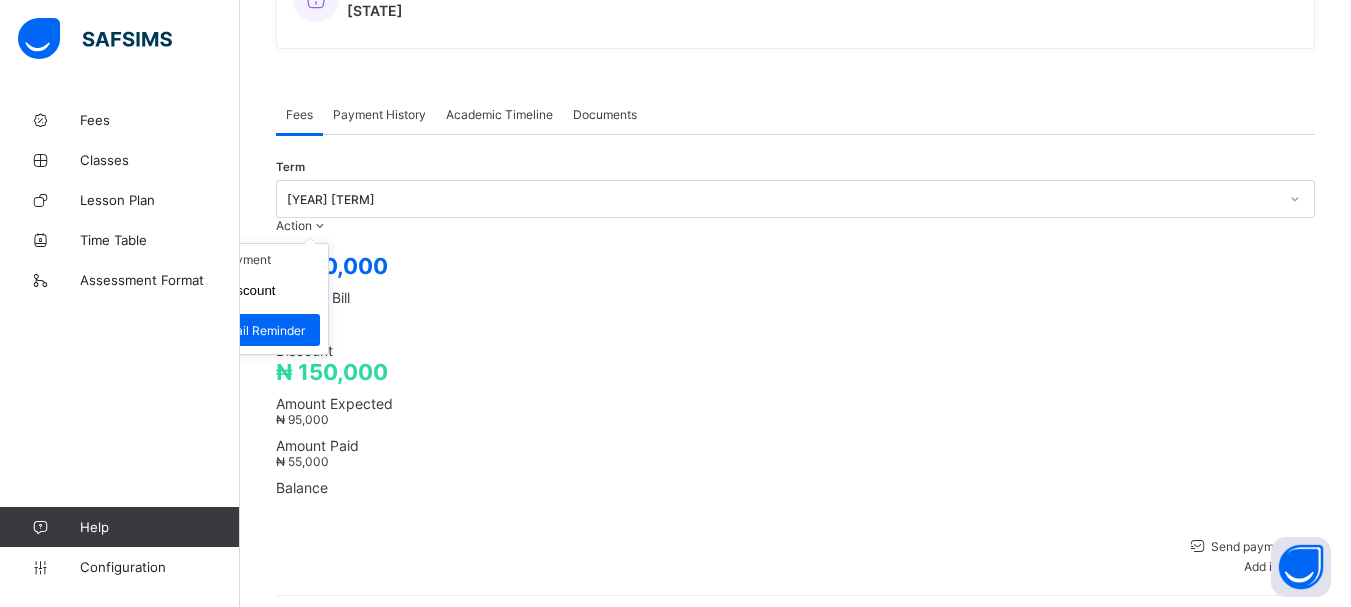 click at bounding box center (320, 225) 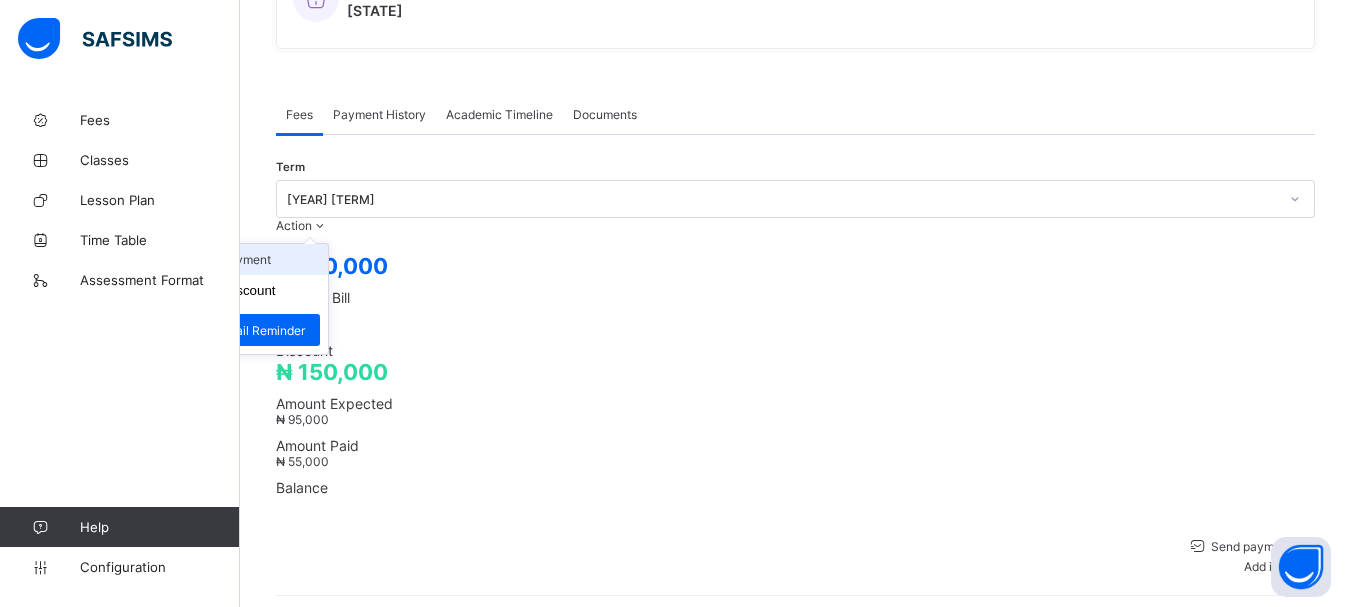 click on "Receive Payment" at bounding box center [246, 259] 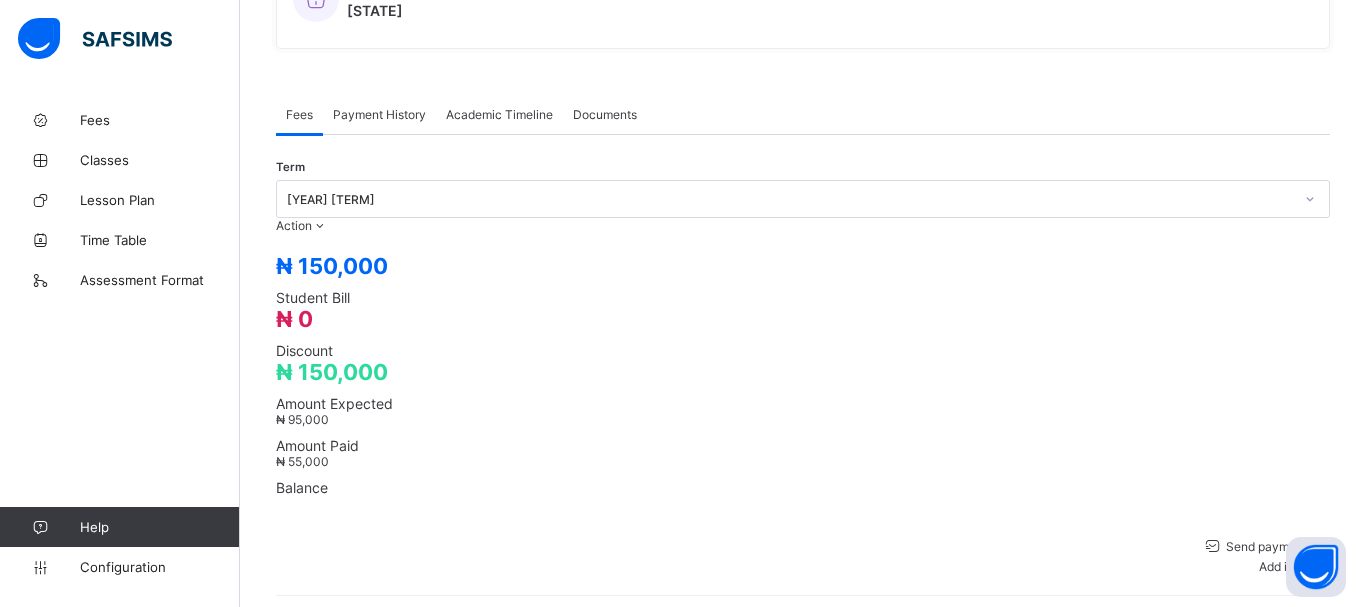 click 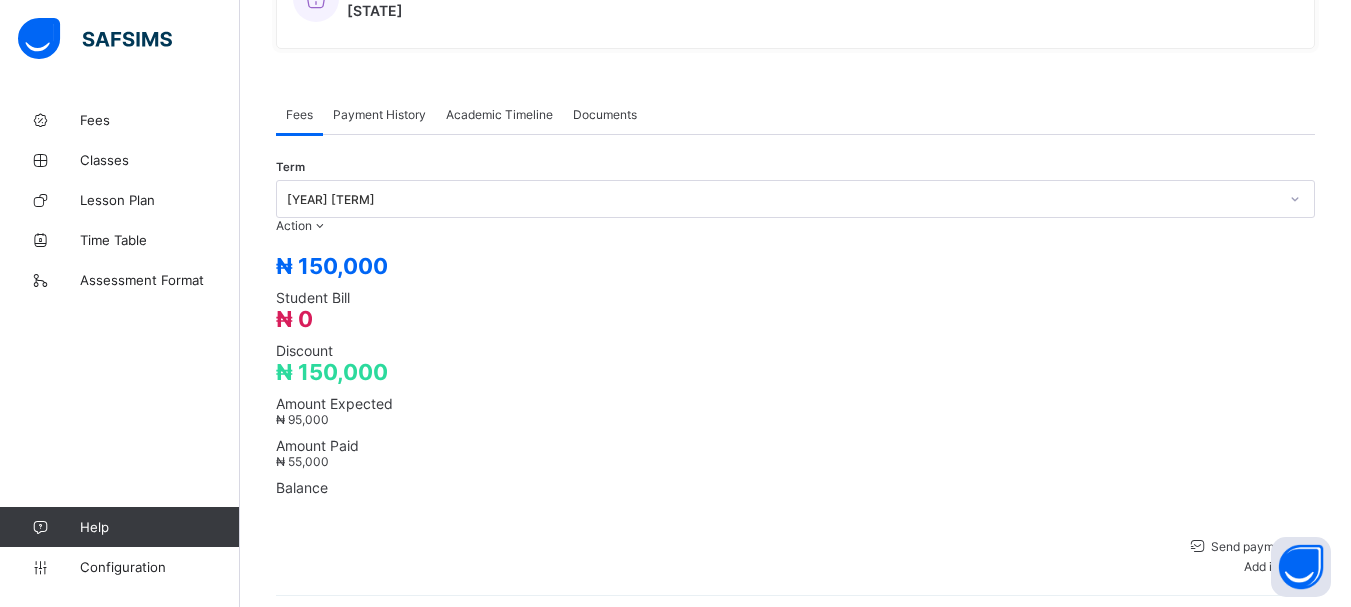click on "Send payment link Add item Optional items Special bill" at bounding box center [795, 555] 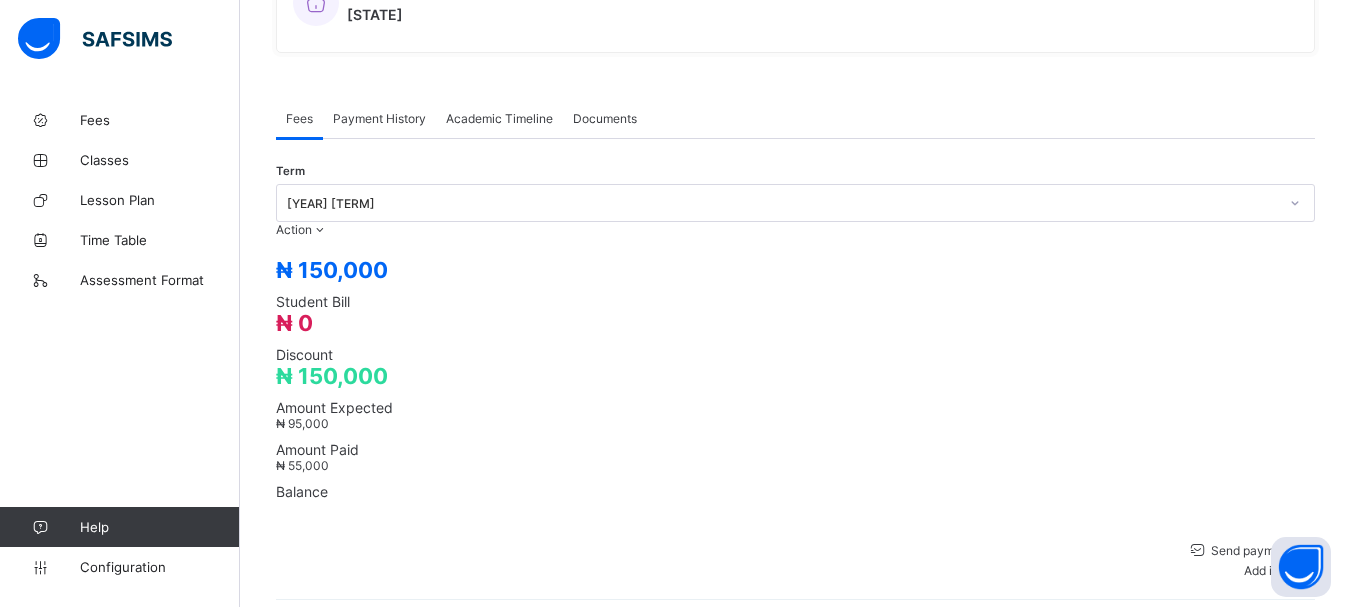scroll, scrollTop: 573, scrollLeft: 0, axis: vertical 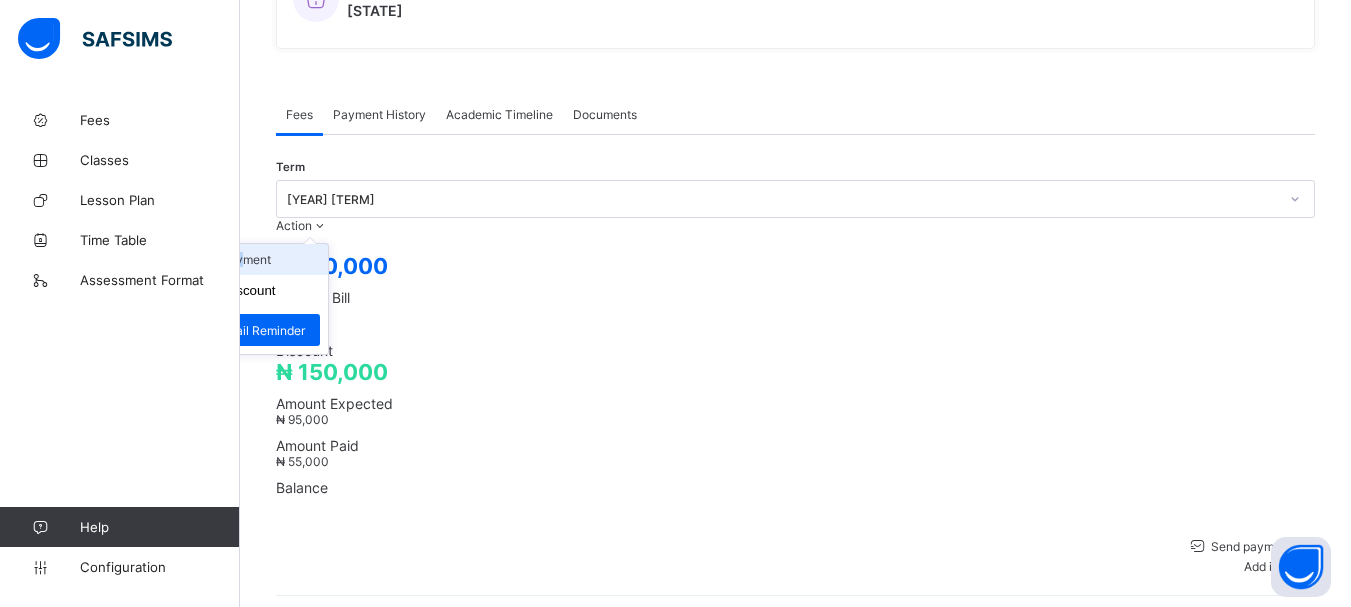 drag, startPoint x: 1313, startPoint y: 165, endPoint x: 1238, endPoint y: 208, distance: 86.4523 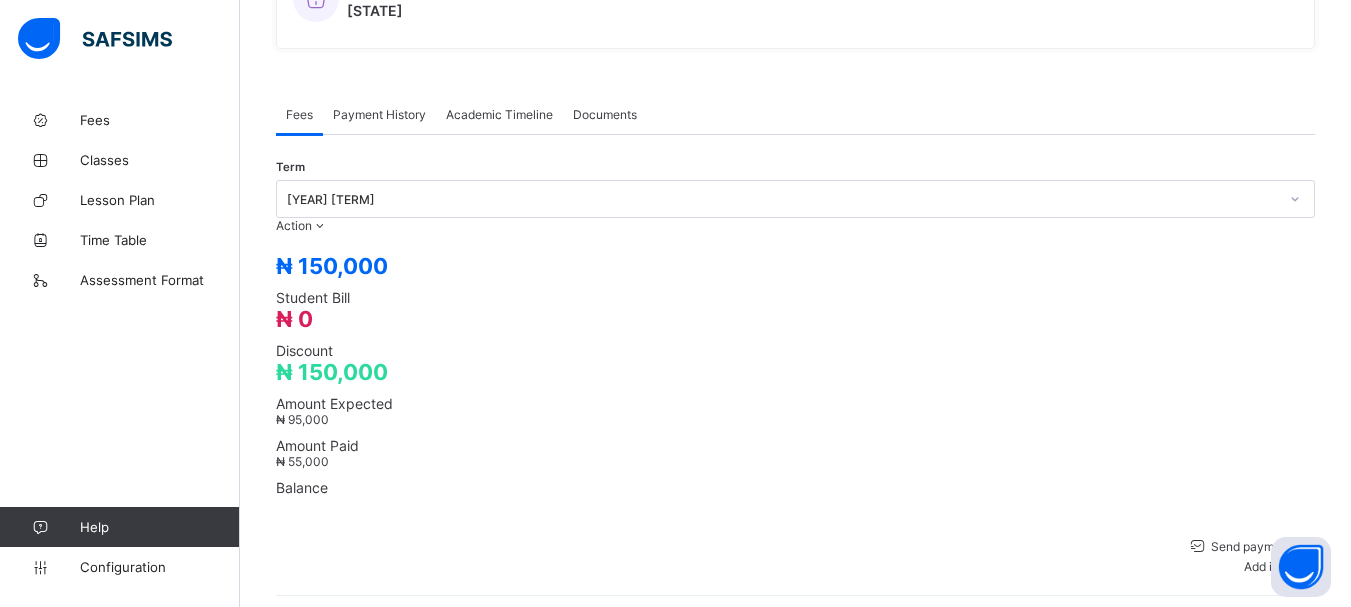 click on "Select bank" at bounding box center [776, 1349] 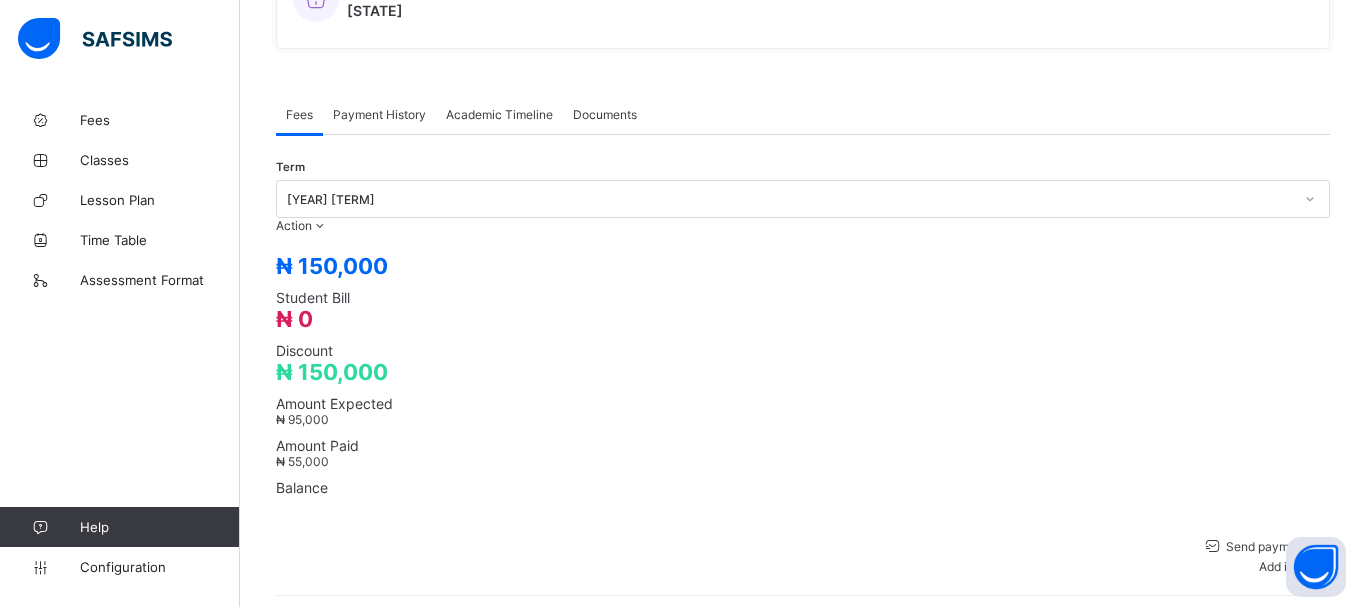 click at bounding box center [803, 1303] 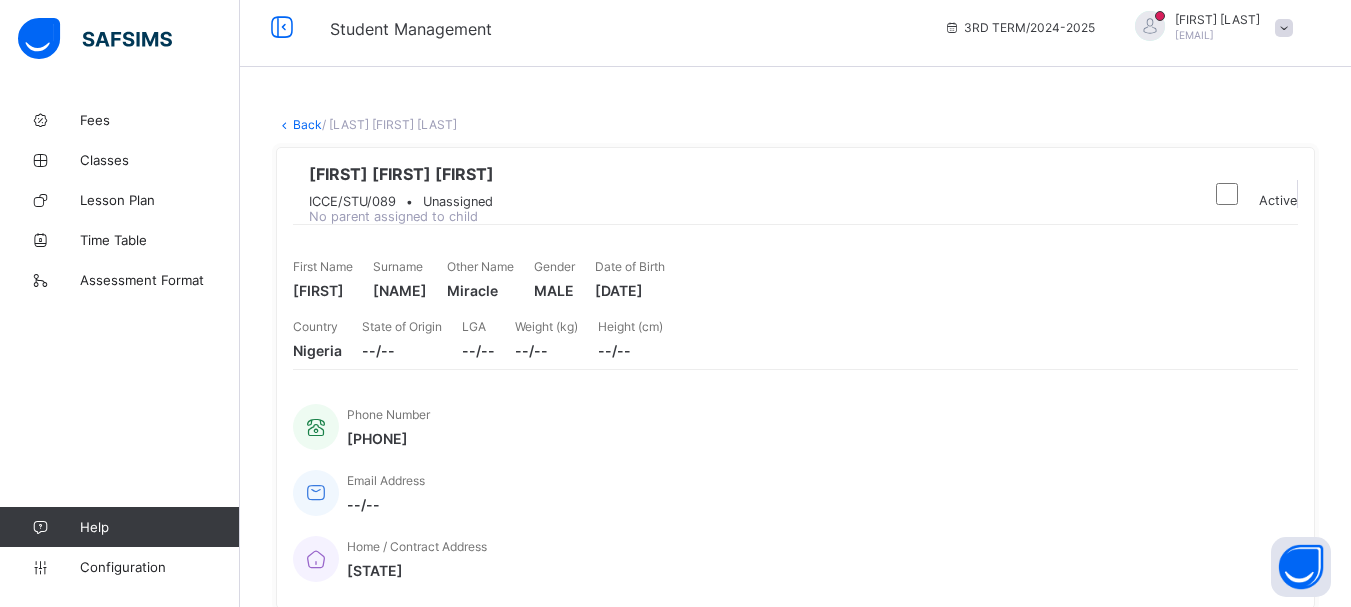 scroll, scrollTop: 0, scrollLeft: 0, axis: both 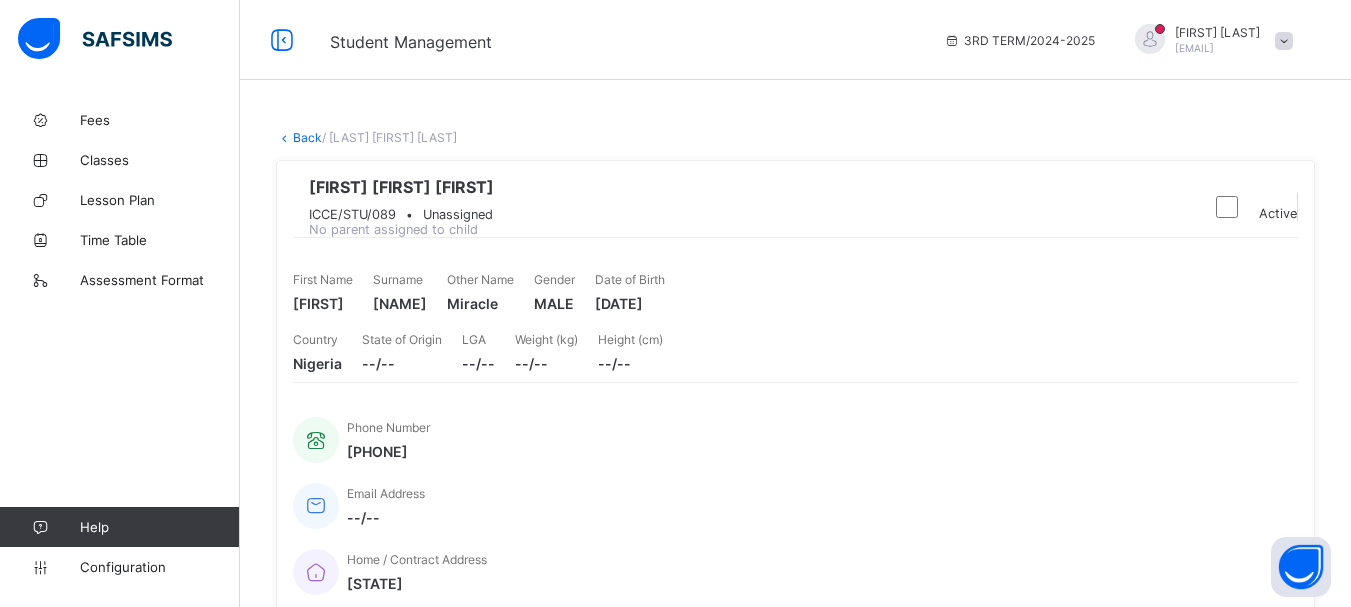 click on "Back" at bounding box center (307, 137) 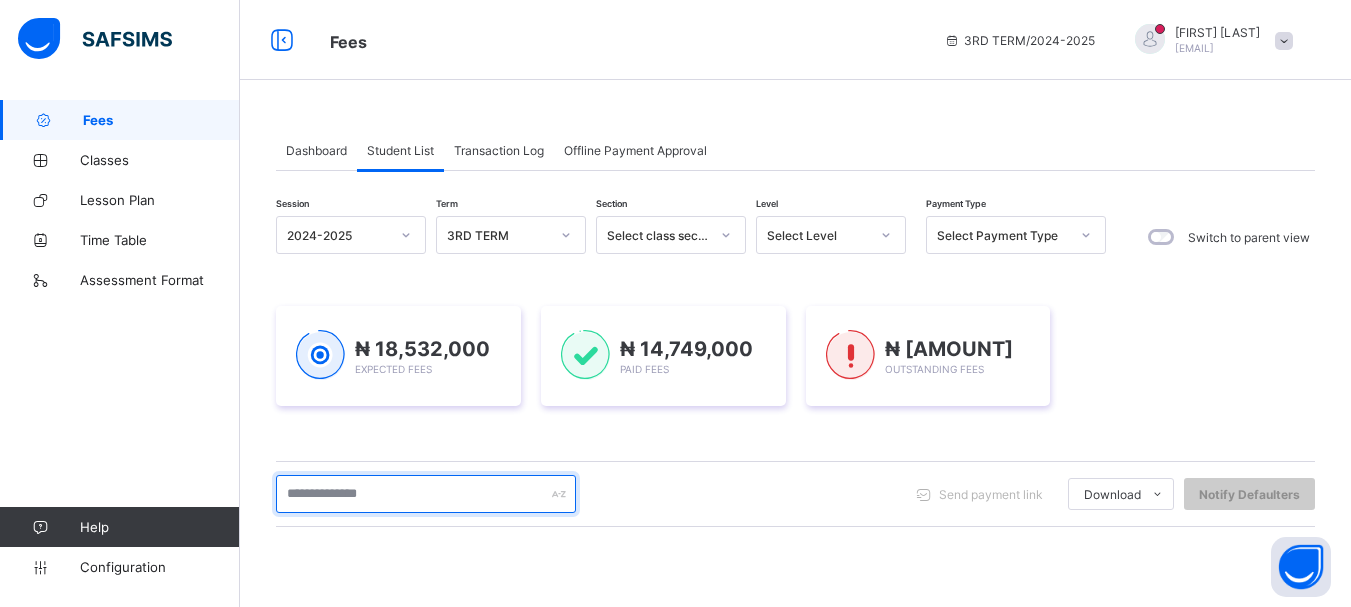 click at bounding box center [426, 494] 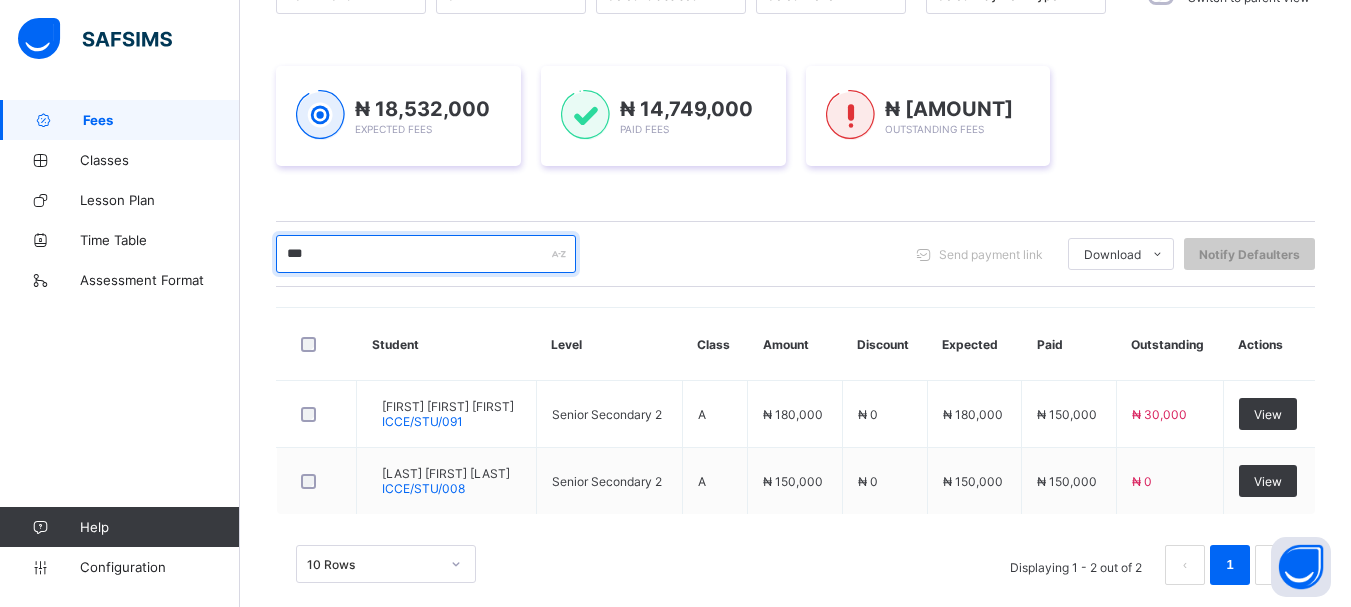scroll, scrollTop: 274, scrollLeft: 0, axis: vertical 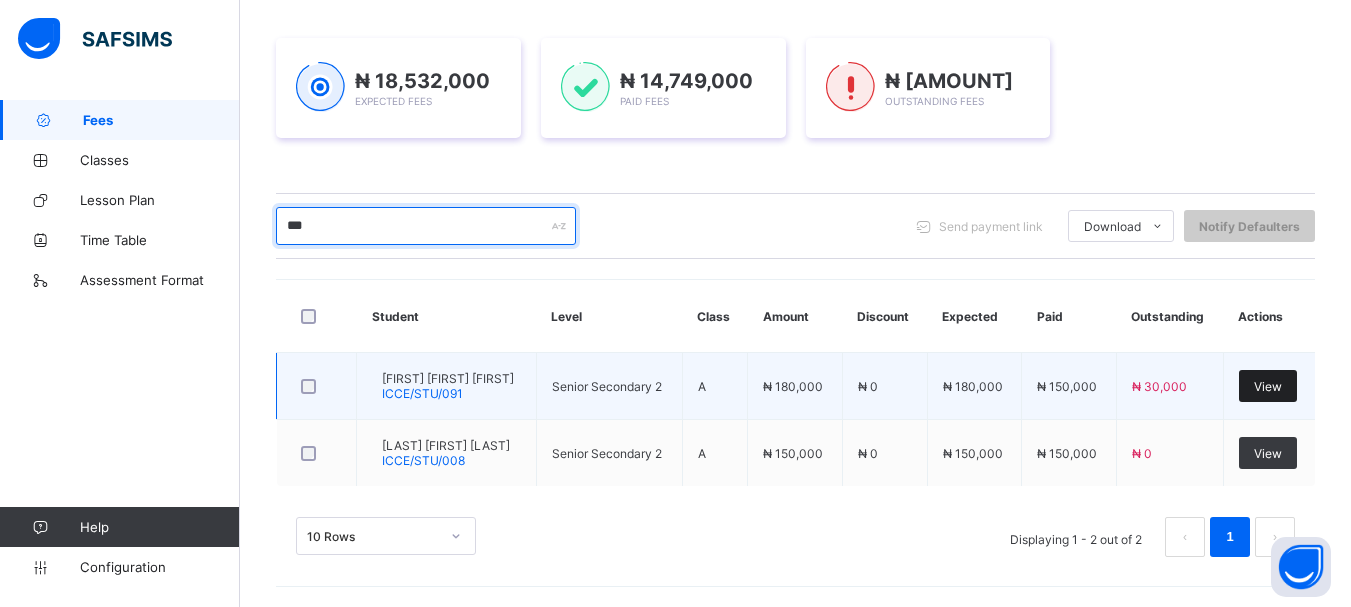 type on "***" 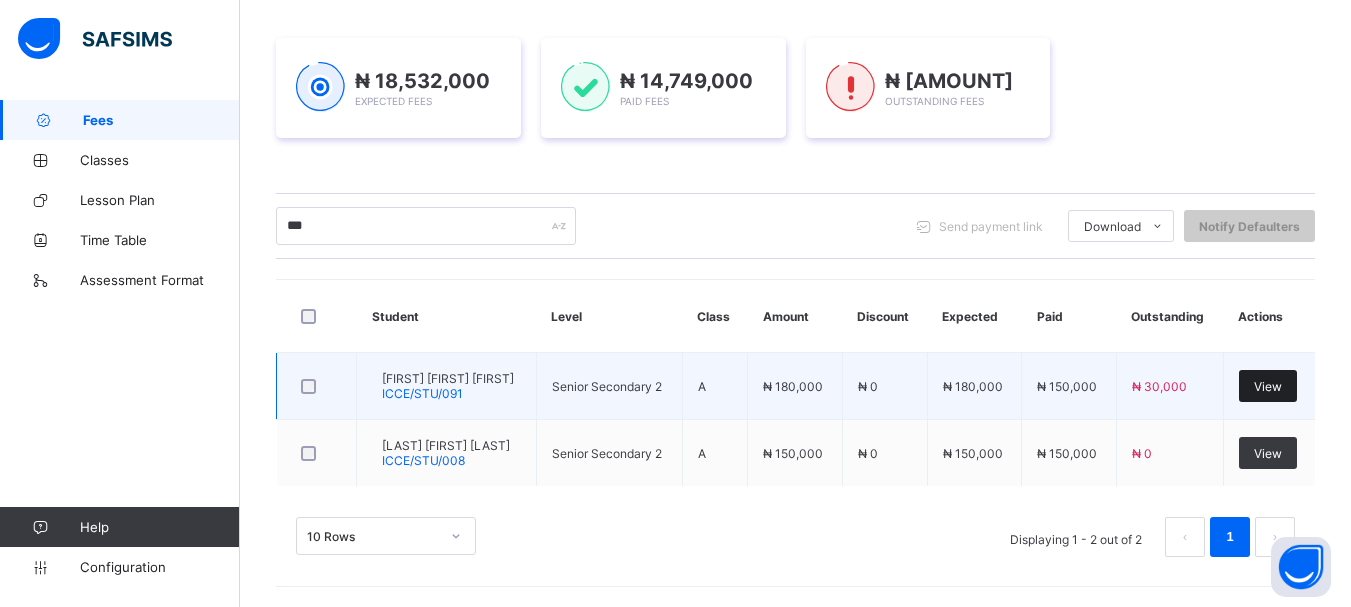 click on "View" at bounding box center [1268, 386] 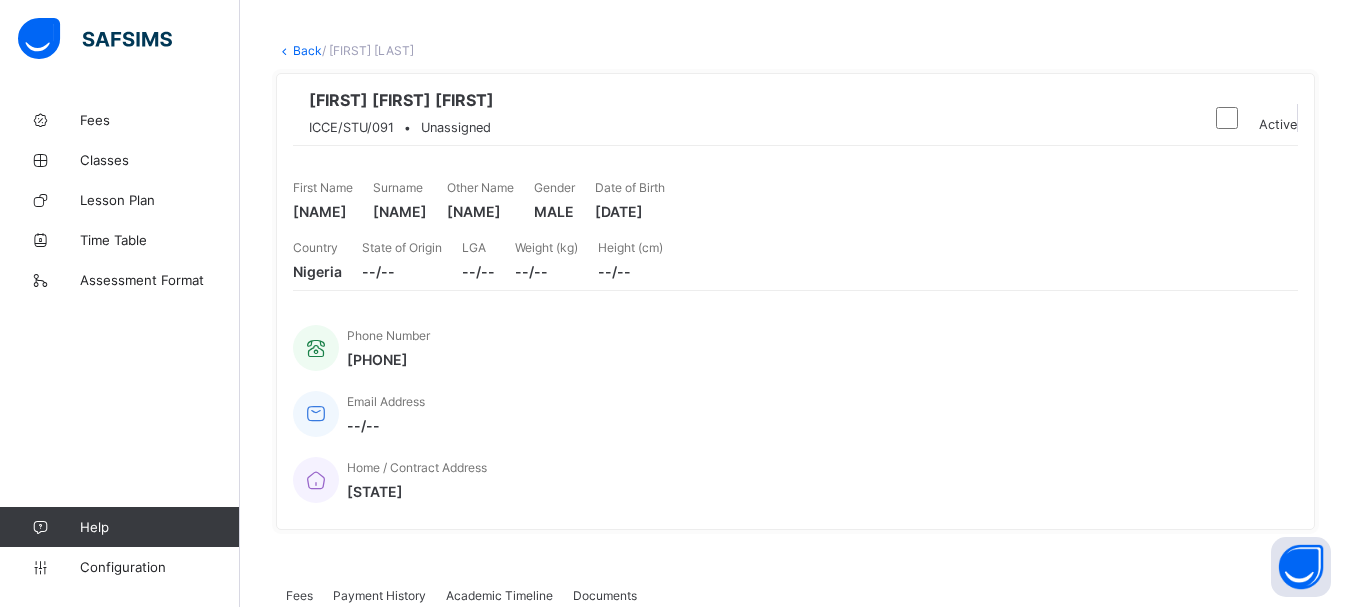scroll, scrollTop: 0, scrollLeft: 0, axis: both 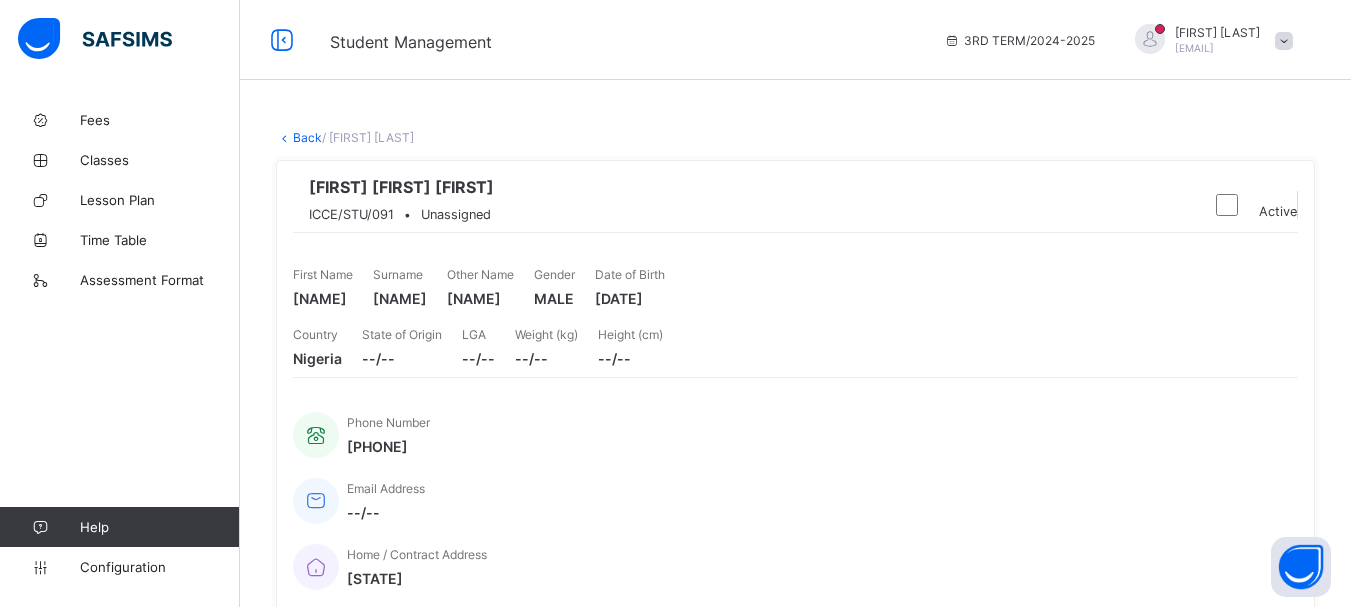 click on "Back" at bounding box center [307, 137] 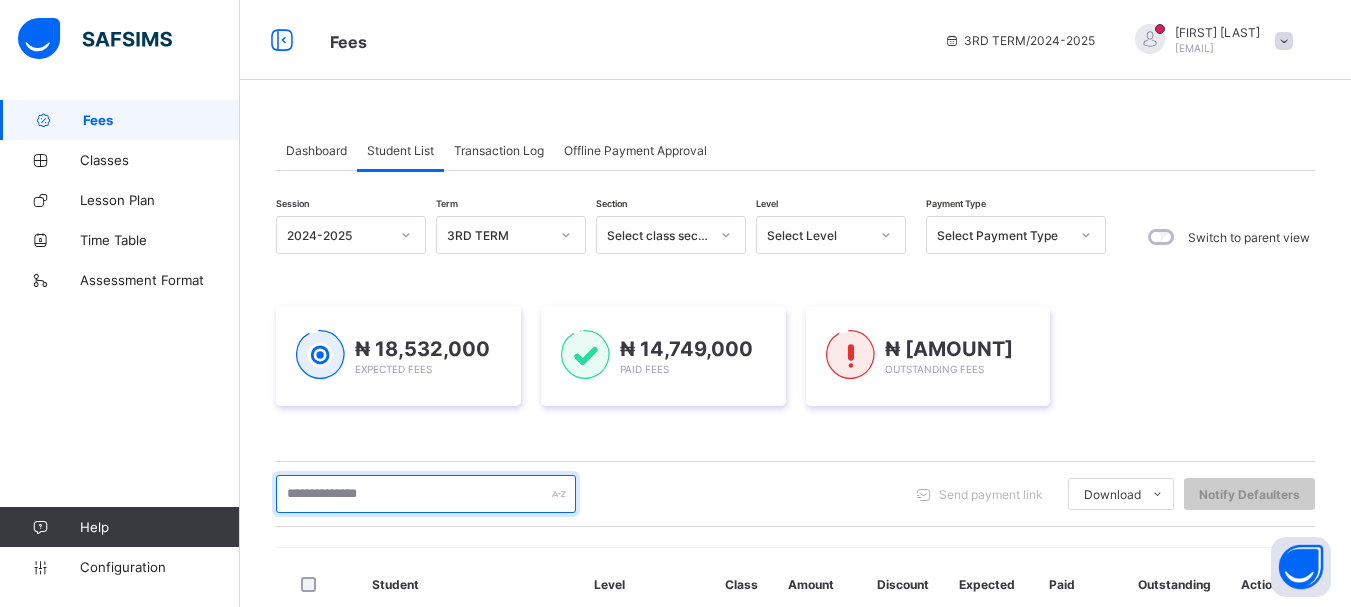 click at bounding box center (426, 494) 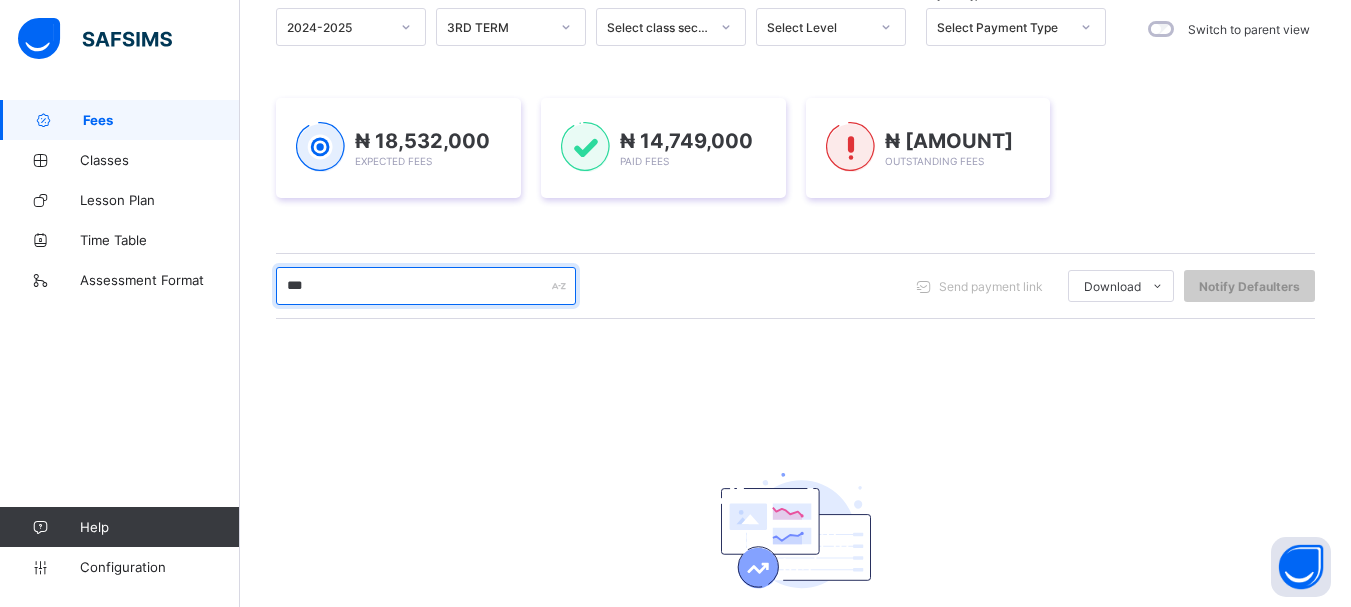 scroll, scrollTop: 213, scrollLeft: 0, axis: vertical 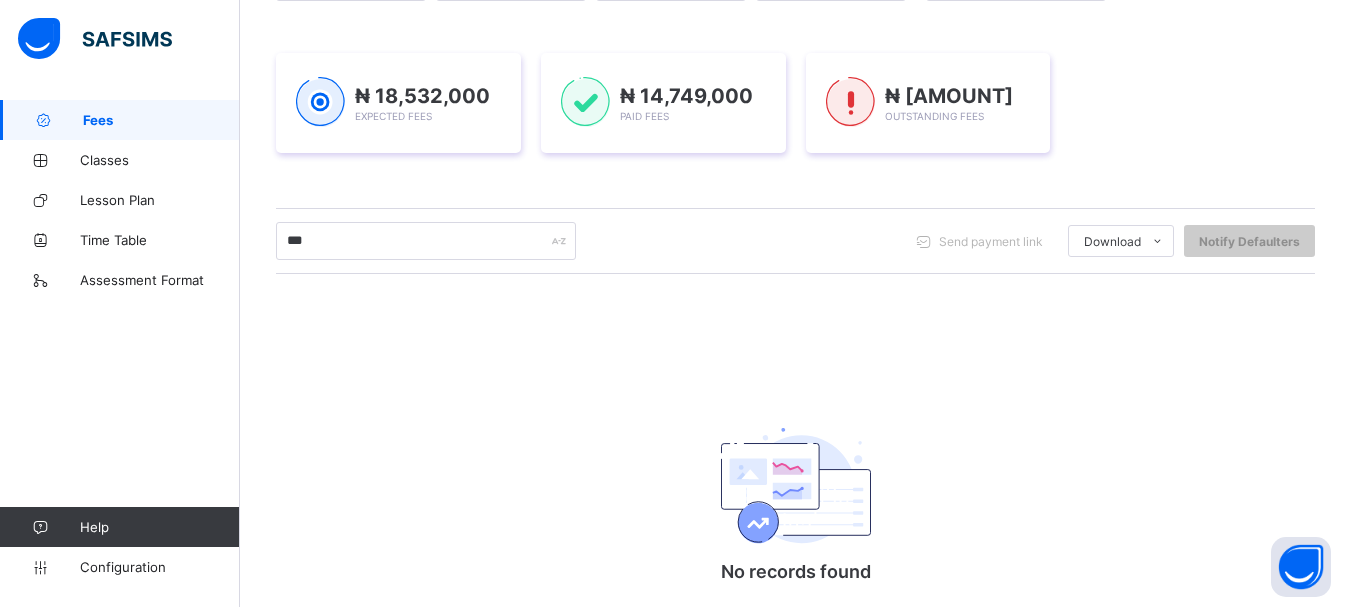 click on "No records found There are currently no records." at bounding box center [795, 520] 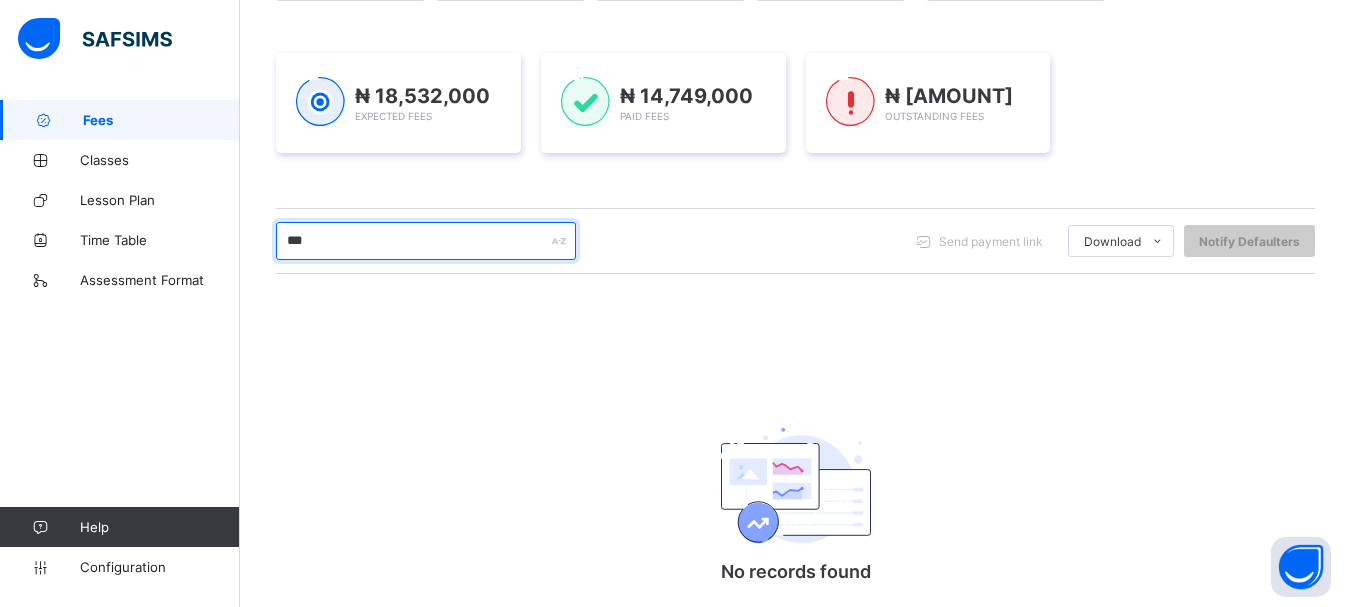 click on "***" at bounding box center (426, 241) 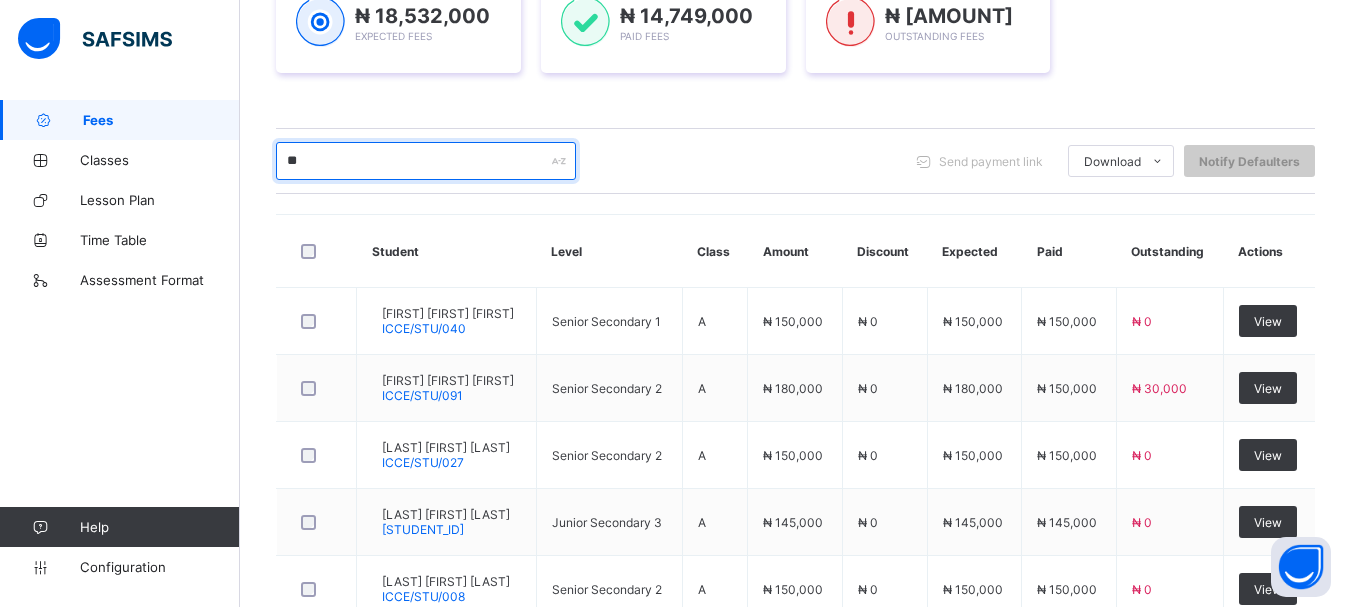 scroll, scrollTop: 427, scrollLeft: 0, axis: vertical 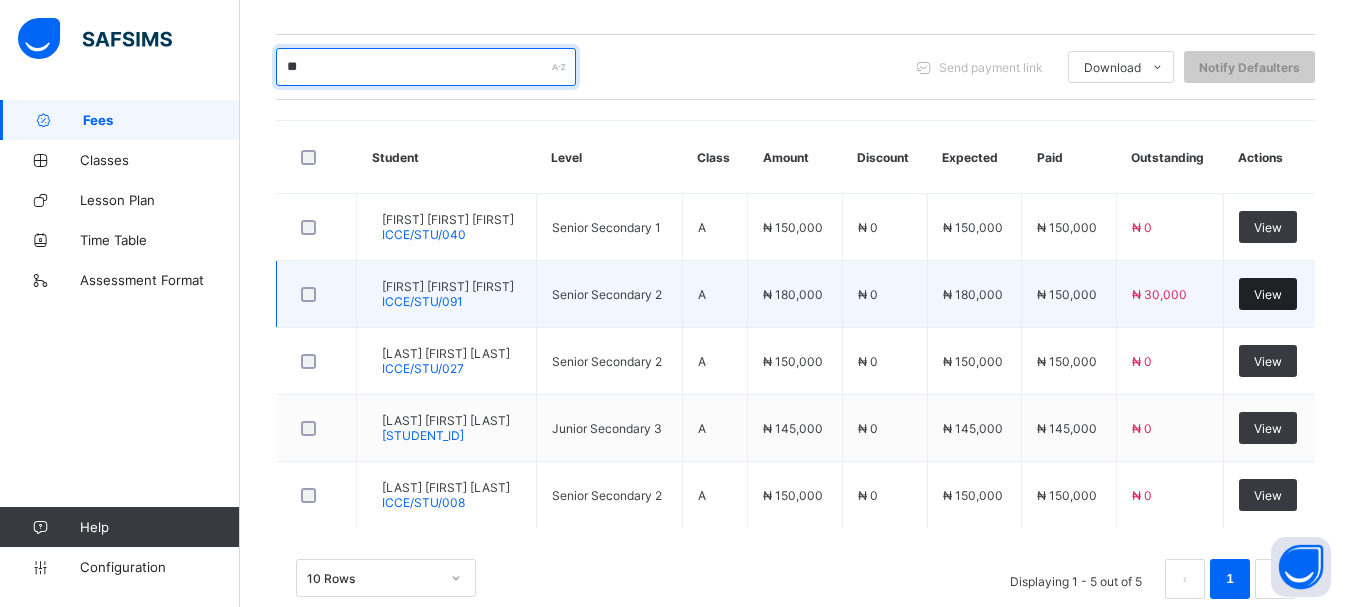type on "**" 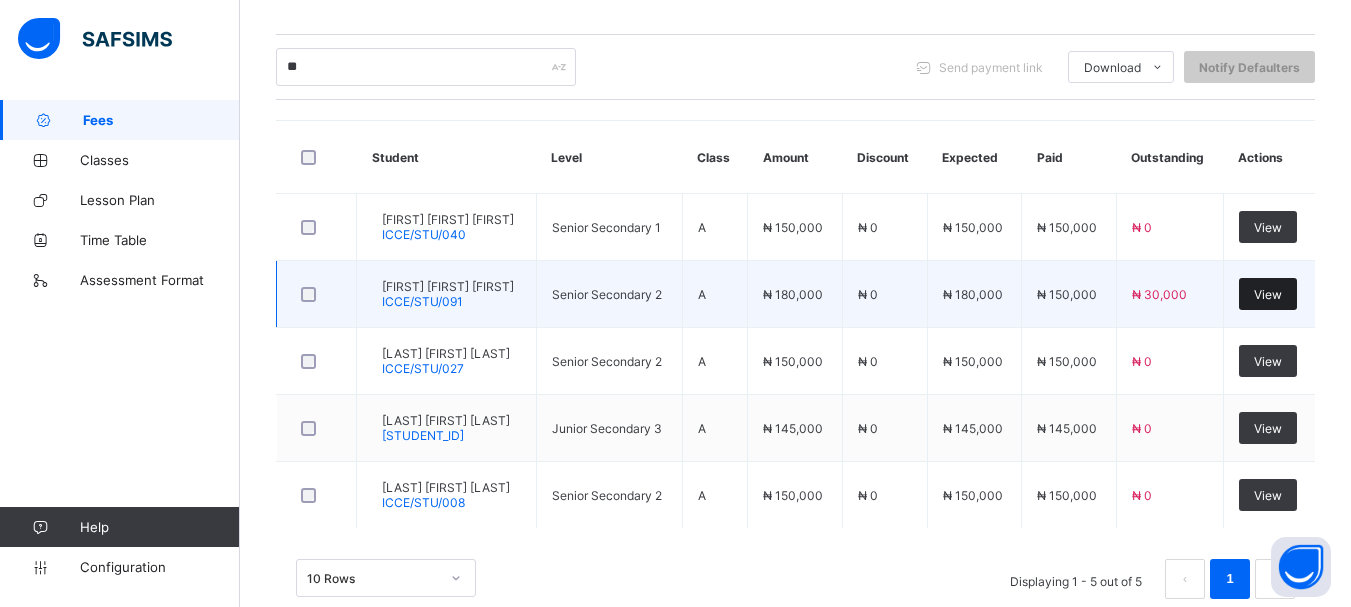 click on "View" at bounding box center (1268, 294) 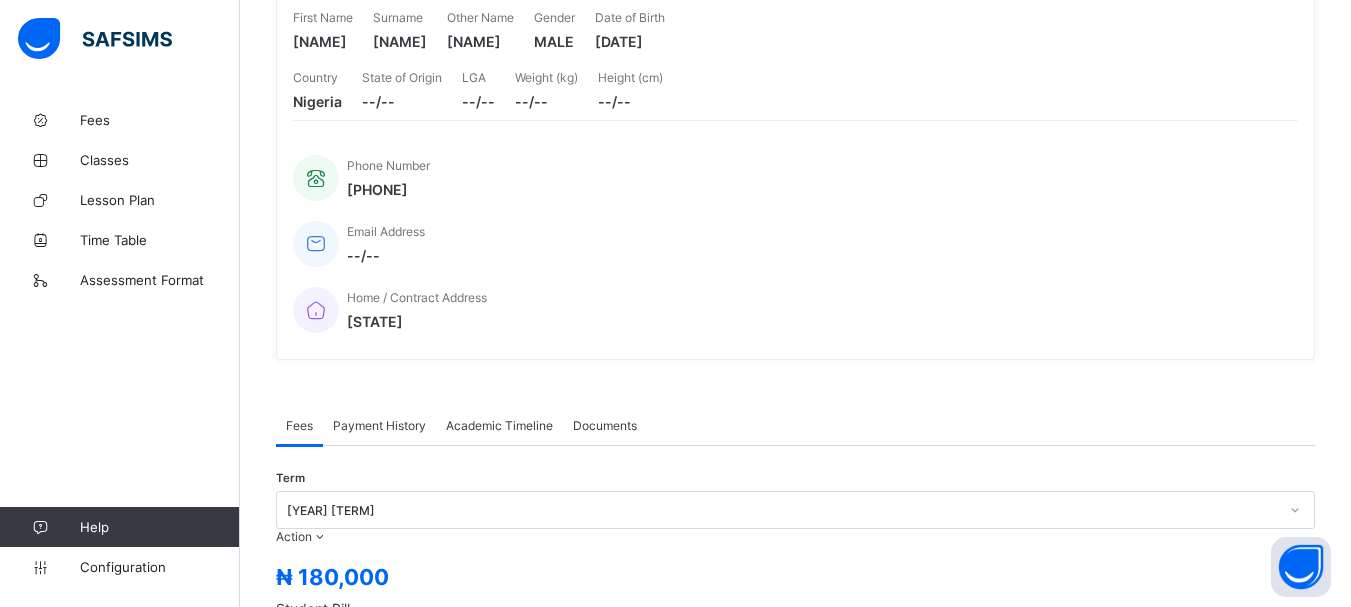 scroll, scrollTop: 240, scrollLeft: 0, axis: vertical 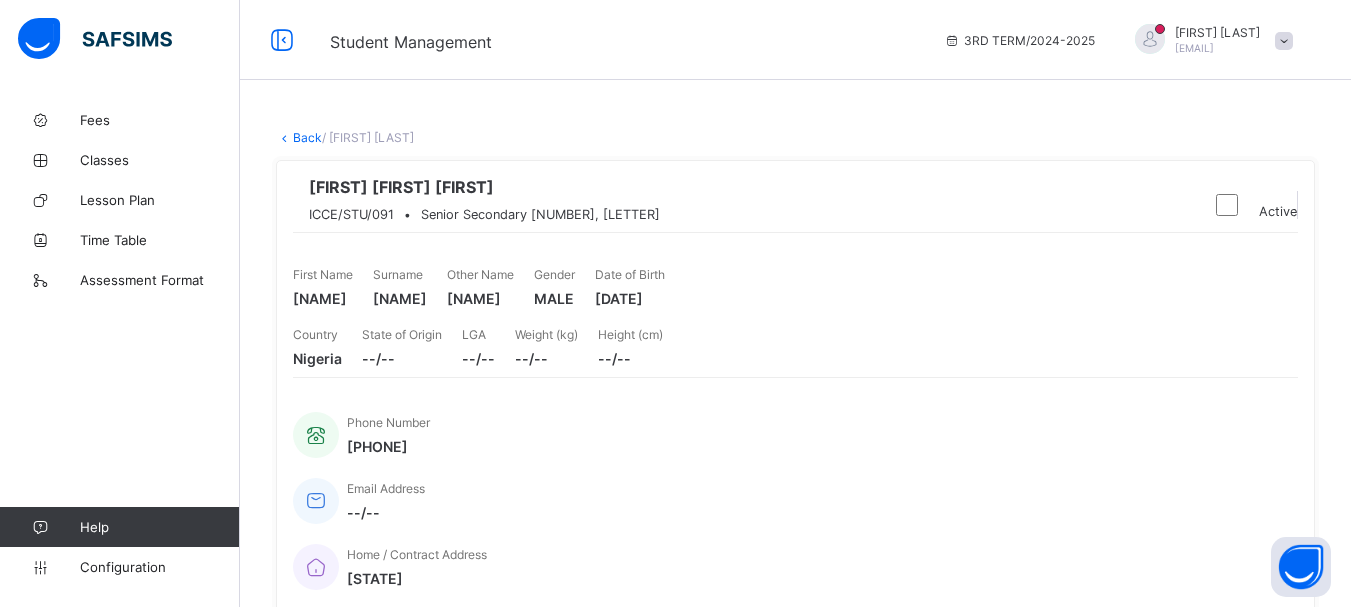 click on "Back" at bounding box center (307, 137) 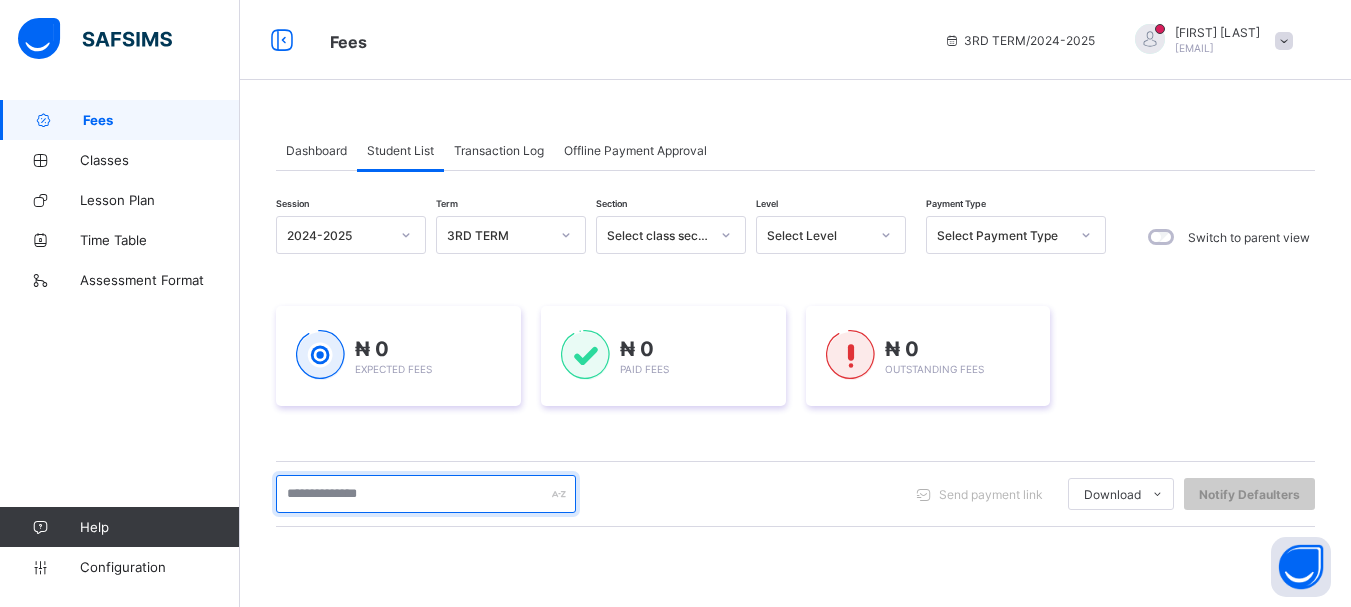 click at bounding box center (426, 494) 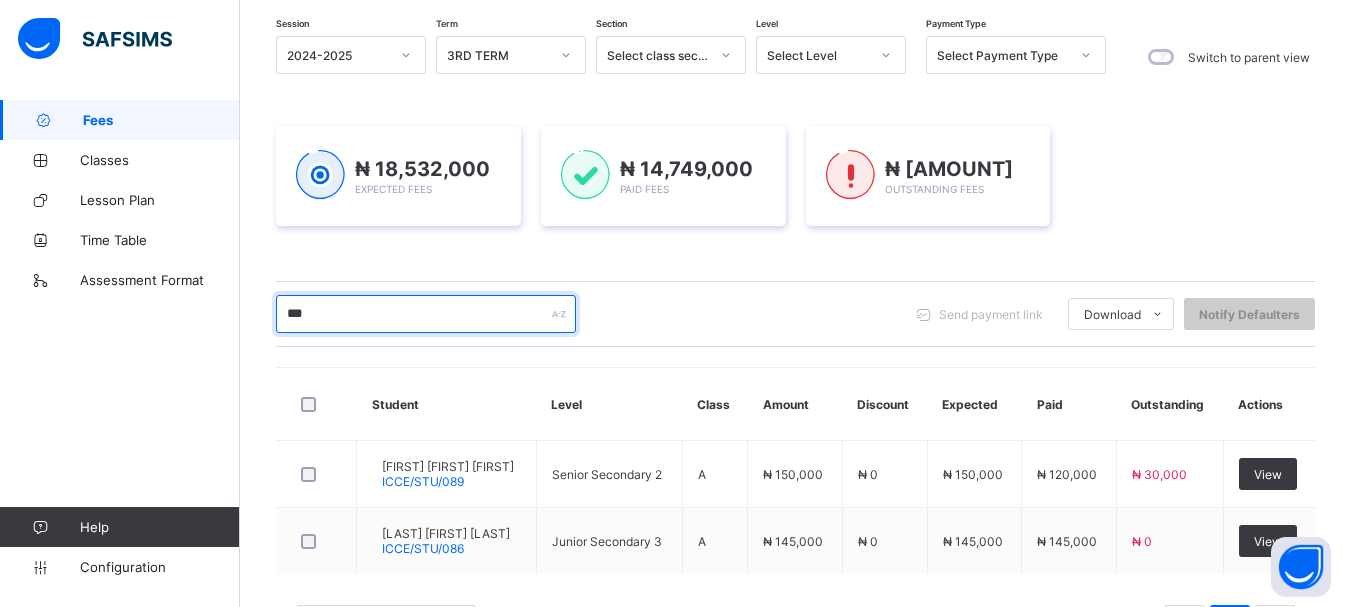 scroll, scrollTop: 240, scrollLeft: 0, axis: vertical 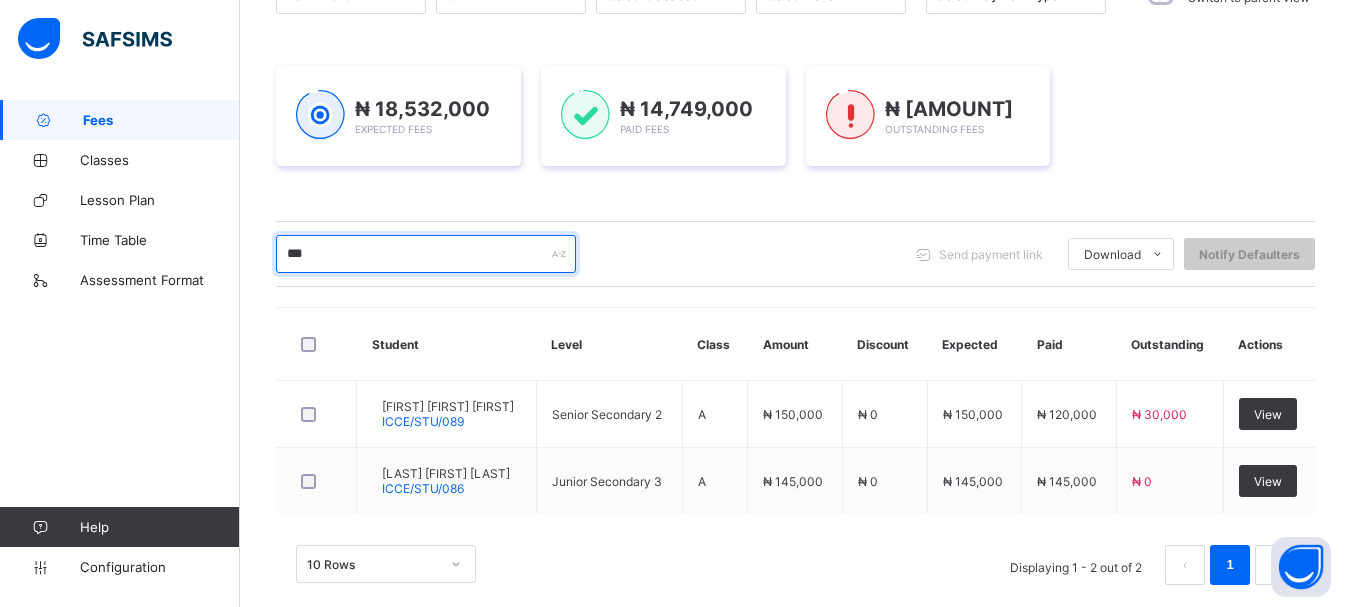 click on "***" at bounding box center (426, 254) 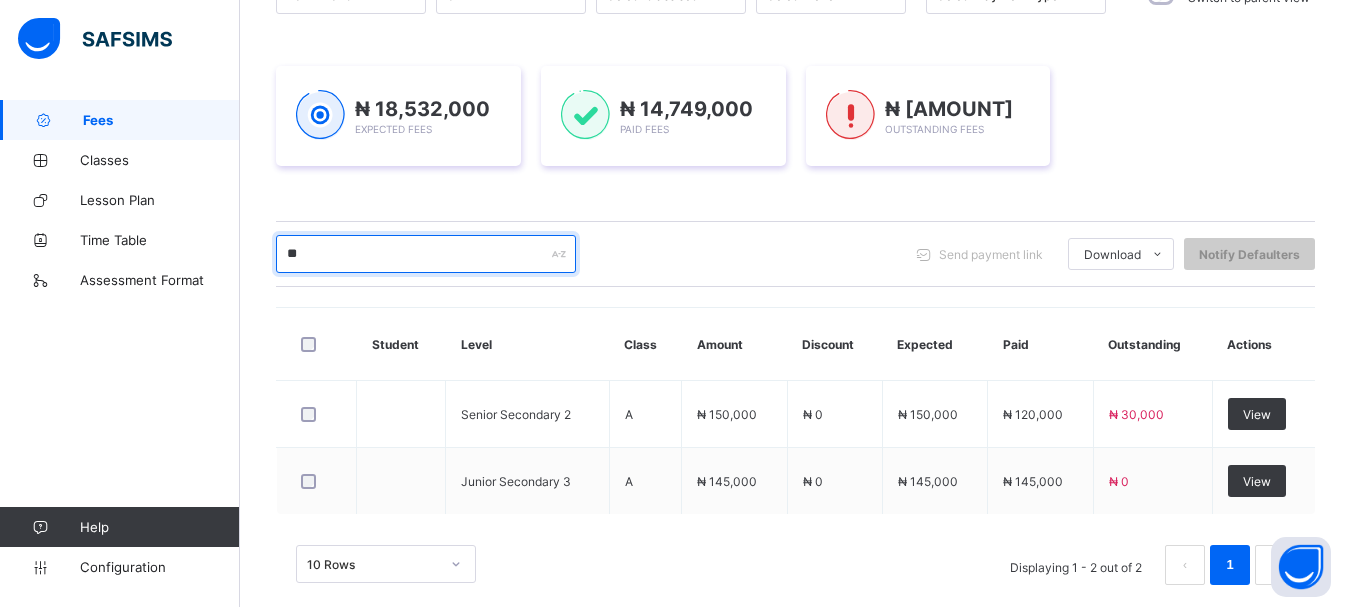 type on "*" 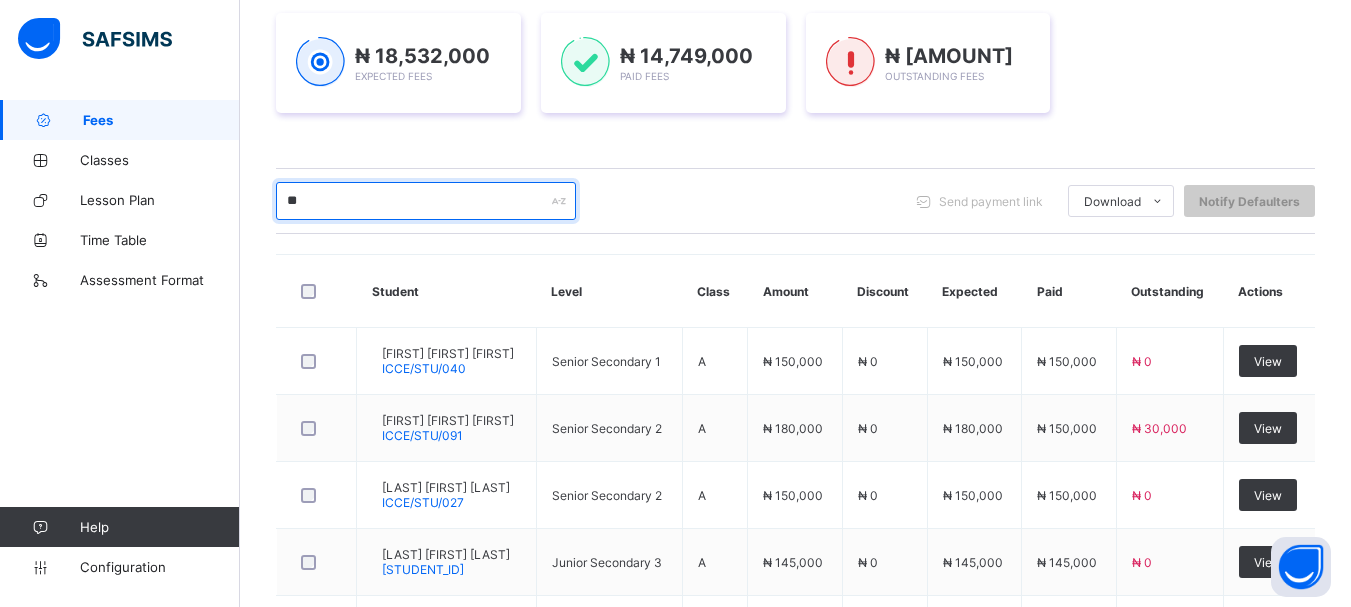 scroll, scrollTop: 466, scrollLeft: 0, axis: vertical 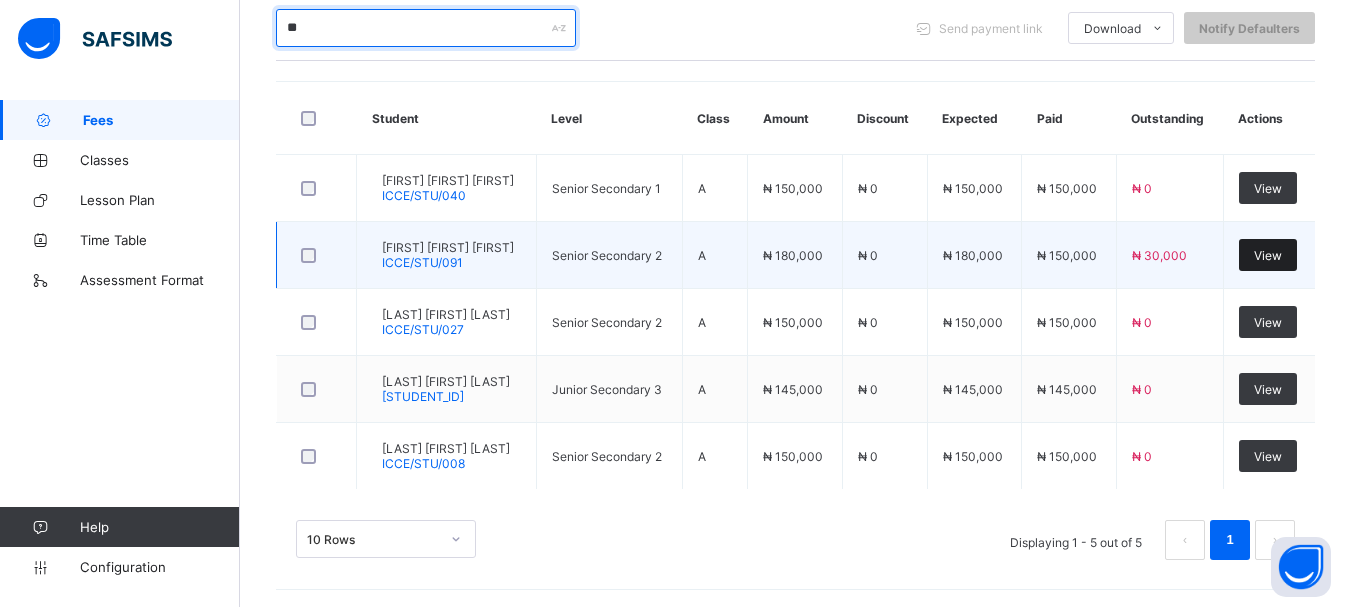 type on "**" 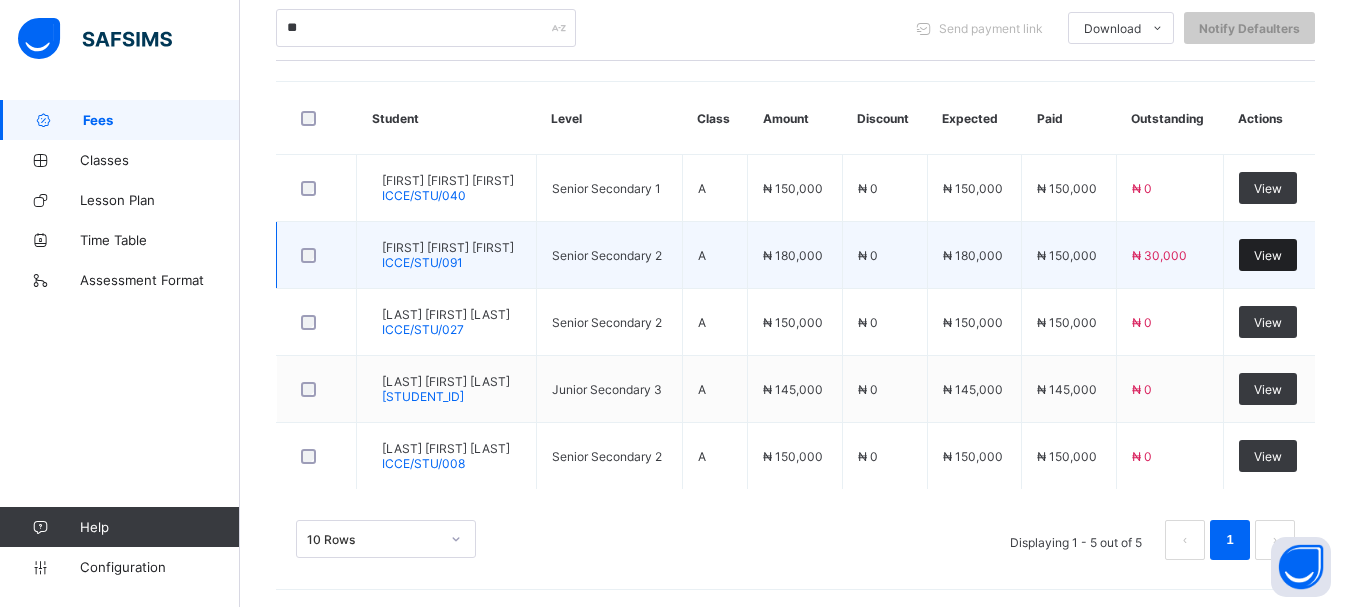 click on "View" at bounding box center [1268, 255] 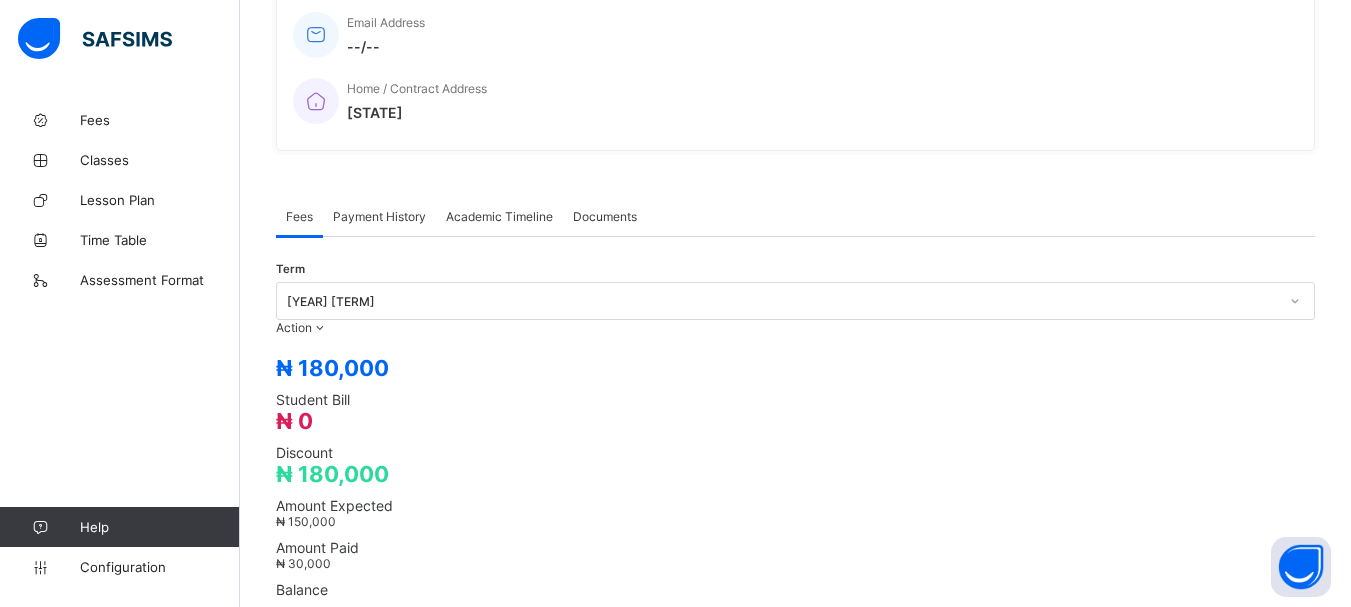 click on "Send payment link [LAST] [LAST]" at bounding box center [795, 861] 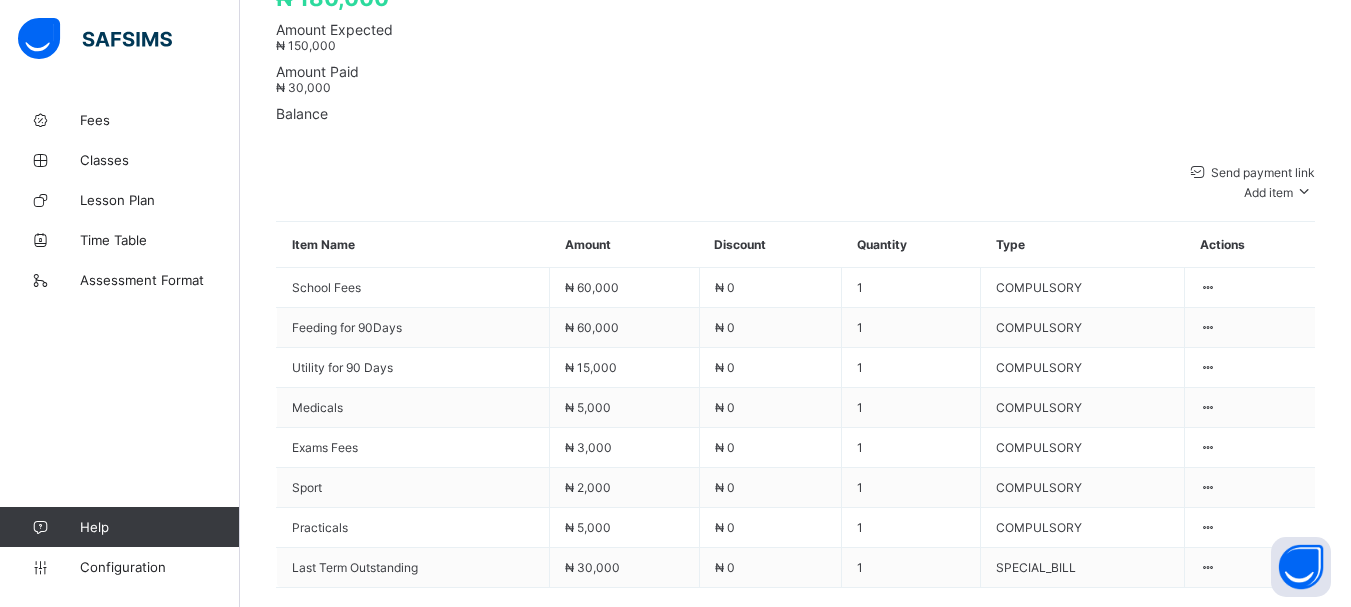 scroll, scrollTop: 946, scrollLeft: 0, axis: vertical 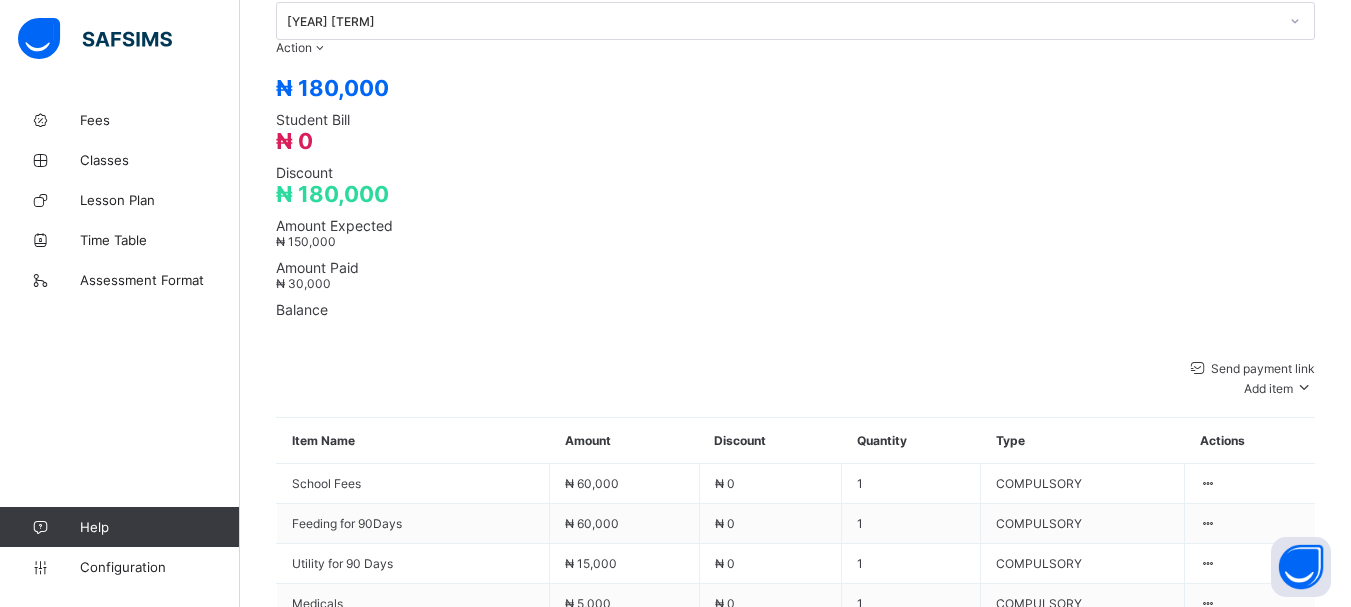 click on "Balance" at bounding box center (795, 309) 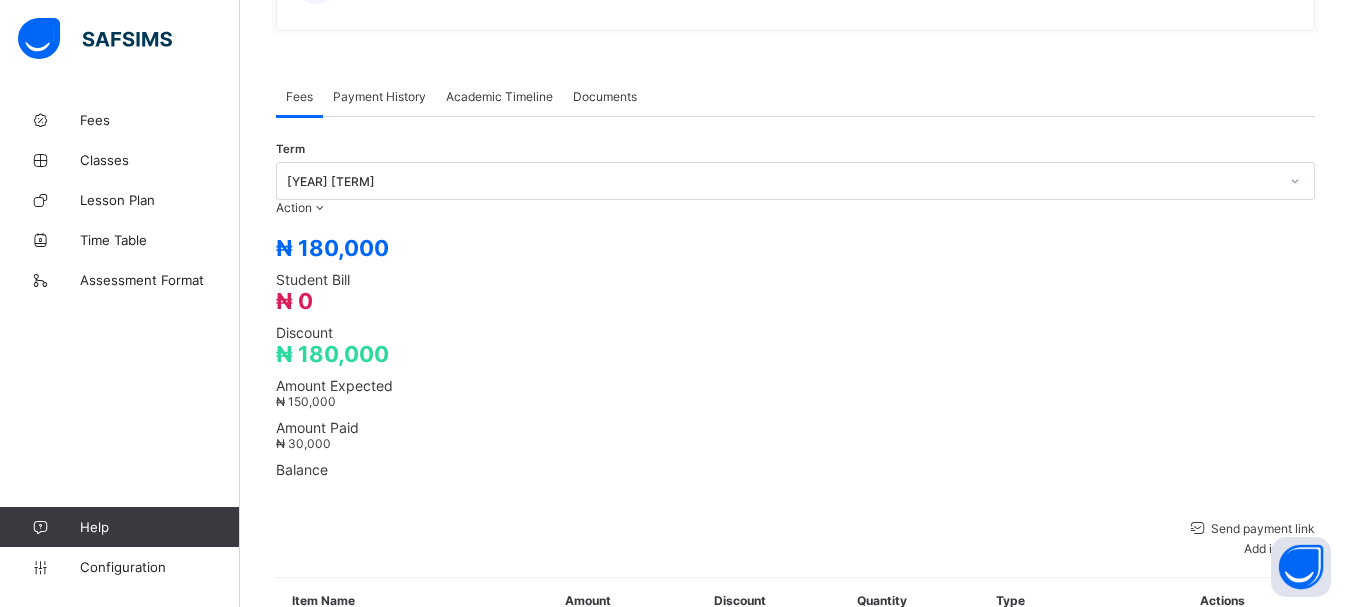 scroll, scrollTop: 546, scrollLeft: 0, axis: vertical 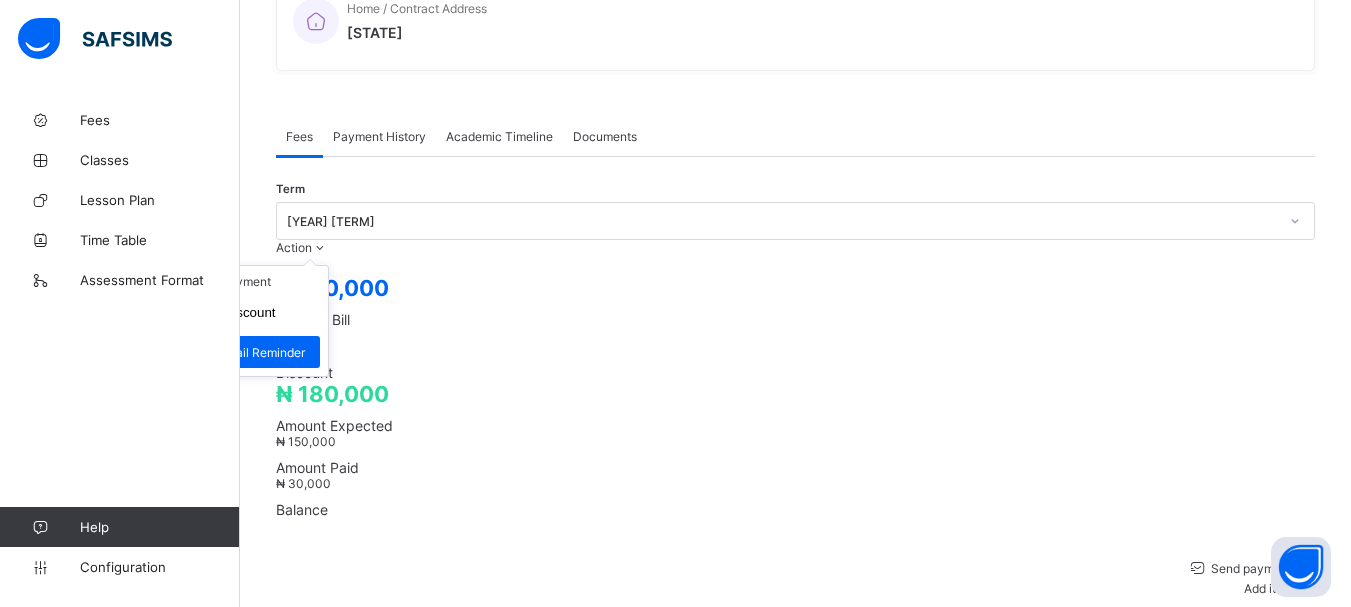 click at bounding box center [320, 247] 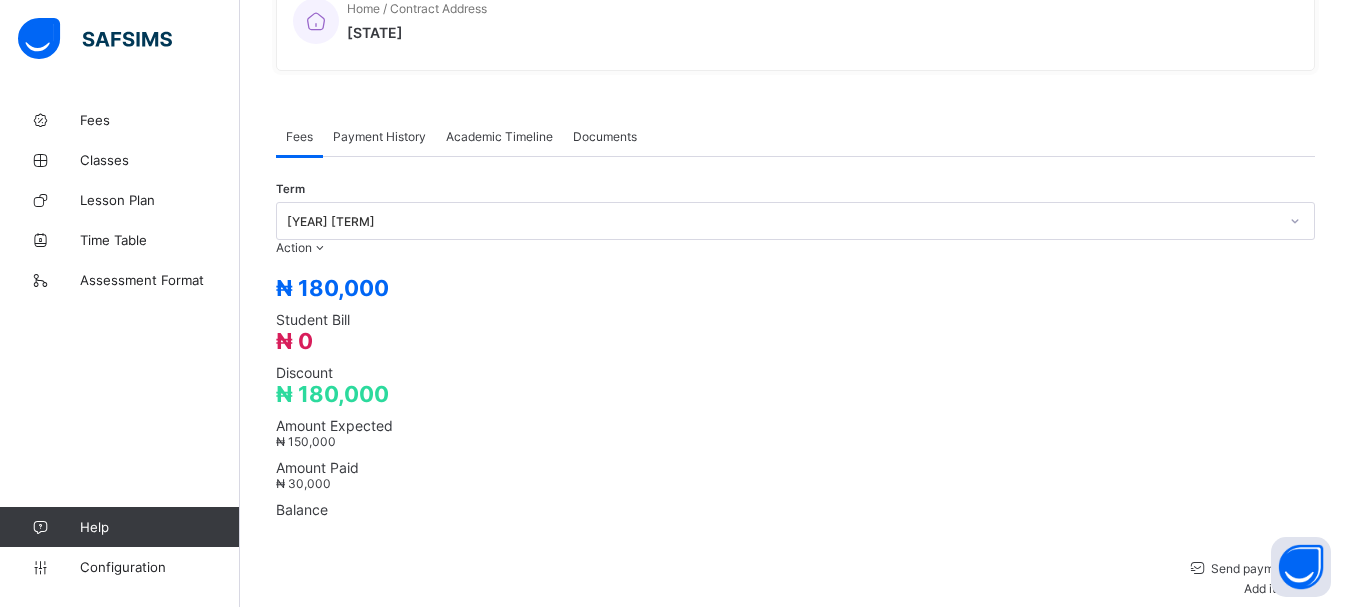 drag, startPoint x: 578, startPoint y: 127, endPoint x: 312, endPoint y: 8, distance: 291.4052 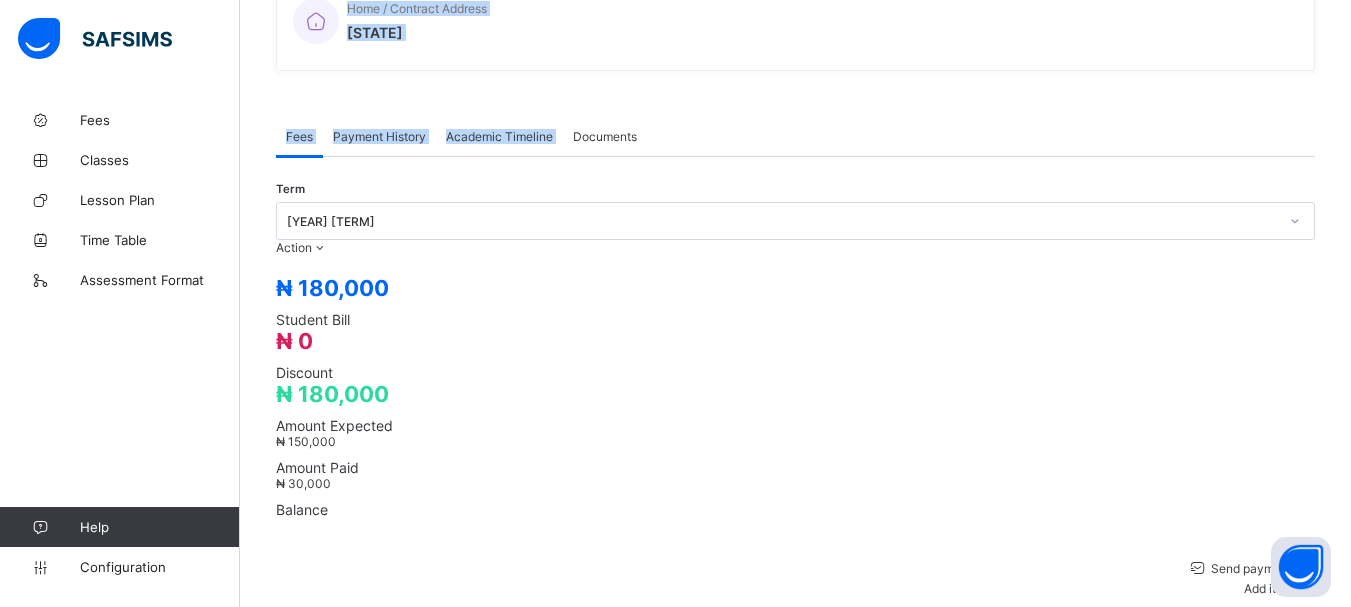 scroll, scrollTop: 518, scrollLeft: 0, axis: vertical 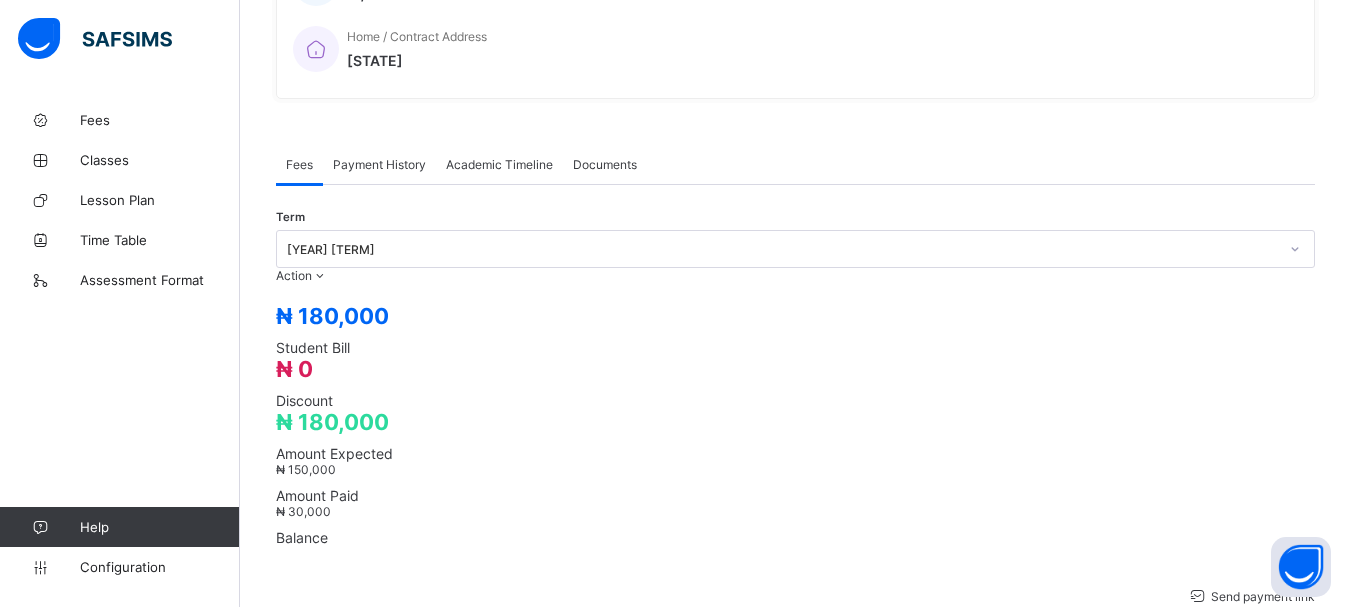click on "Term [YEAR] [TERM] [YEAR] [TERM] Action Receive Payment Manage Discount Send Email Reminder   ₦ [AMOUNT]   Student Bill   ₦ [AMOUNT]   Discount   ₦ [AMOUNT]   Amount Expected   ₦ [AMOUNT]   Amount Paid   ₦ [AMOUNT]   Balance   Send payment link Add item Optional items Special bill Item Name Amount Discount Quantity Type Actions School Fees   ₦ [AMOUNT] ₦ [AMOUNT] 1 COMPULSORY Feeding for 90Days   ₦ [AMOUNT] ₦ [AMOUNT] 1 COMPULSORY Utility for 90 Days   ₦ [AMOUNT] ₦ [AMOUNT] 1 COMPULSORY Medicals   ₦ [AMOUNT] ₦ [AMOUNT] 1 COMPULSORY Exams Fees   ₦ [AMOUNT] ₦ [AMOUNT] 1 COMPULSORY Sport   ₦ [AMOUNT] ₦ [AMOUNT] 1 COMPULSORY Practicals   ₦ [AMOUNT] ₦ [AMOUNT] 1 COMPULSORY Last Term Outstanding   ₦ [AMOUNT] ₦ [AMOUNT] 1 SPECIAL_BILL Delete Payment Item × Add Item Select item Cancel Save × Special bill Add items from previous terms or outstanding payments Item Name Price [₦] Qty Select item * Add item Total ₦ [AMOUNT] Comments Cancel Add to invoice × Edit Discount   Fee Item       Fee Amount     Discount Options Fixed Percentage Discount Amount * Discount Comment ×" at bounding box center [795, 623] 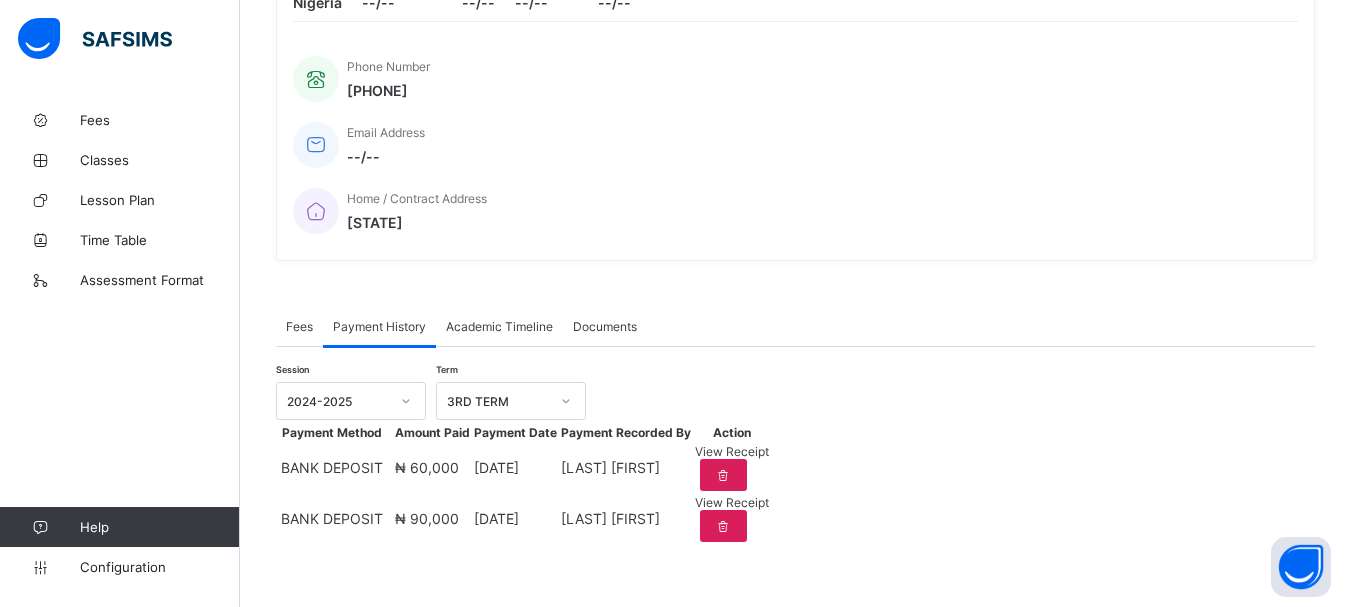 scroll, scrollTop: 402, scrollLeft: 0, axis: vertical 